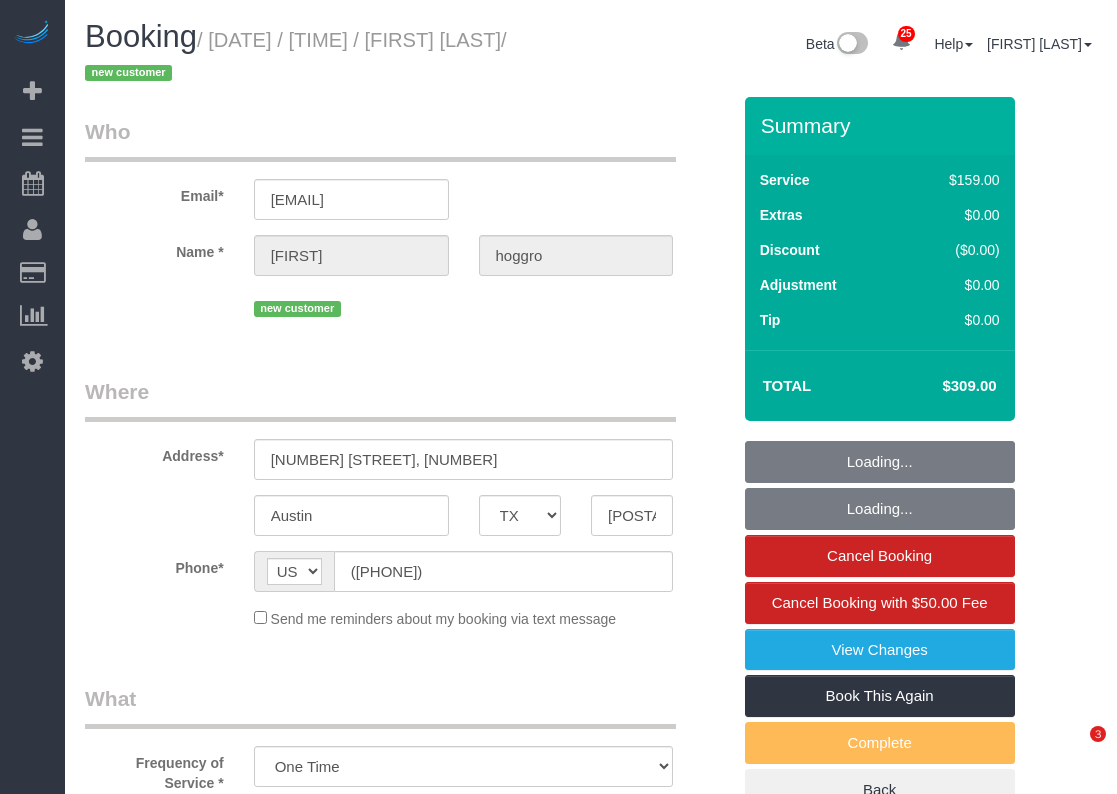 select on "TX" 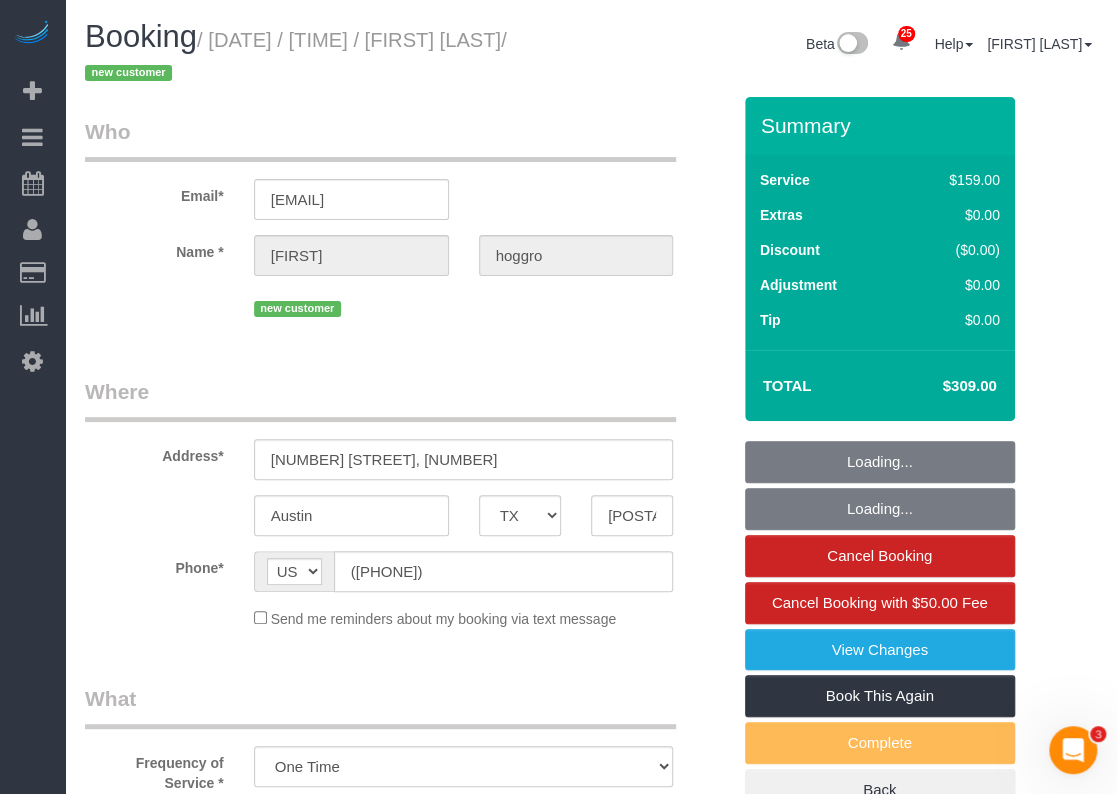 scroll, scrollTop: 0, scrollLeft: 0, axis: both 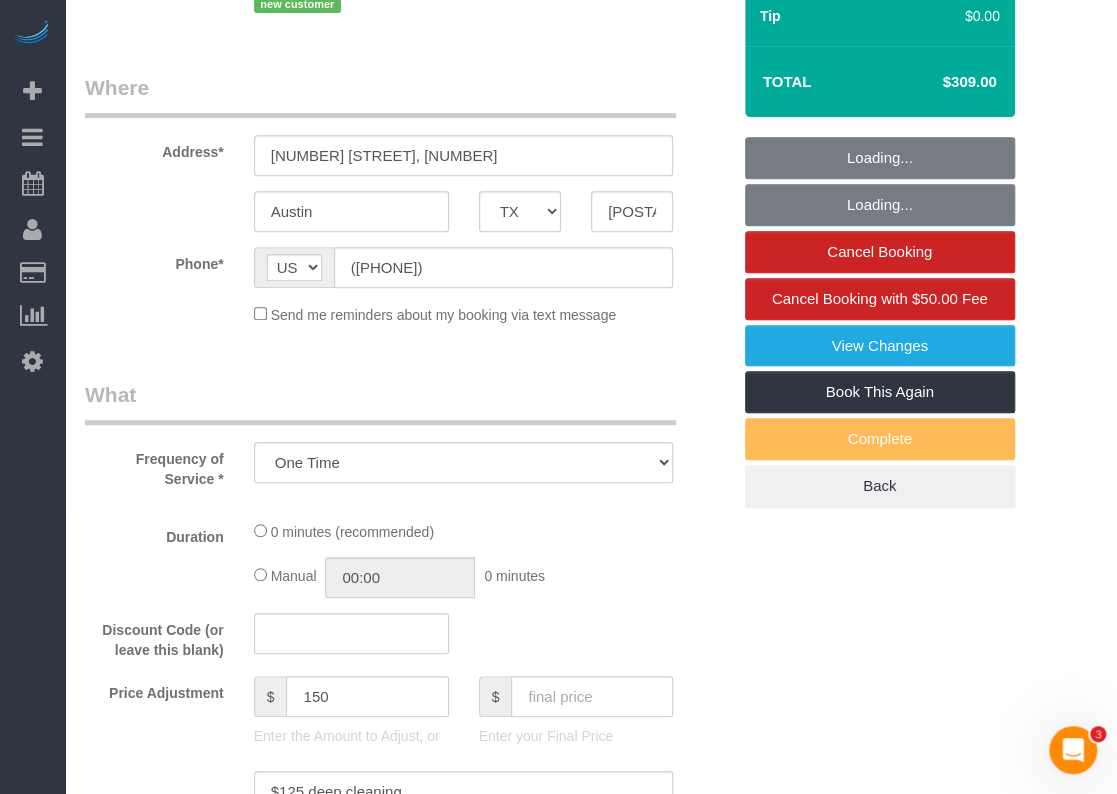 select on "object:15965" 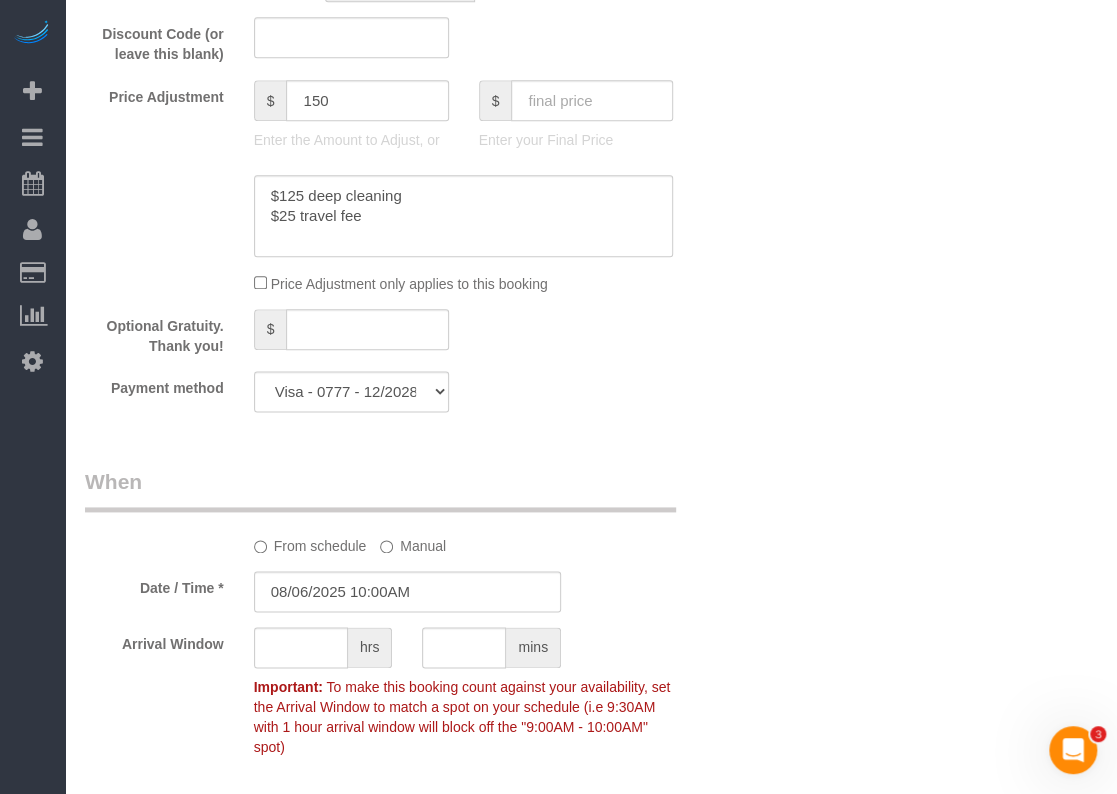 select on "3" 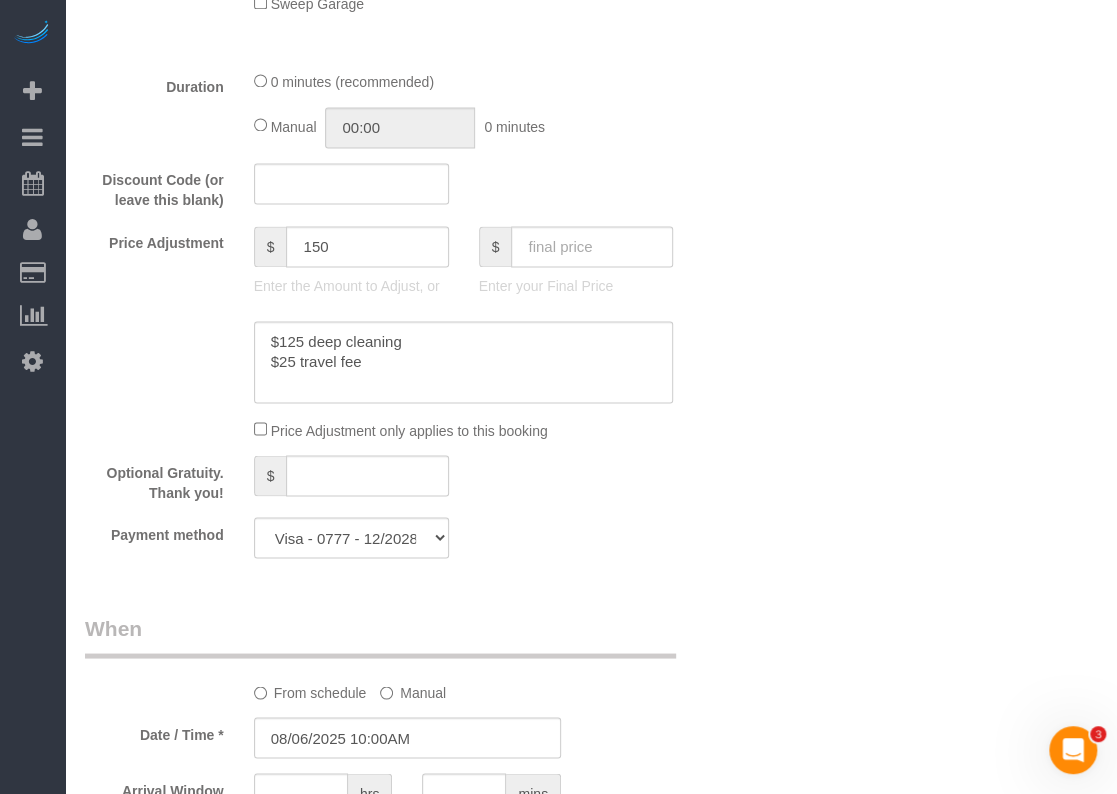 scroll, scrollTop: 1590, scrollLeft: 0, axis: vertical 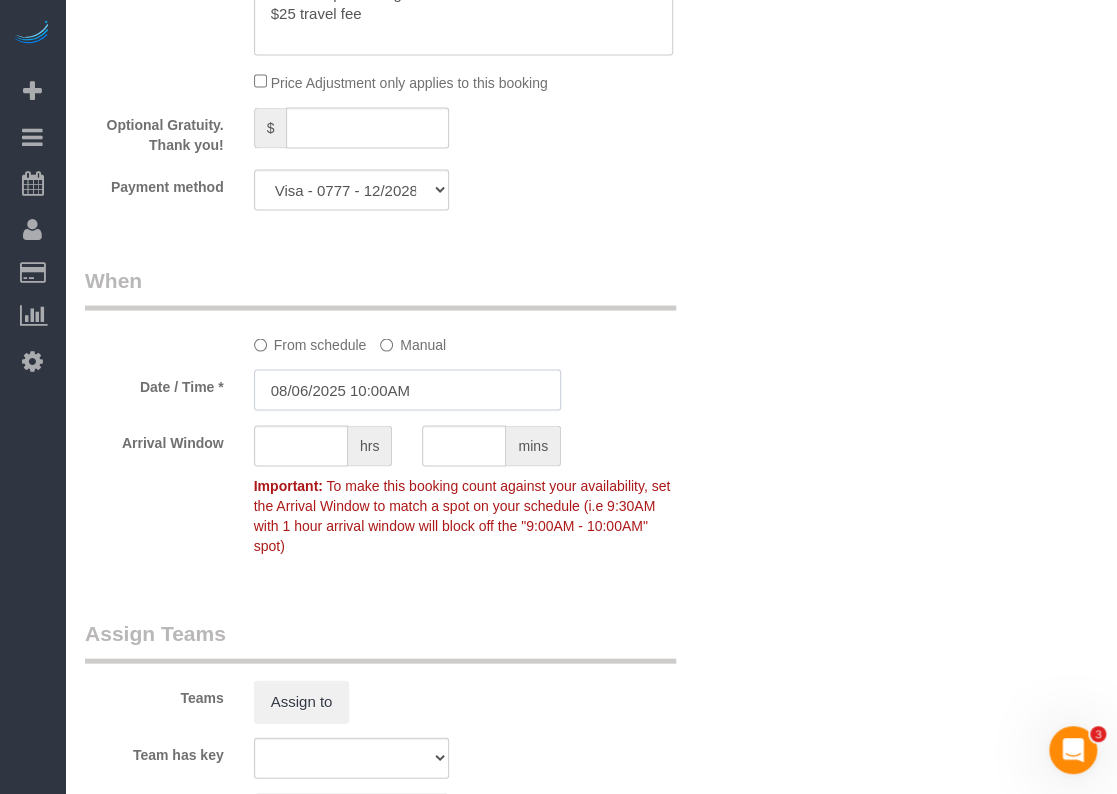 click on "08/06/2025 10:00AM" at bounding box center (407, 389) 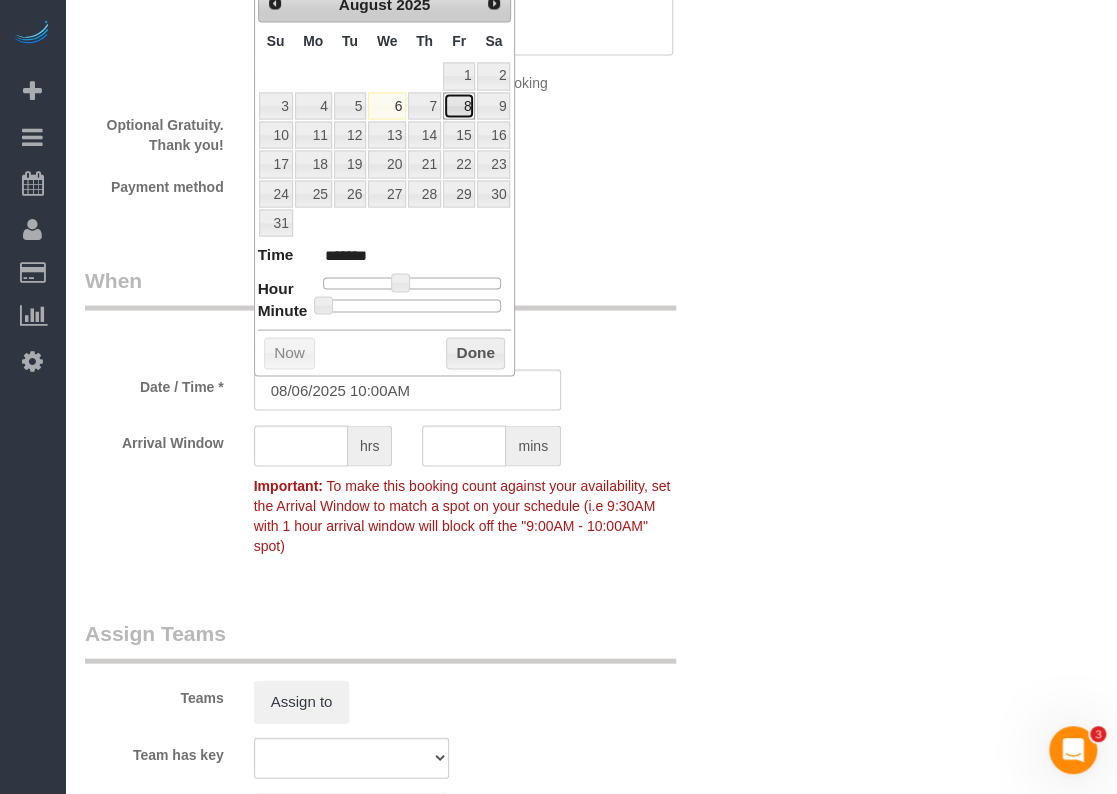 click on "8" at bounding box center [459, 105] 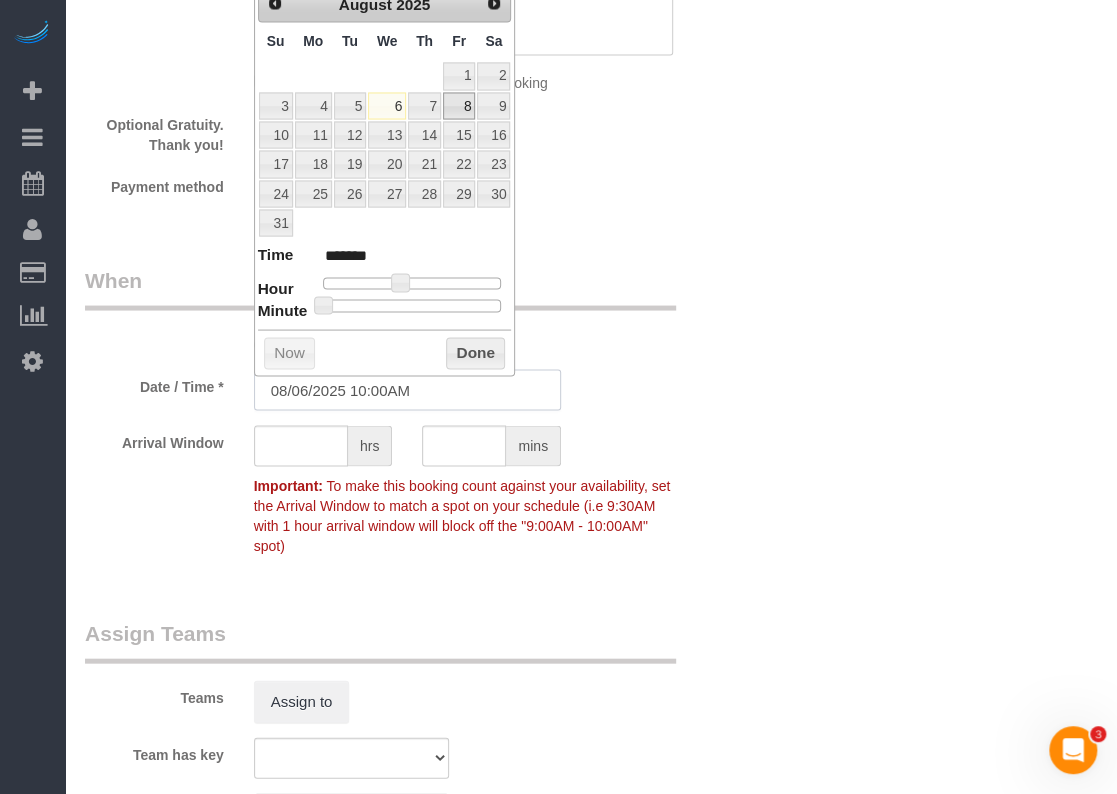 type on "[MM]/[DD]/[YEAR] [TIME]" 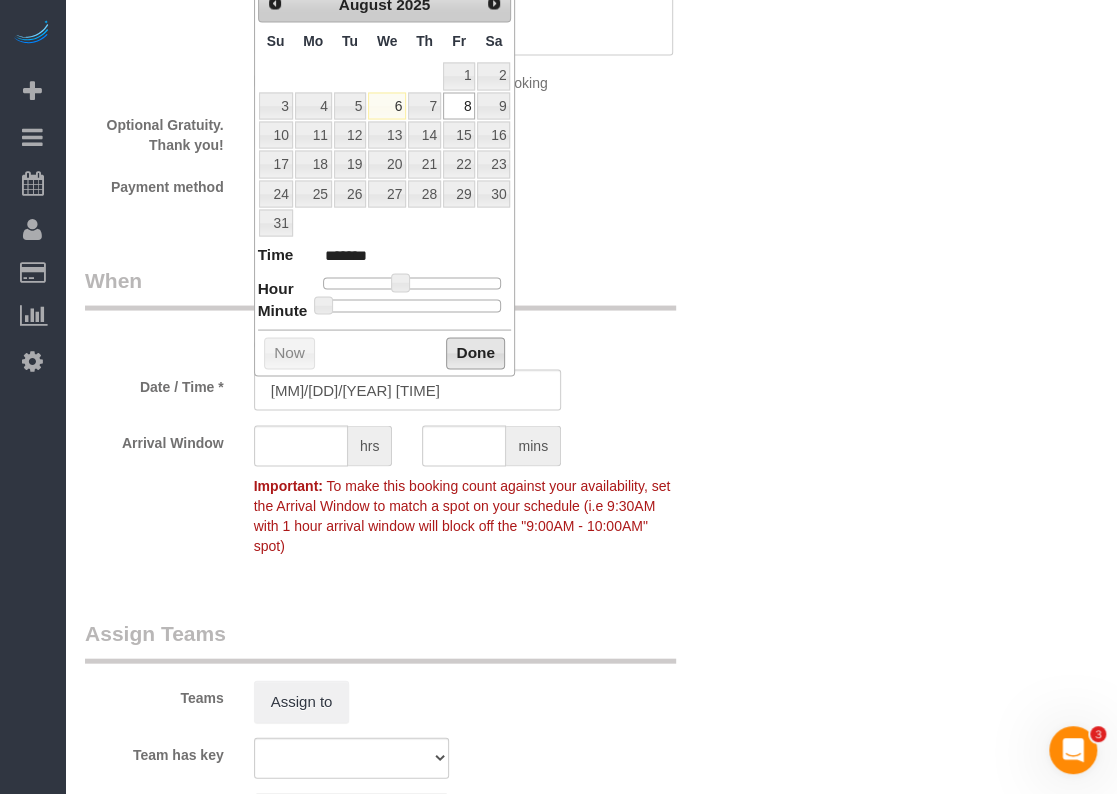 click on "Done" at bounding box center (475, 353) 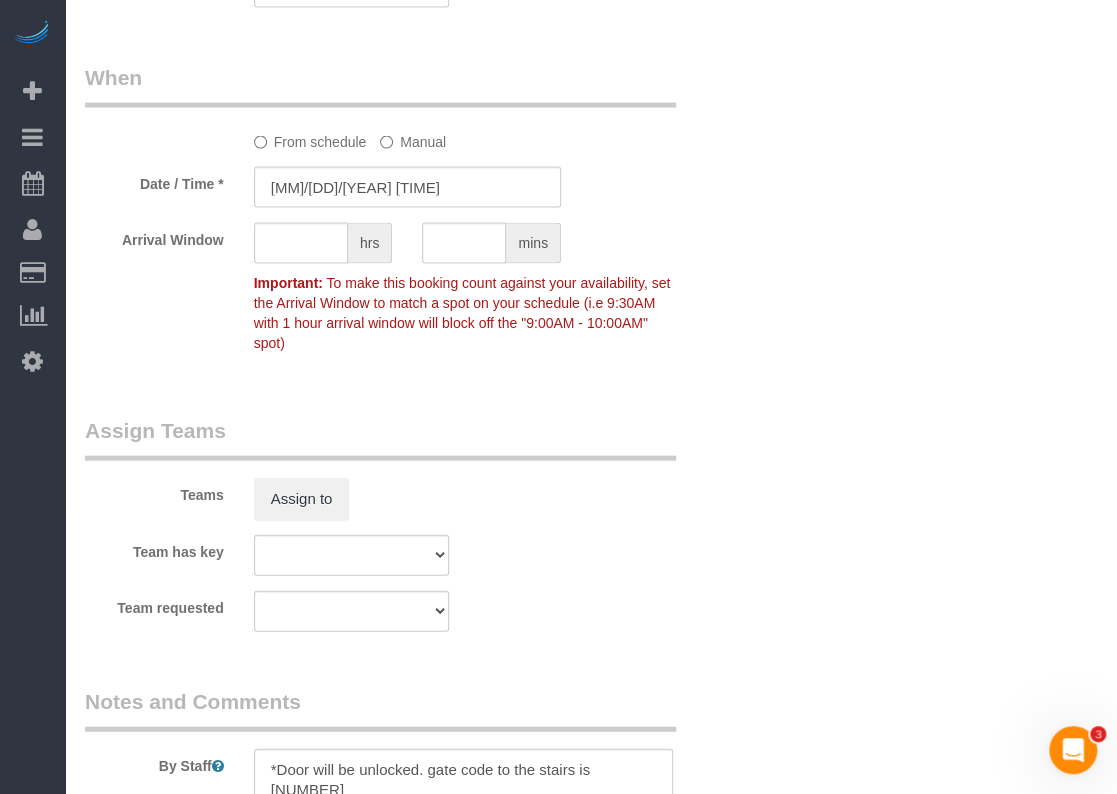 scroll, scrollTop: 2090, scrollLeft: 0, axis: vertical 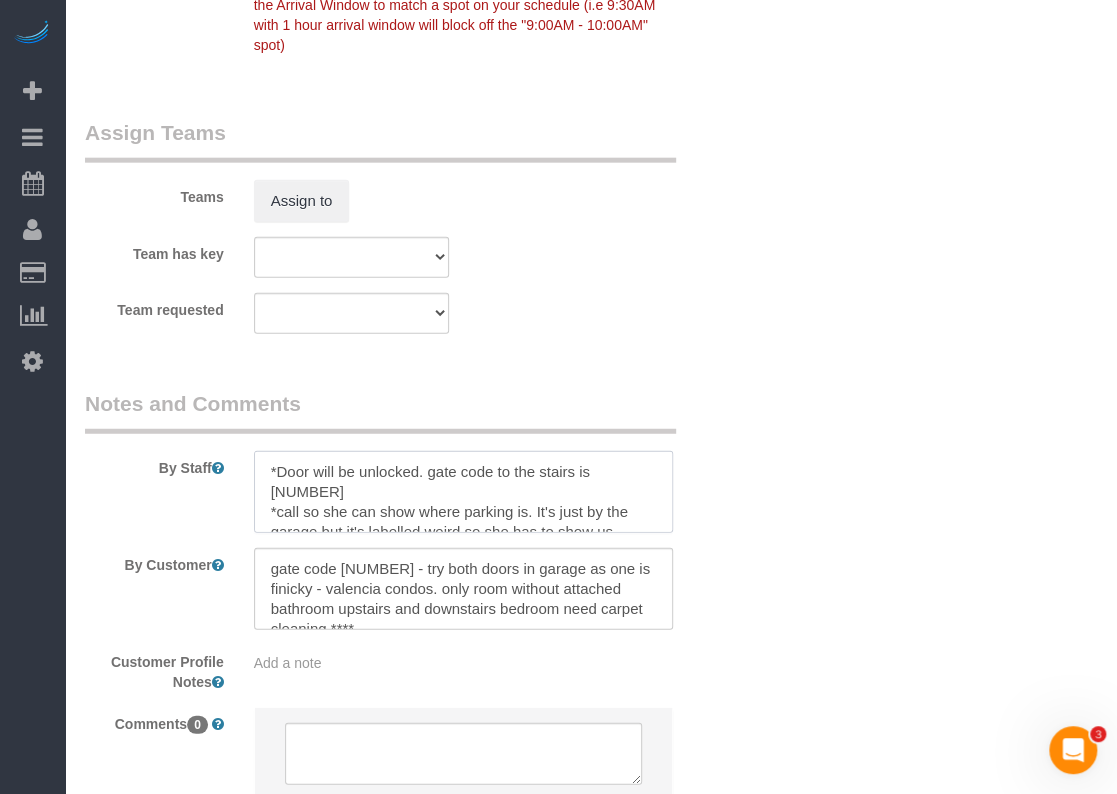 click at bounding box center (464, 492) 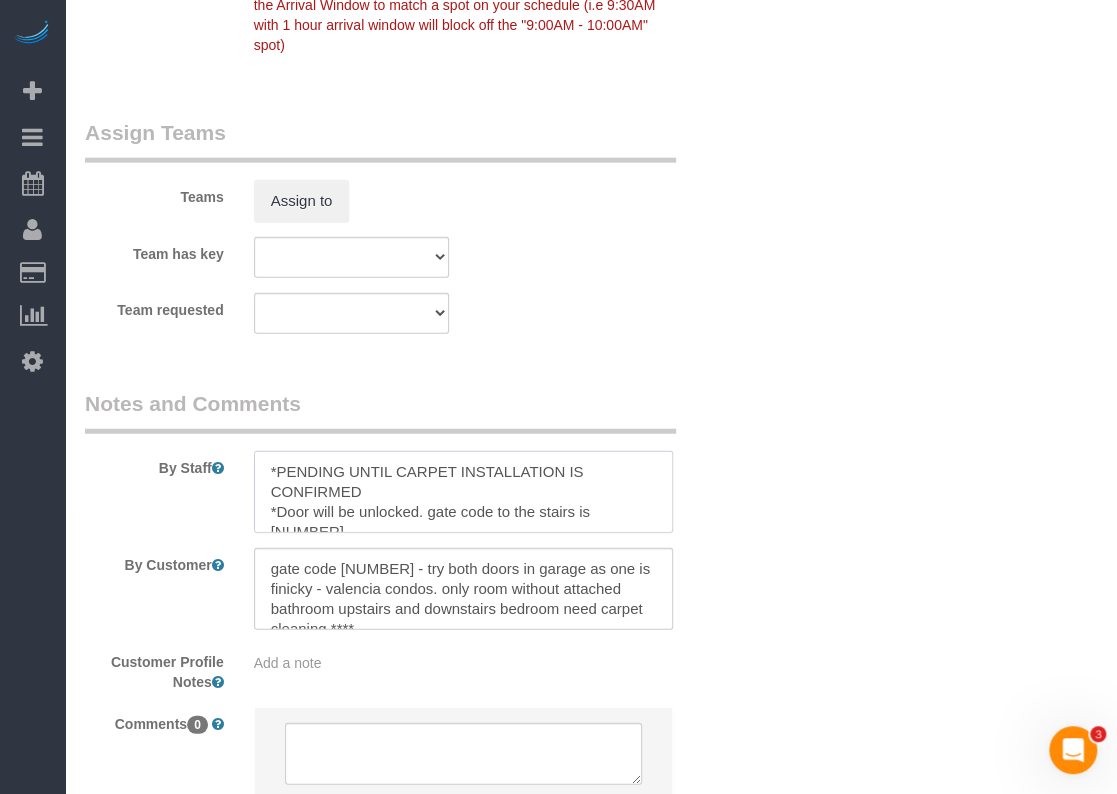 drag, startPoint x: 416, startPoint y: 476, endPoint x: 271, endPoint y: 465, distance: 145.41664 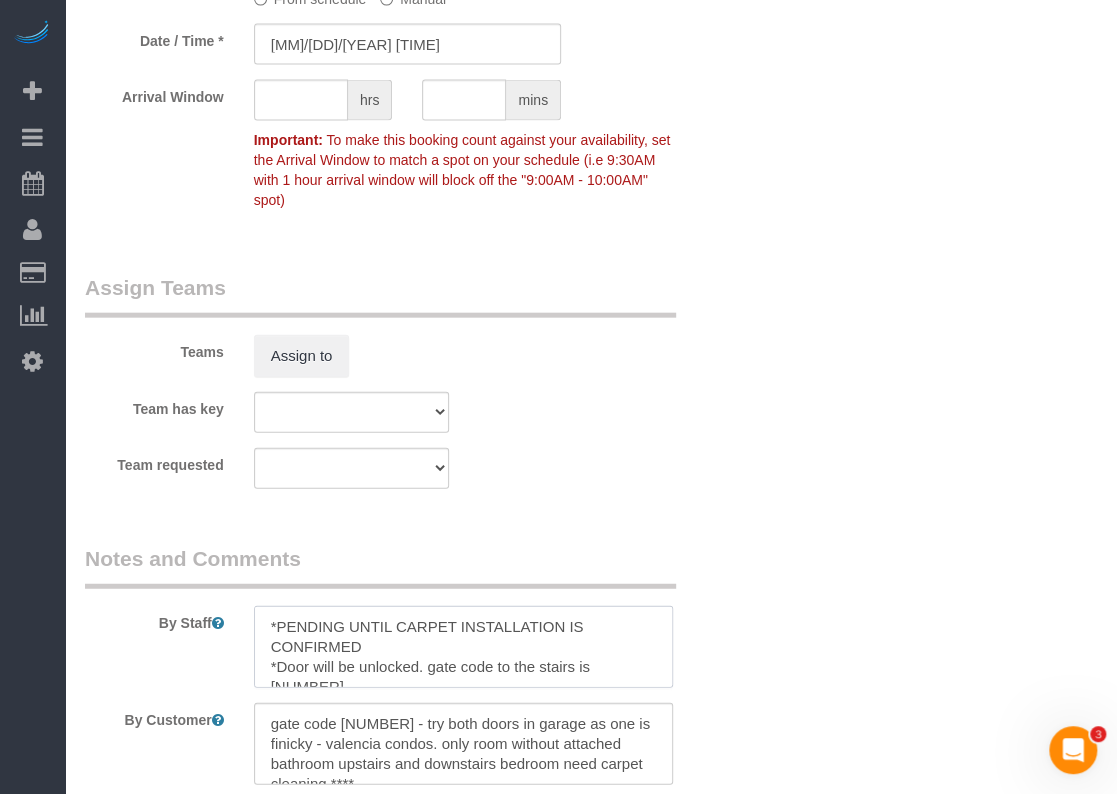 scroll, scrollTop: 2090, scrollLeft: 0, axis: vertical 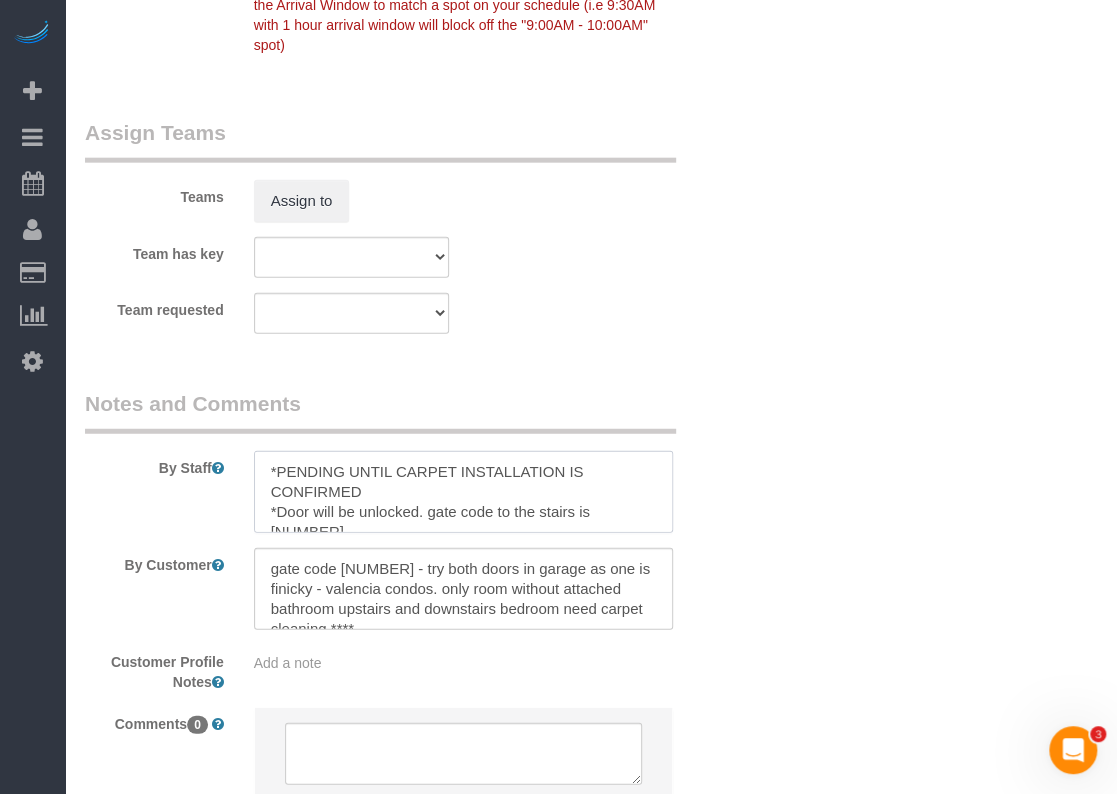drag, startPoint x: 374, startPoint y: 490, endPoint x: 227, endPoint y: 456, distance: 150.88075 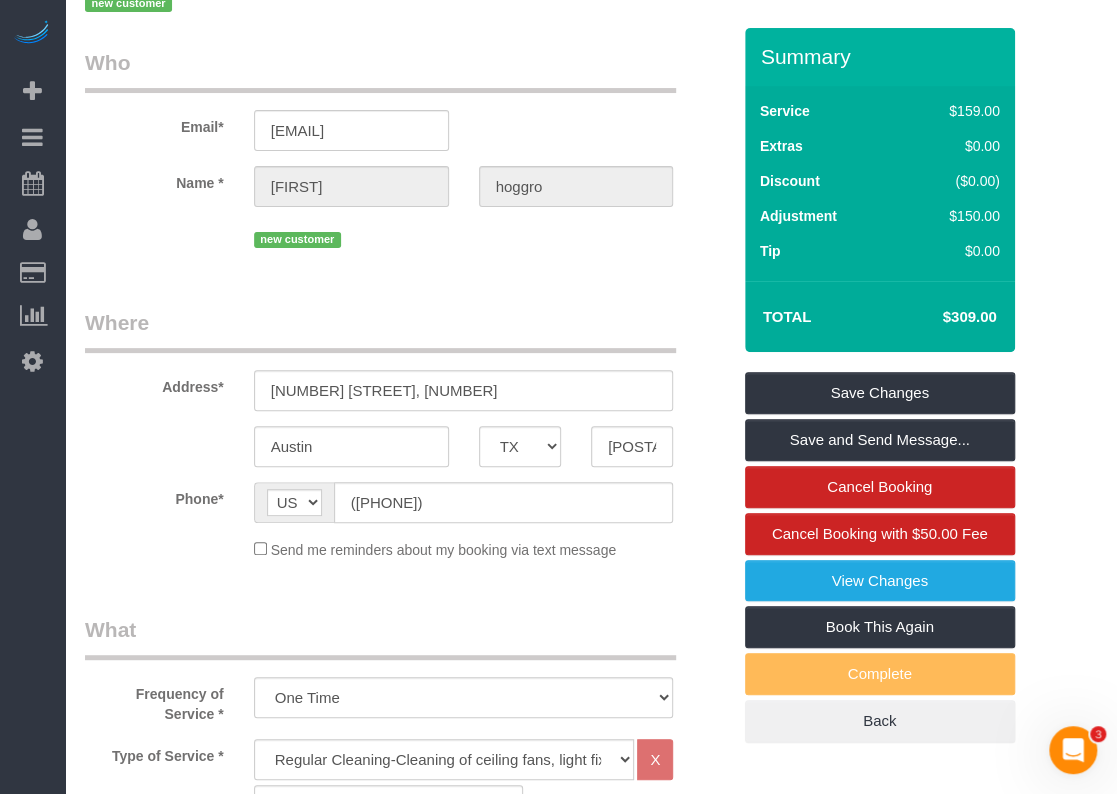 scroll, scrollTop: 100, scrollLeft: 0, axis: vertical 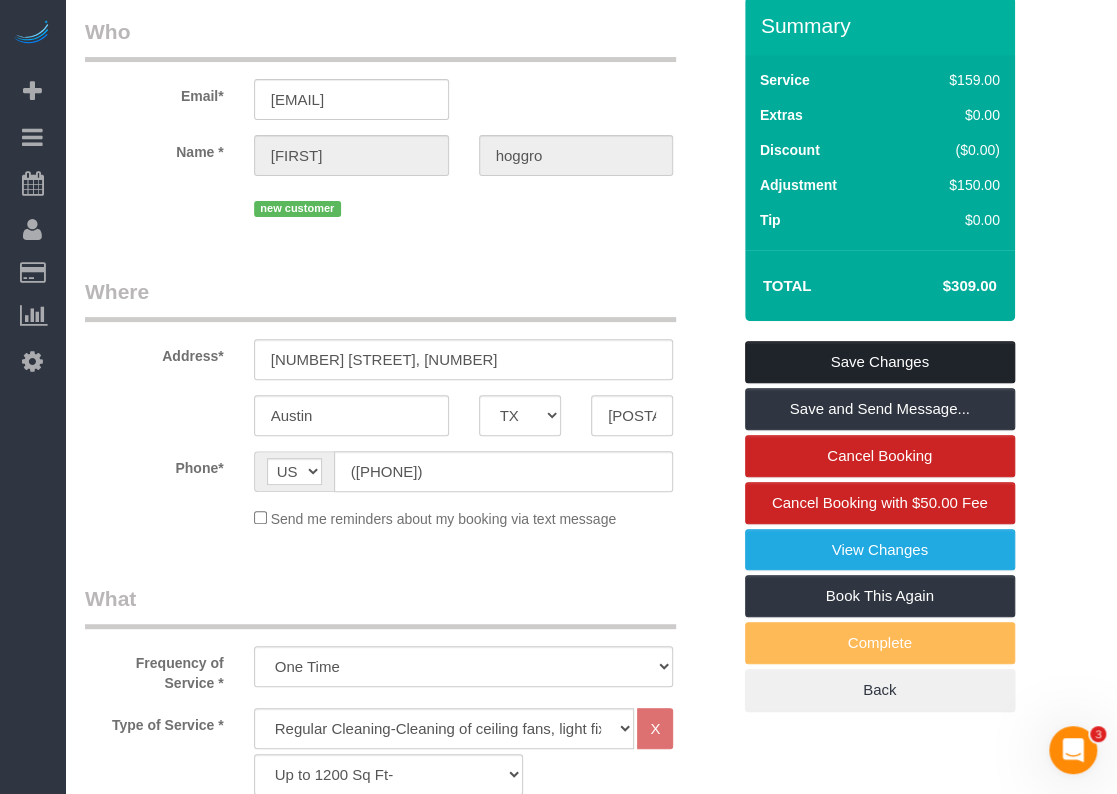 type on "*PENDING UNTIL CARPET INSTALLATION IS CONFIRMED
*Door will be unlocked. gate code to the stairs is [NUMBER]
*call so she can show where parking is. It's just by the garage but it's labelled weird so she has to show us where.
*Will open for us. Time is flexible but we have to inform 1 hour before we arrive.
*Client is aware that we have 3 areas minimum for carpet. She only has 2 areas" 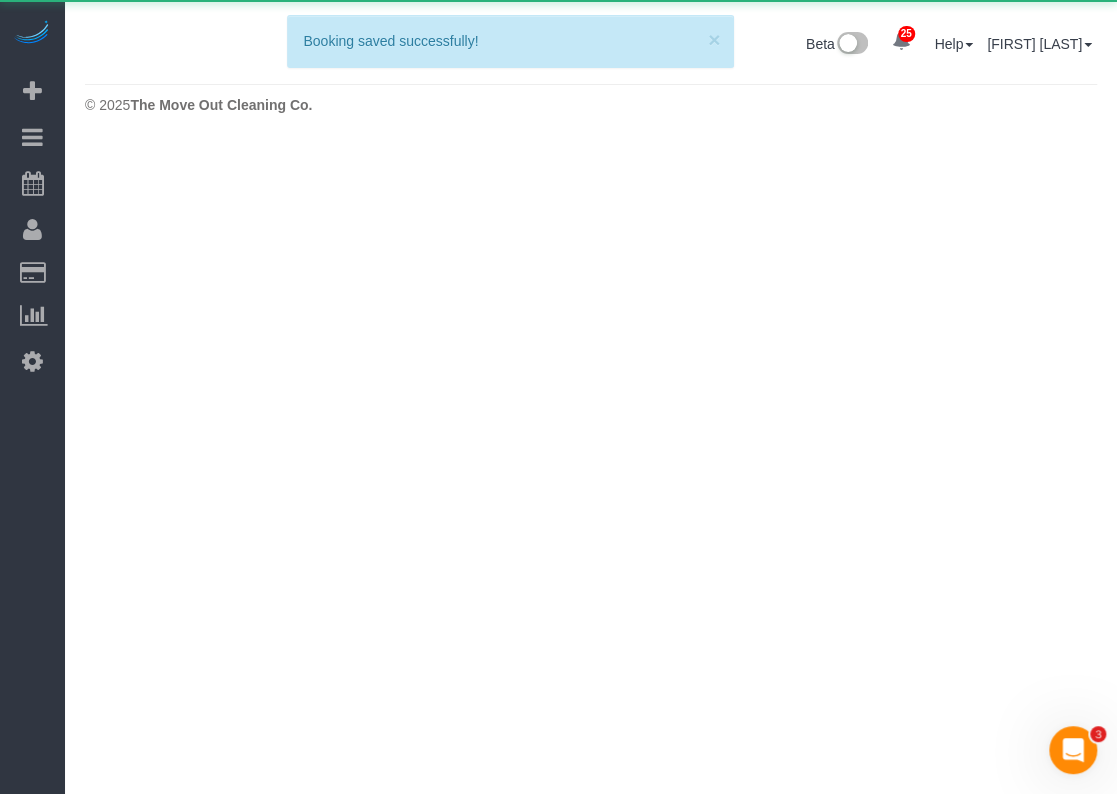 scroll, scrollTop: 0, scrollLeft: 0, axis: both 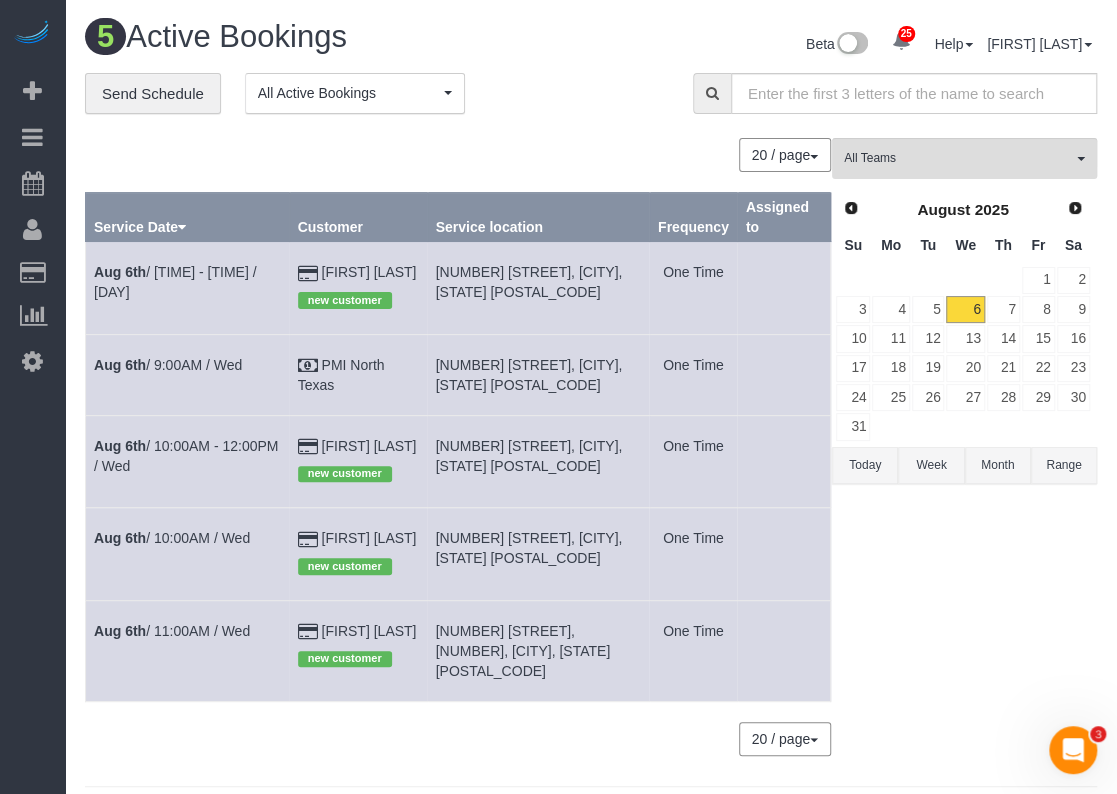 click on "[MONTH] [DAY]
/ [TIME] / [DAY]" at bounding box center [188, 650] 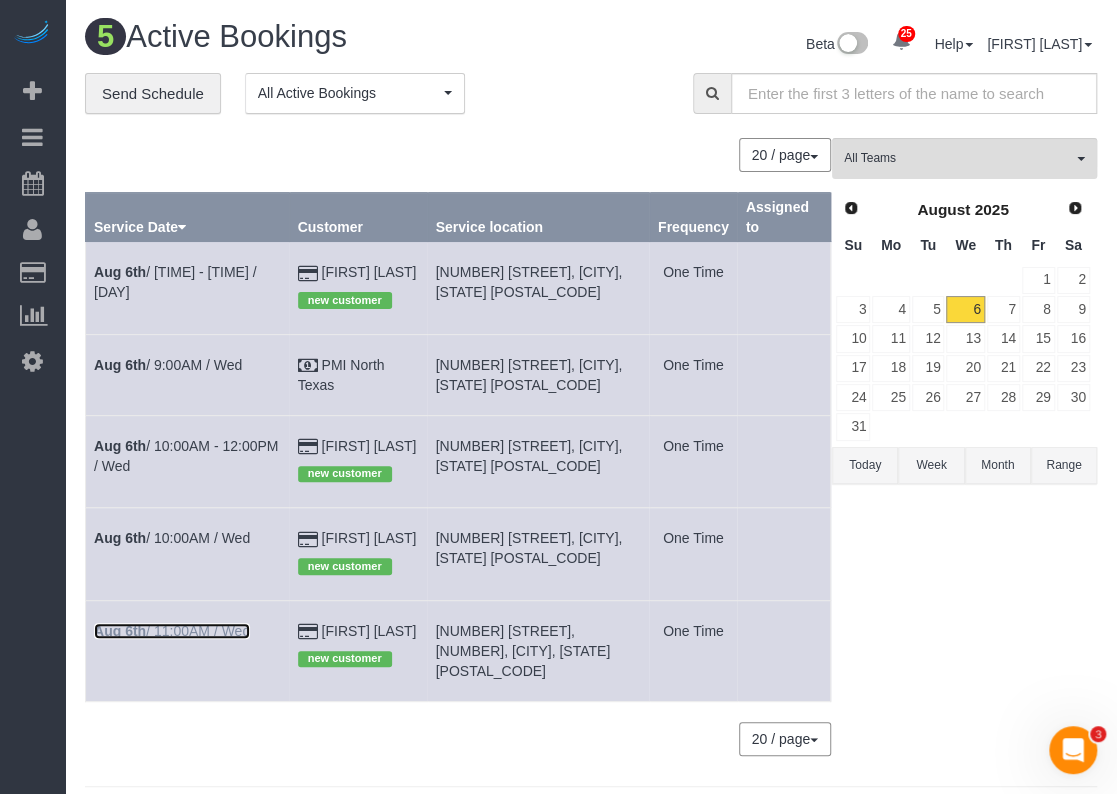 click on "[MONTH] [DAY]
/ [TIME] / [DAY]" at bounding box center [172, 631] 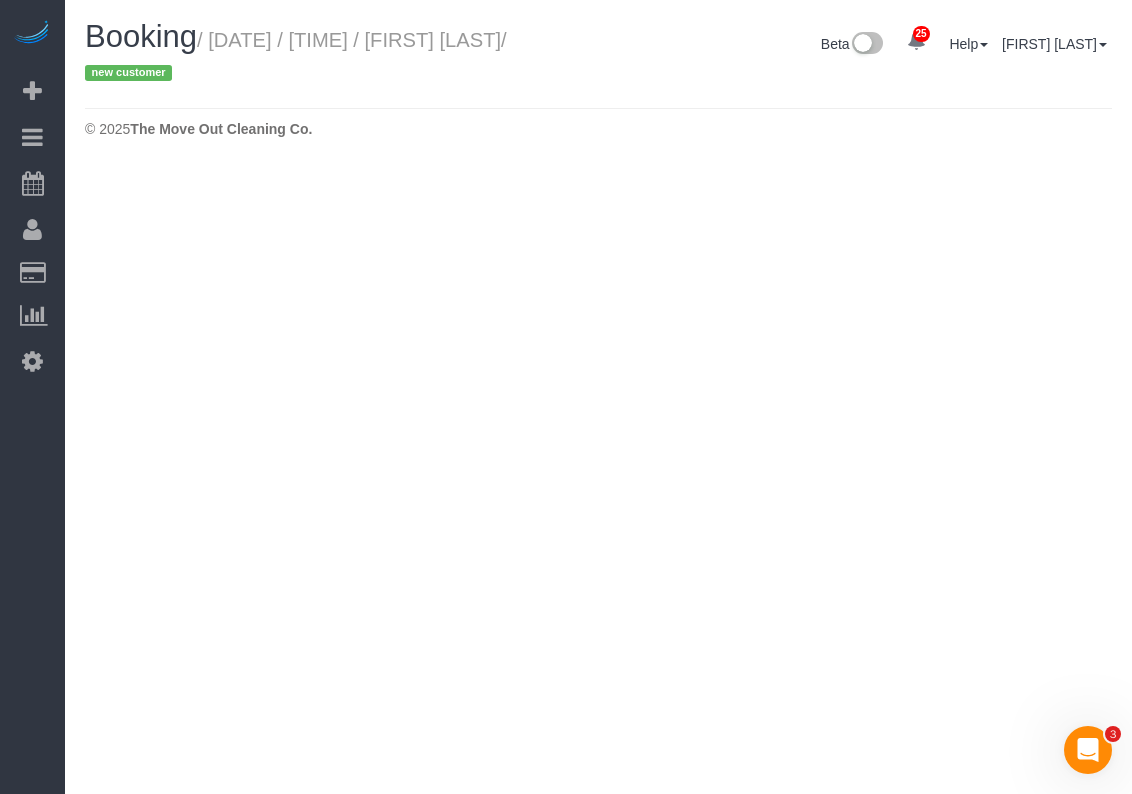 select on "TX" 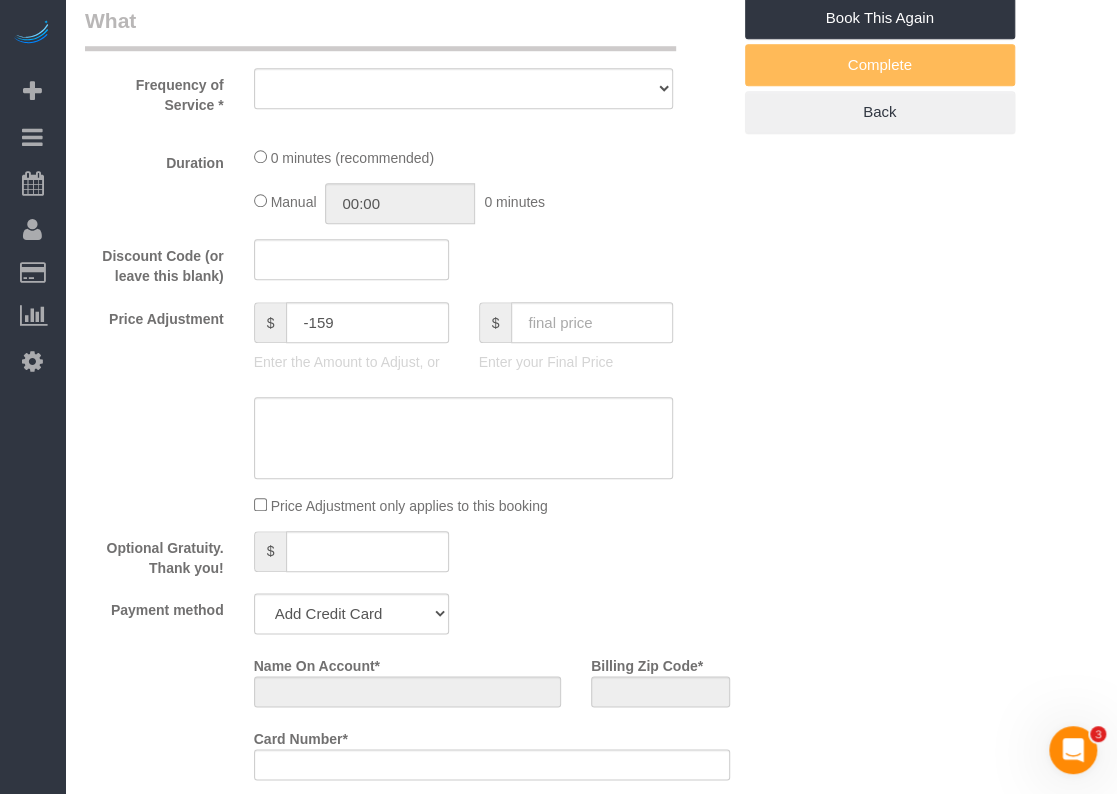 select on "object:16522" 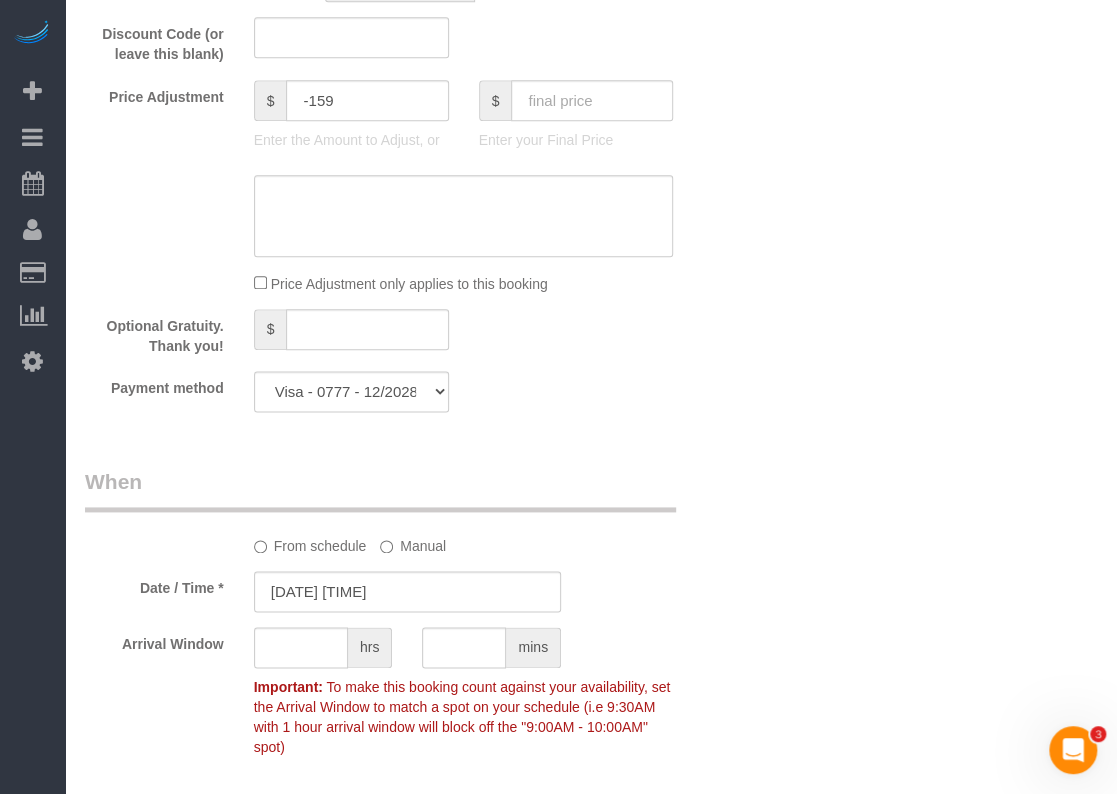 select on "object:16592" 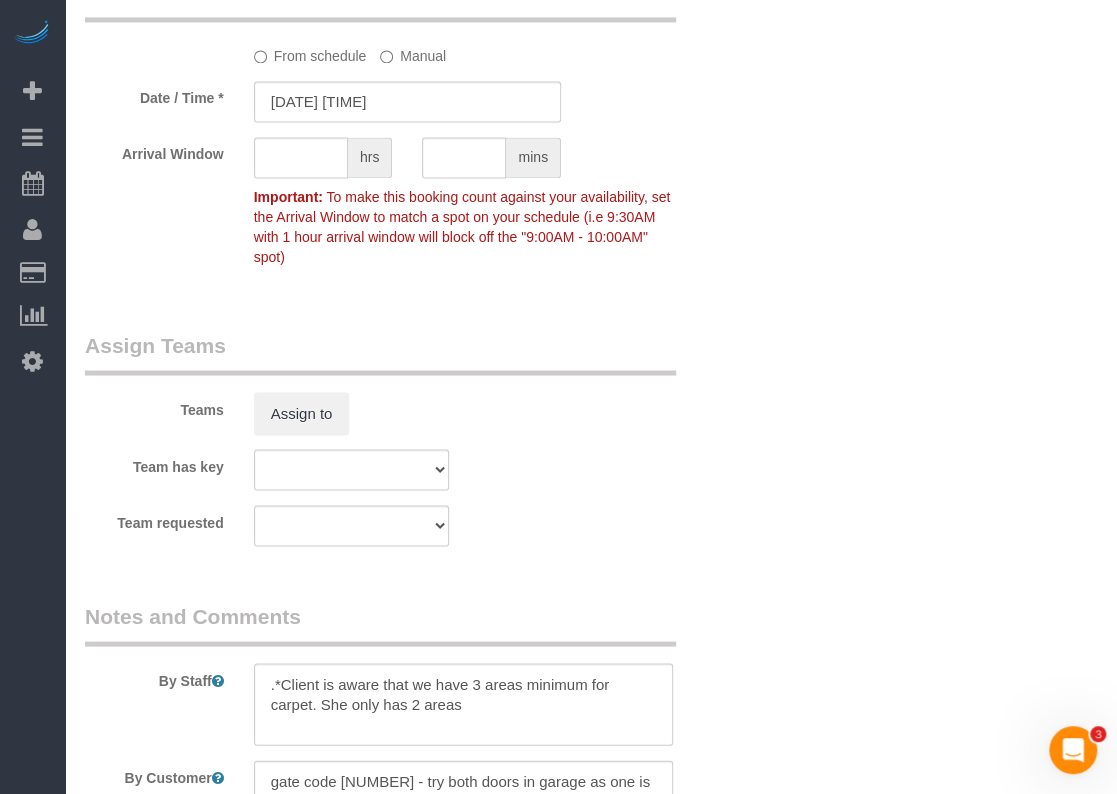 select on "3" 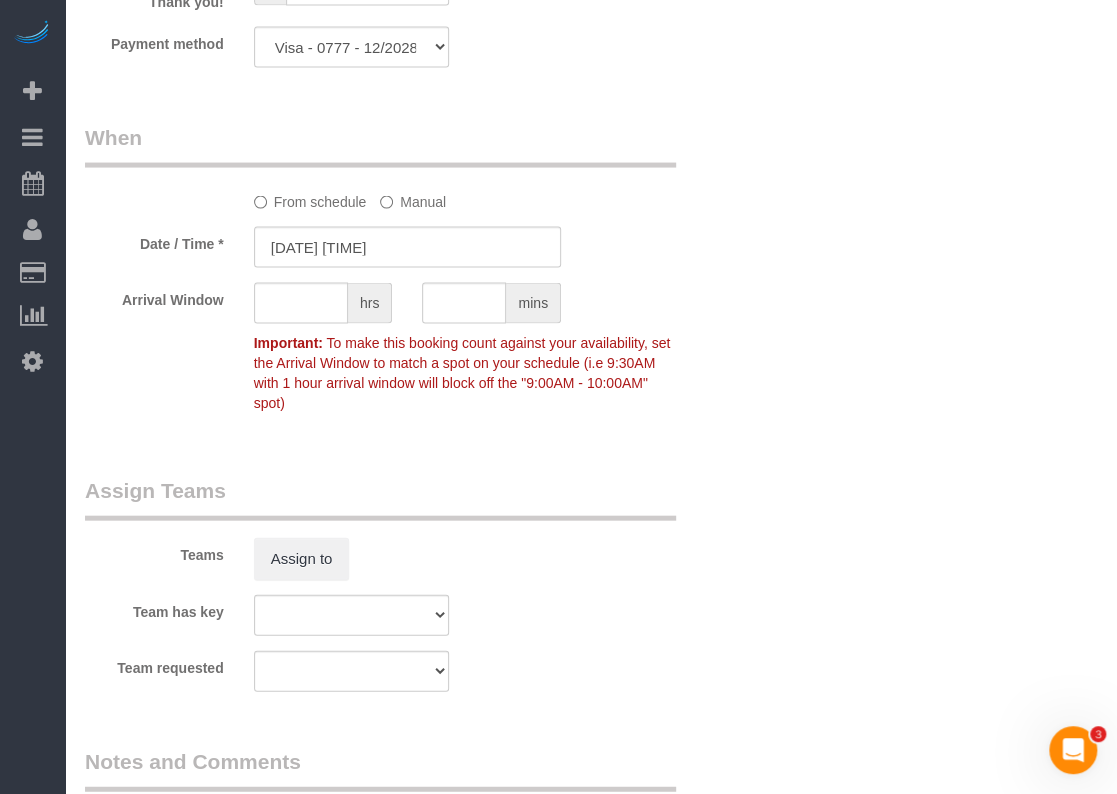 scroll, scrollTop: 1990, scrollLeft: 0, axis: vertical 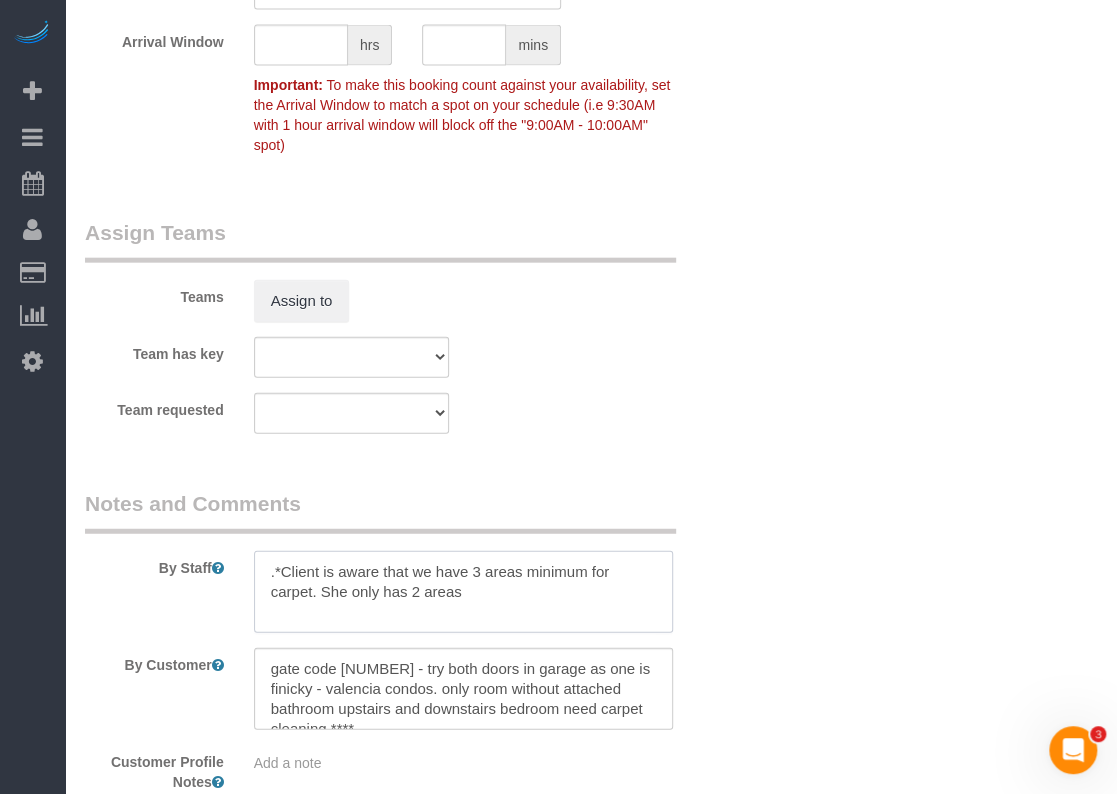 click at bounding box center [464, 592] 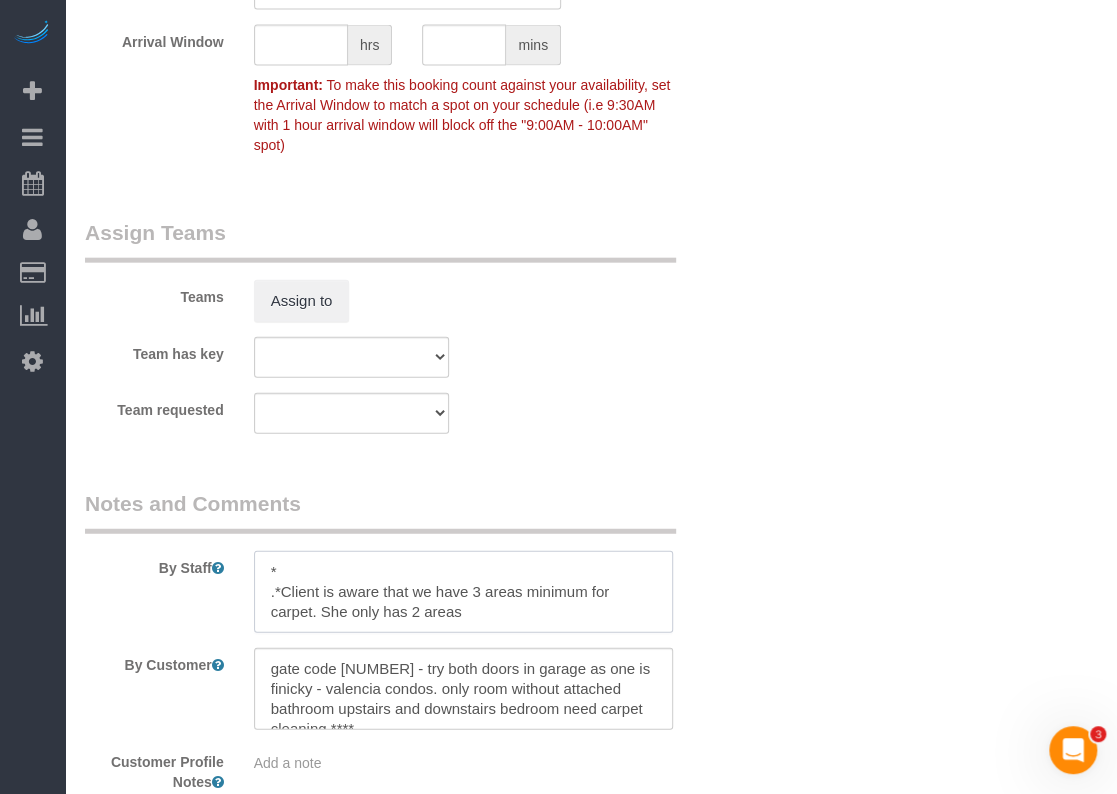 paste on "*PENDING UNTIL CARPET INSTALLATION IS CONFIRMED" 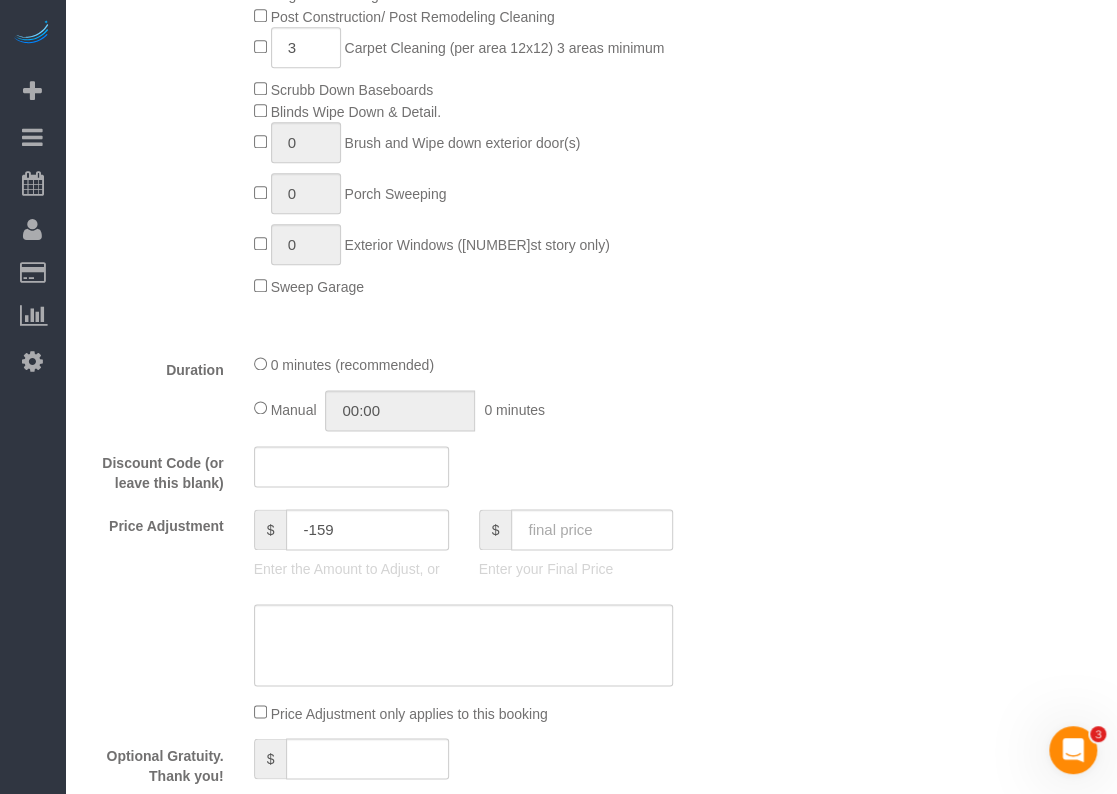 scroll, scrollTop: 1290, scrollLeft: 0, axis: vertical 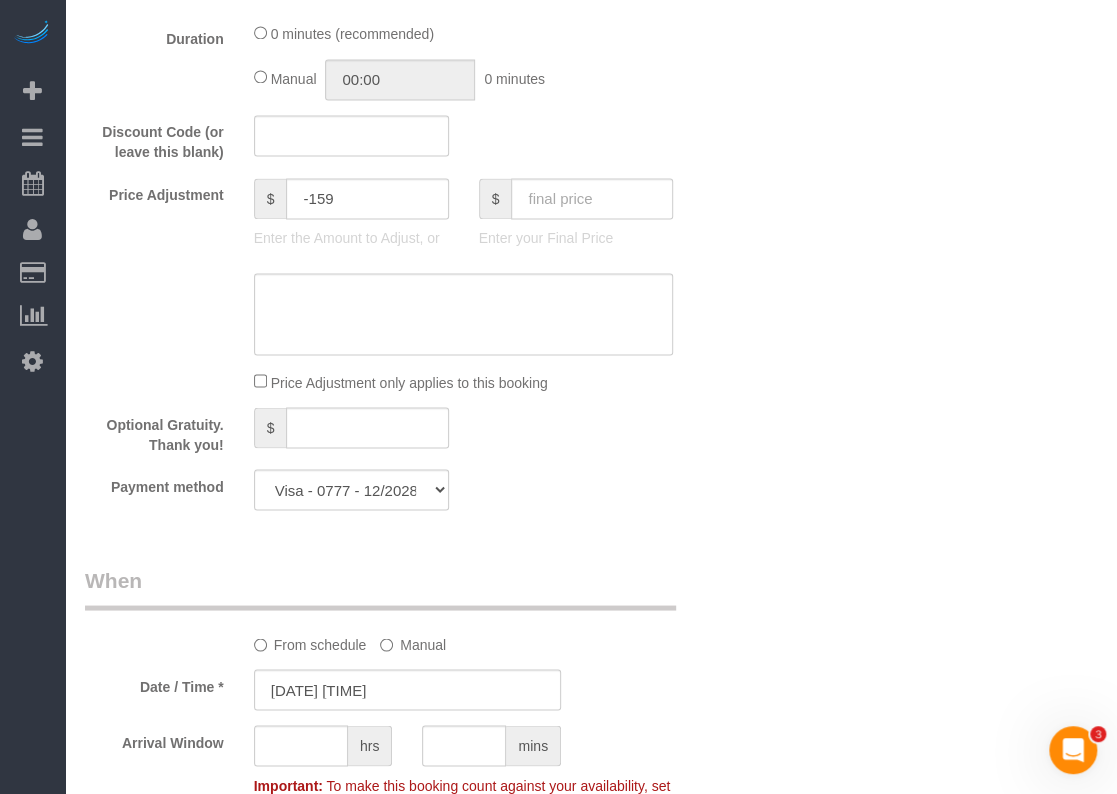 type on "**PENDING UNTIL CARPET INSTALLATION IS CONFIRMED
.*Client is aware that we have 3 areas minimum for carpet. She only has 2 areas" 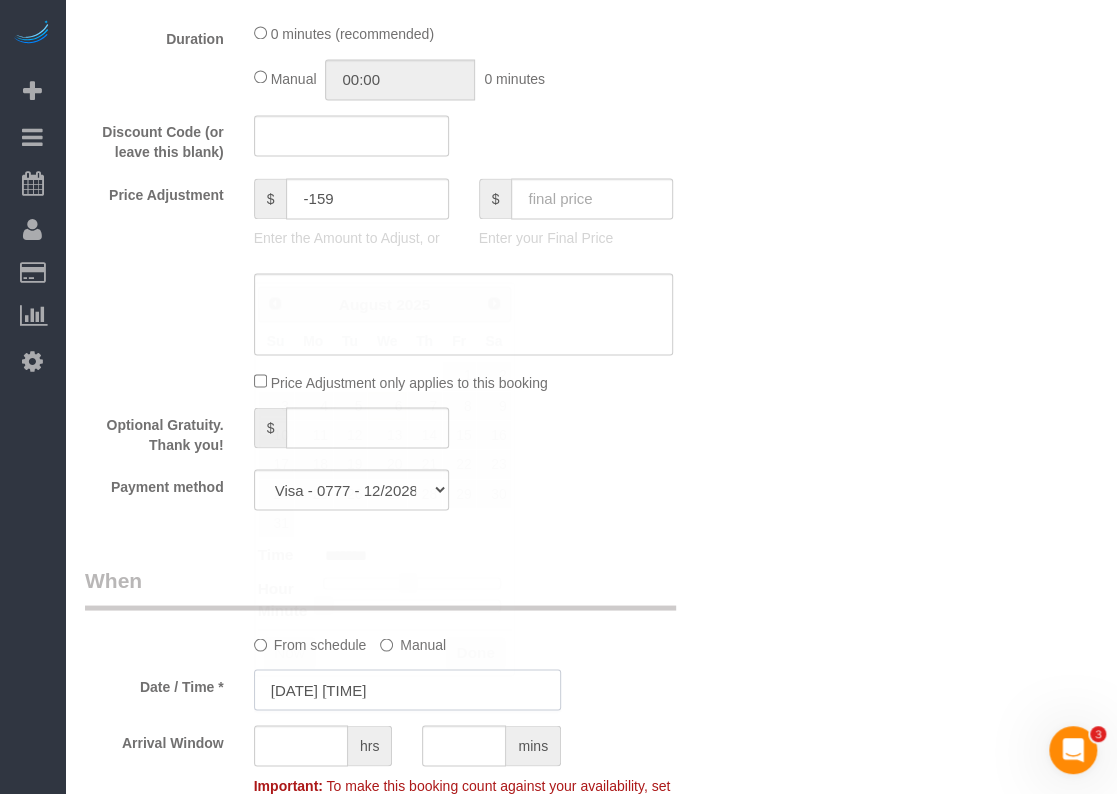 click on "[DATE] [TIME]" at bounding box center [407, 689] 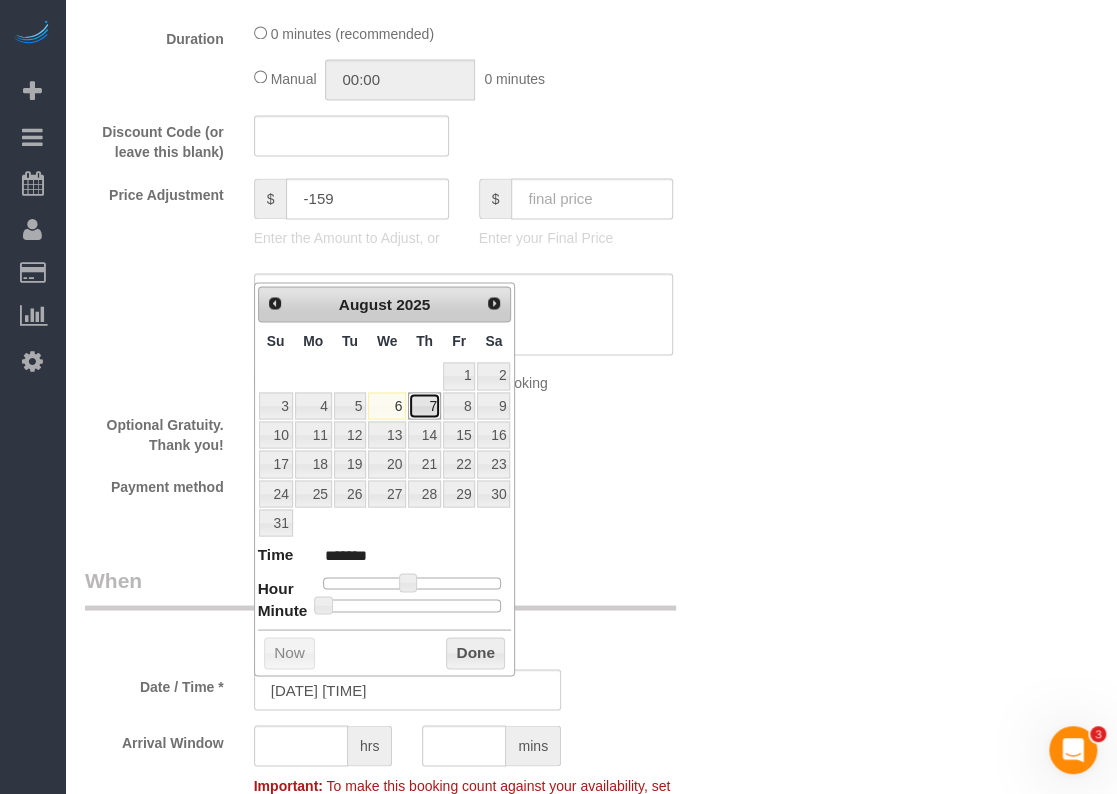 click on "7" at bounding box center (424, 405) 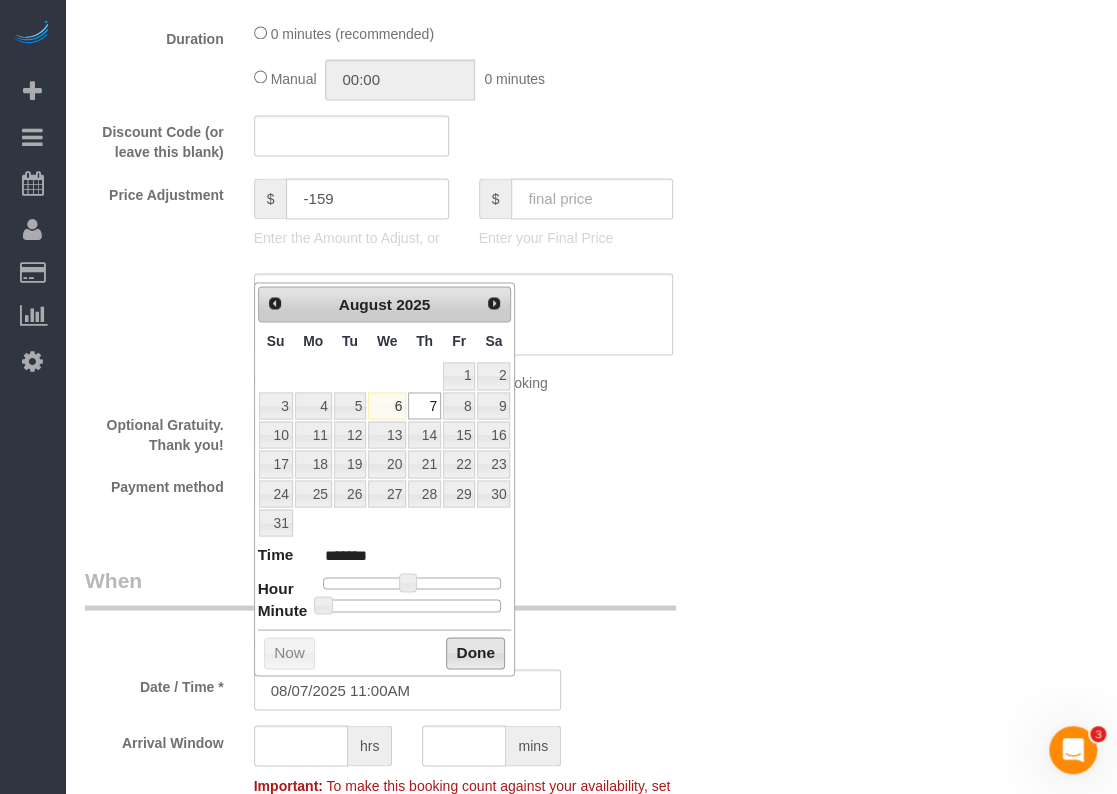 click on "Done" at bounding box center [475, 653] 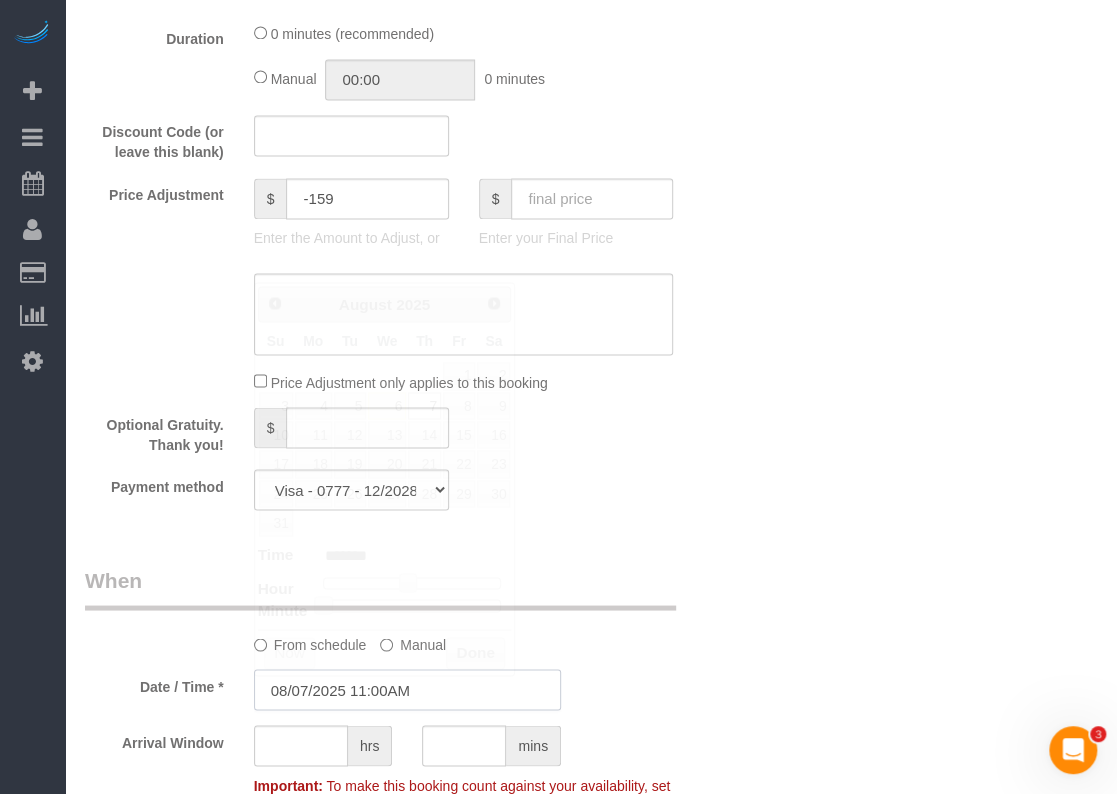 click on "08/07/2025 11:00AM" at bounding box center [407, 689] 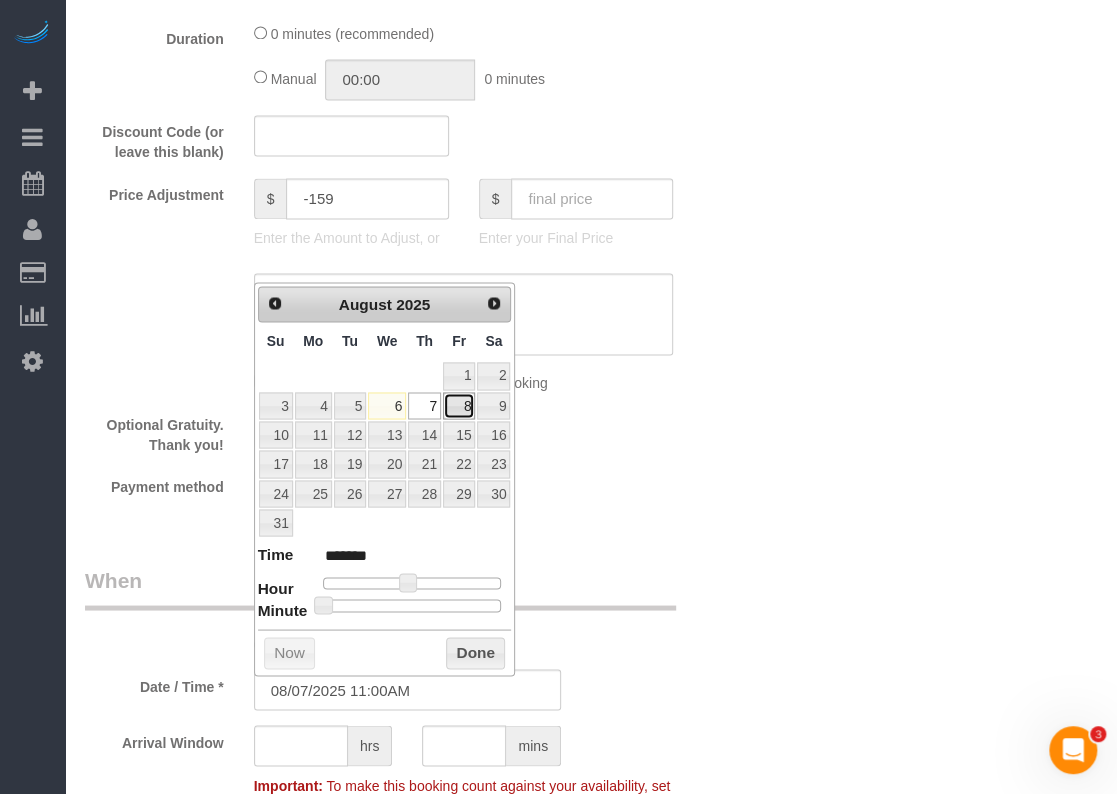 click on "8" at bounding box center [459, 405] 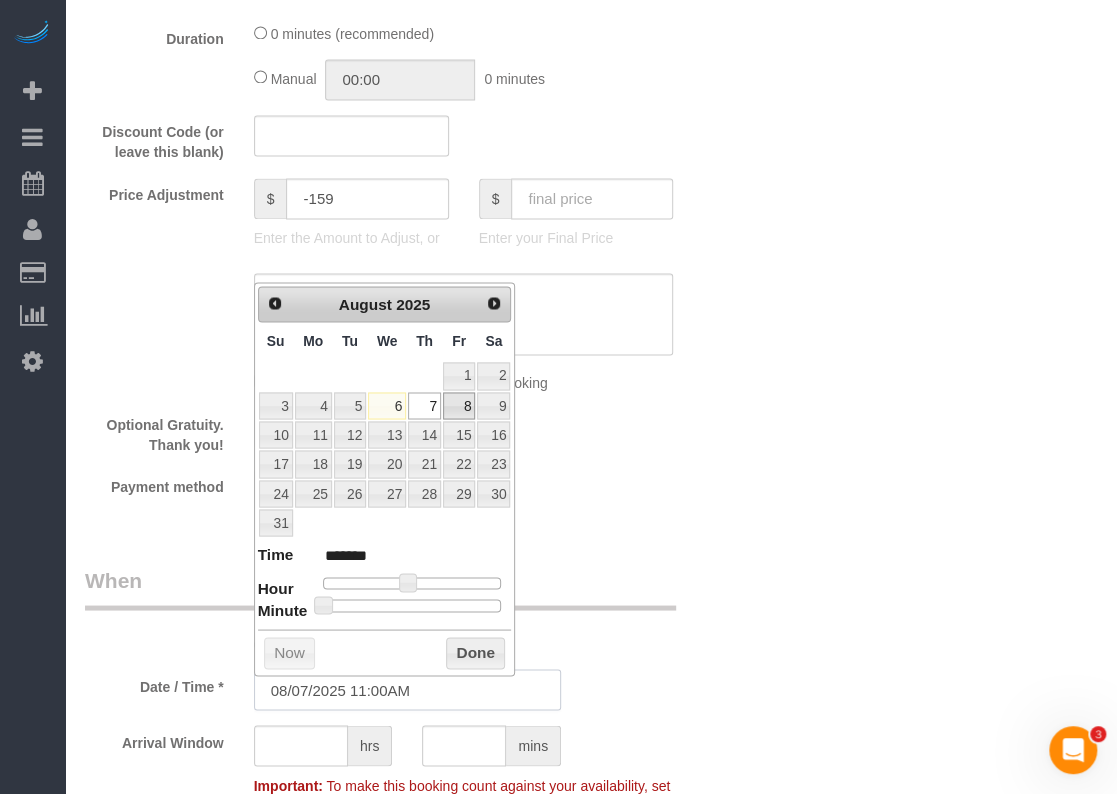 type on "[MM]/[DD]/[YEAR] [TIME]" 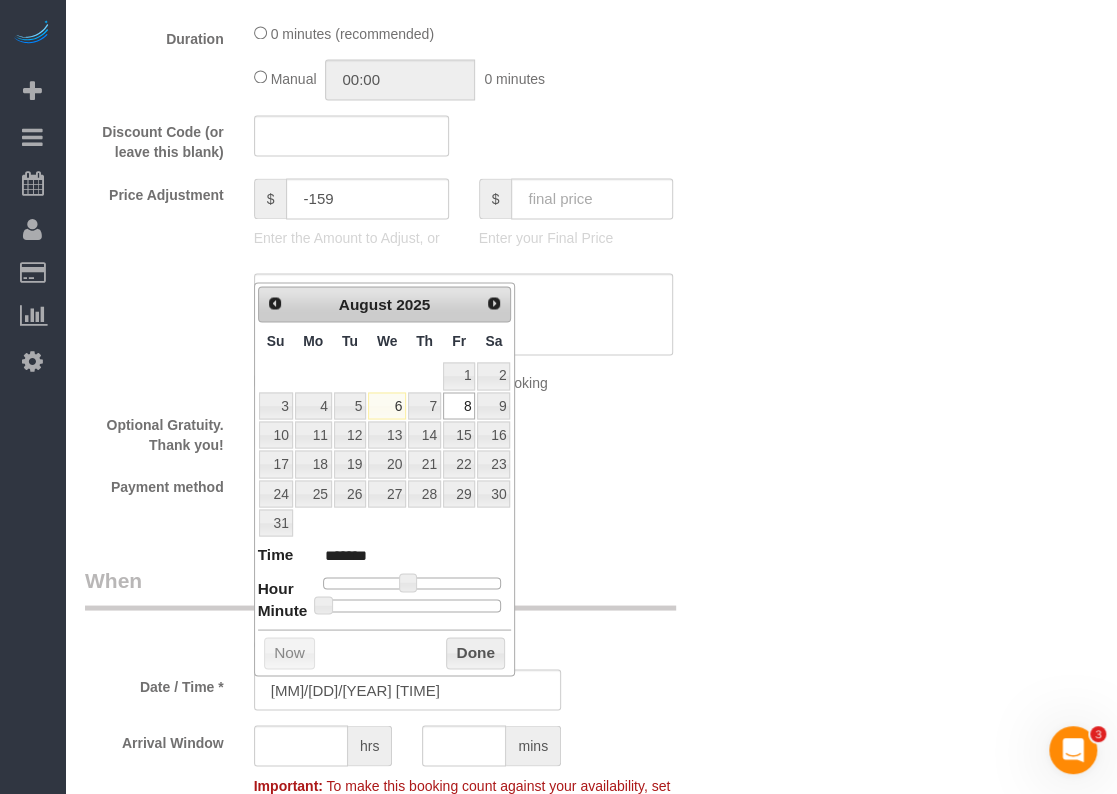 click on "Done" at bounding box center [475, 653] 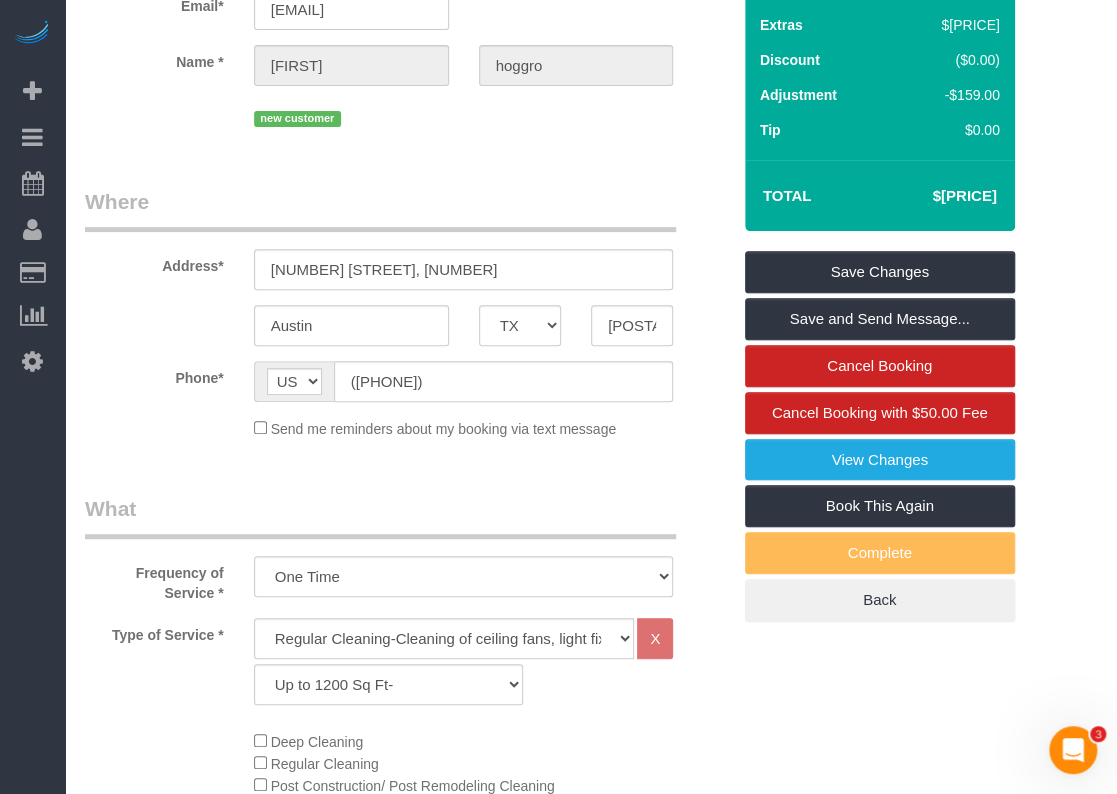 scroll, scrollTop: 0, scrollLeft: 0, axis: both 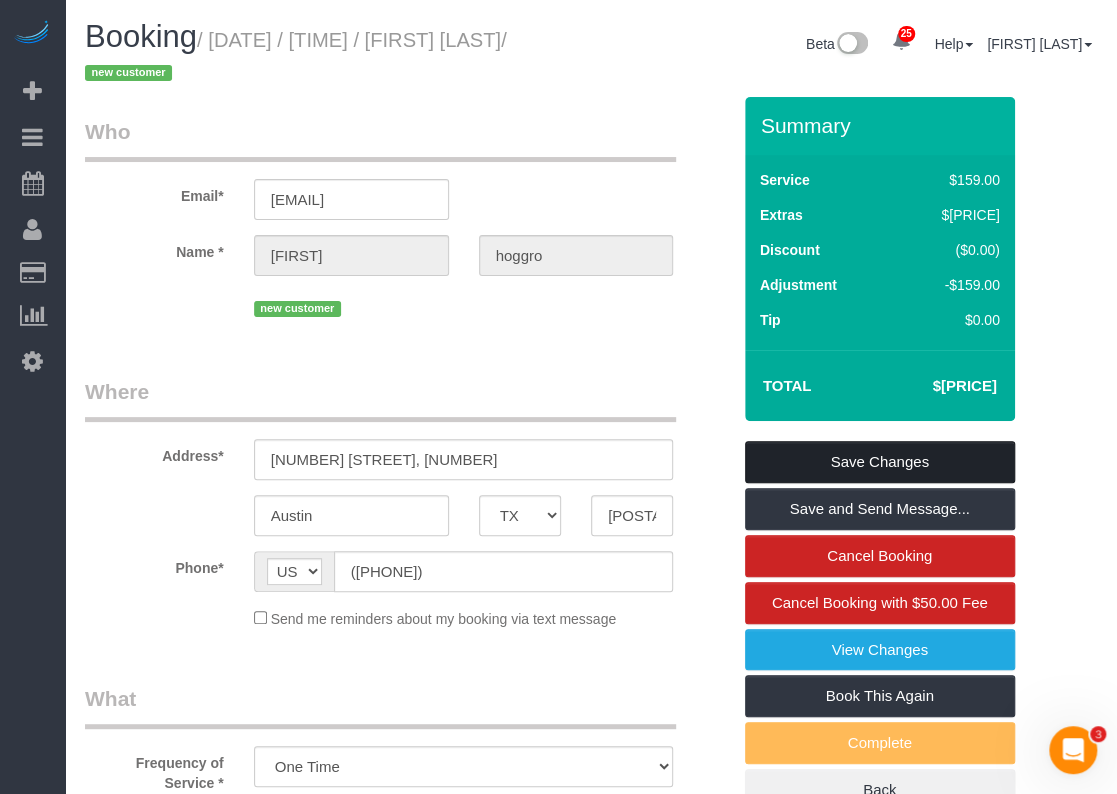 click on "Save Changes" at bounding box center (880, 462) 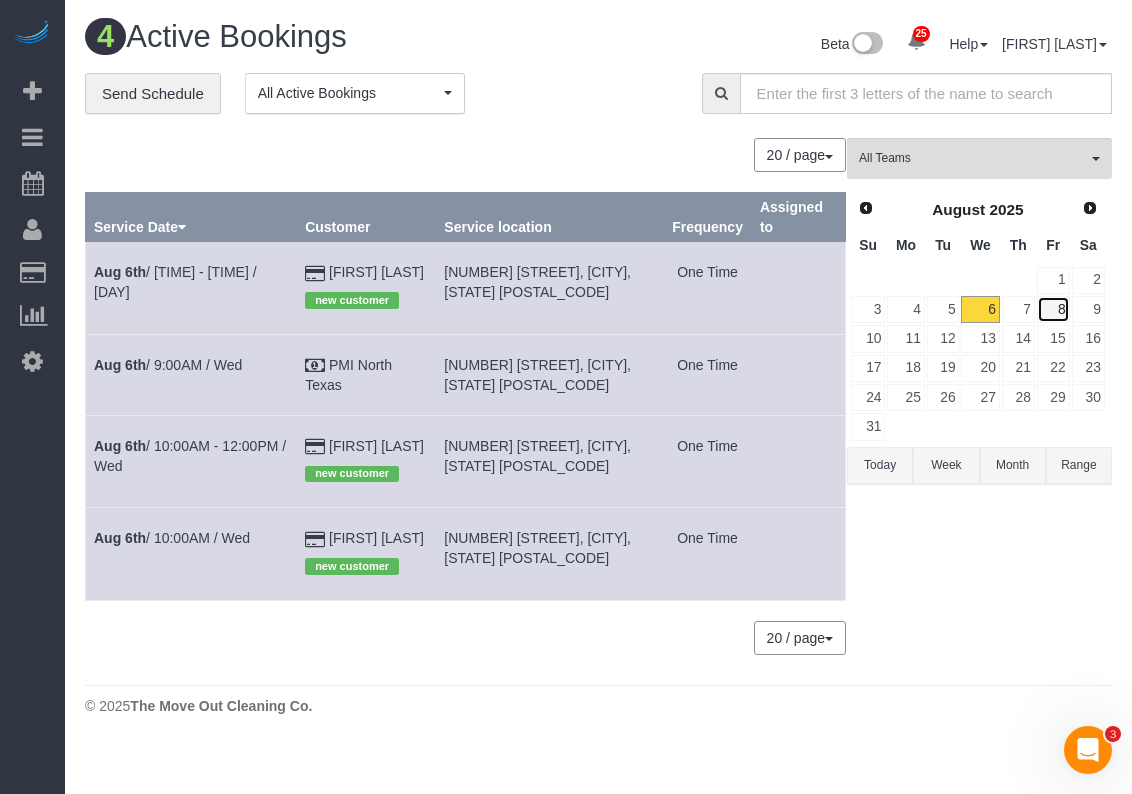 click on "8" at bounding box center [1053, 309] 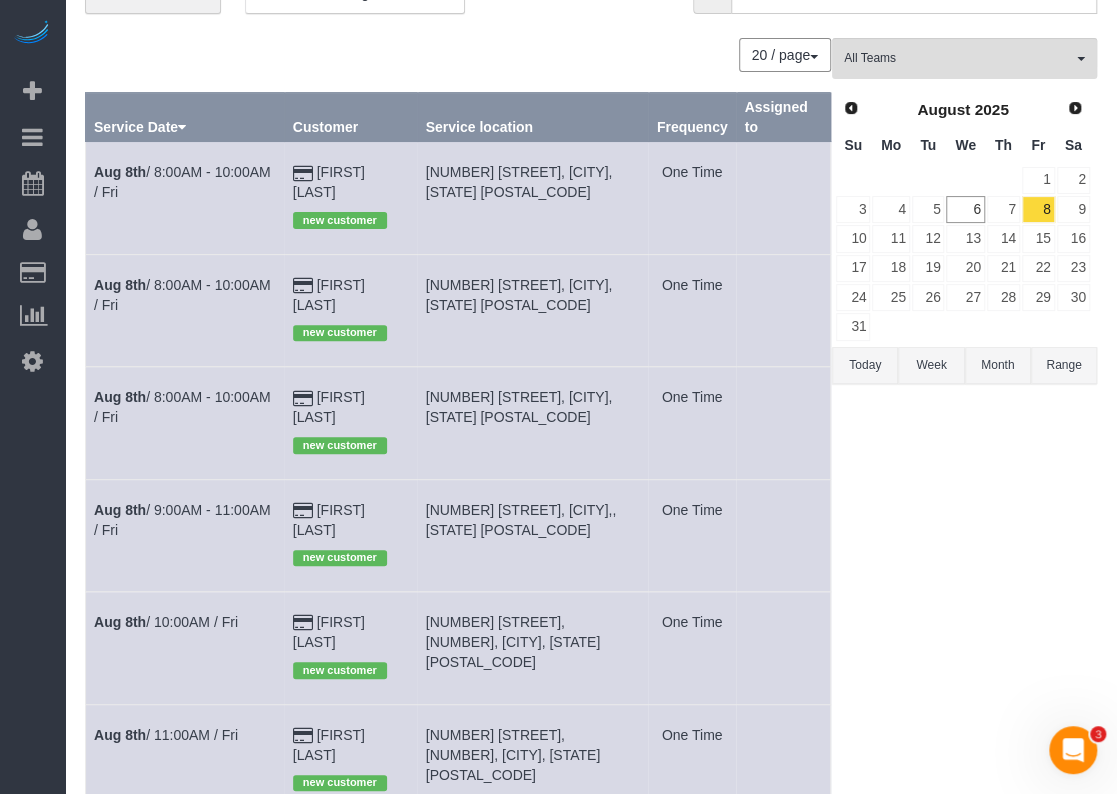 scroll, scrollTop: 166, scrollLeft: 0, axis: vertical 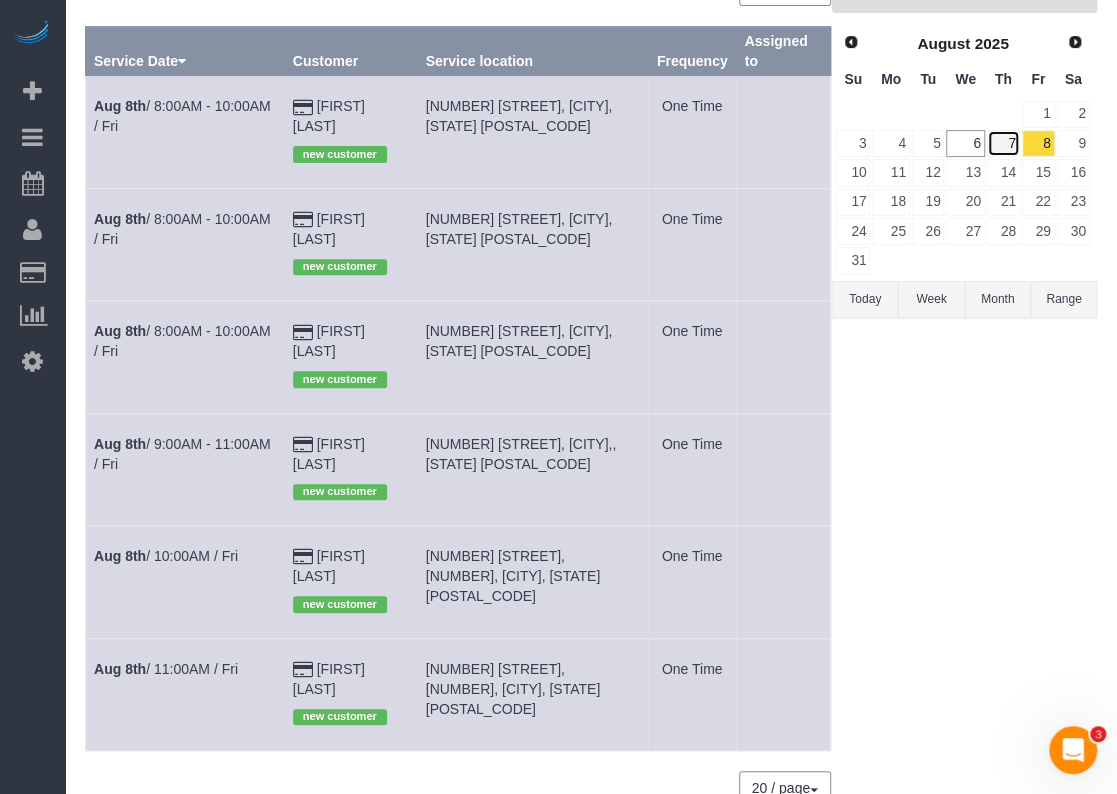 click on "7" at bounding box center (1003, 143) 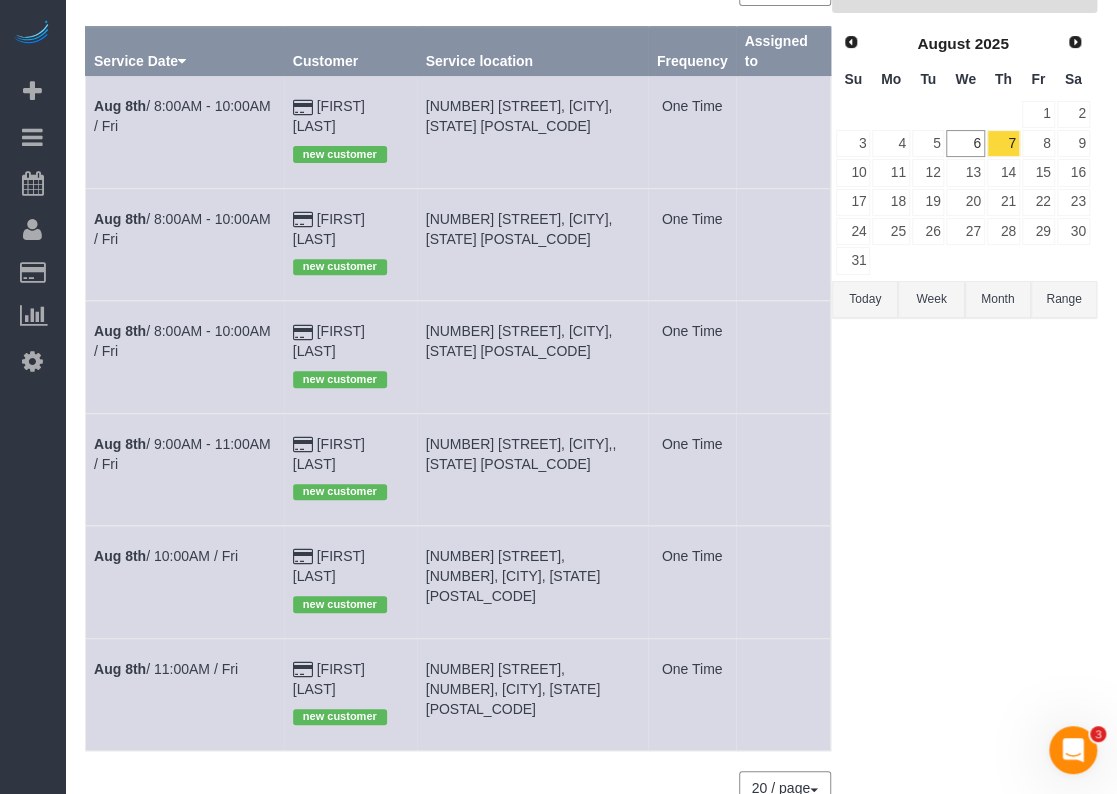 scroll, scrollTop: 0, scrollLeft: 0, axis: both 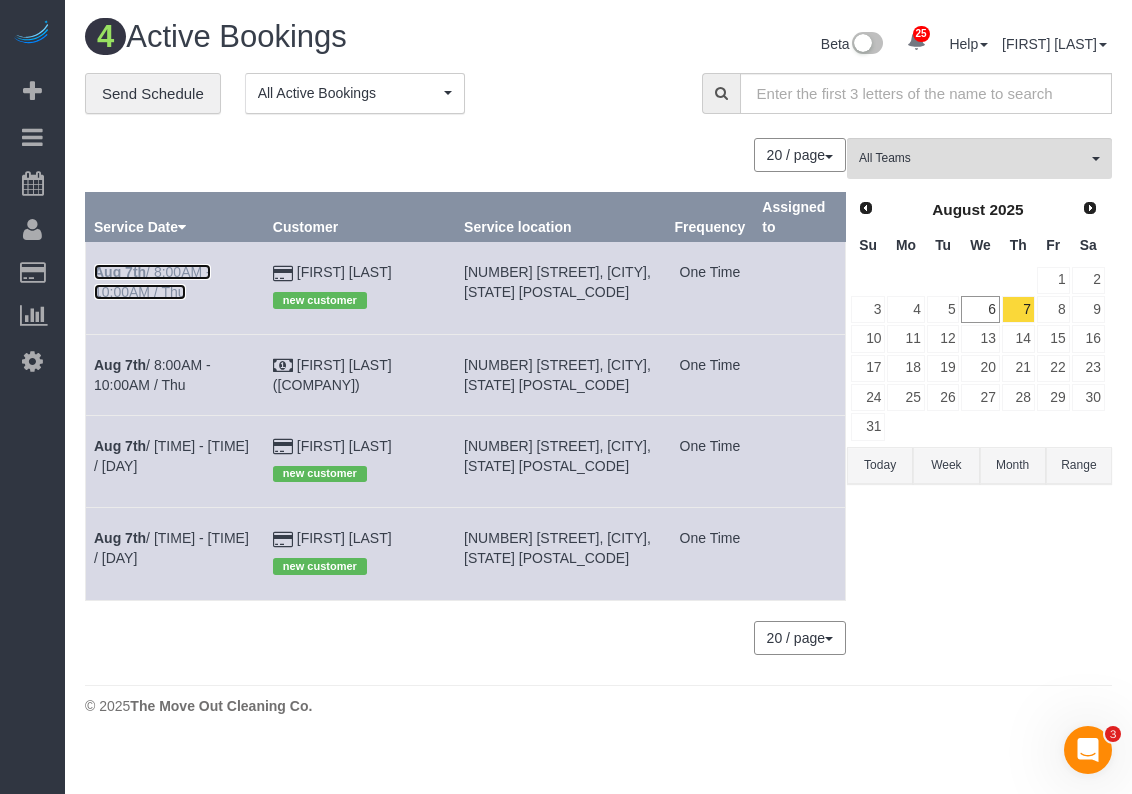 click on "[MONTH] [DAY]
/ [TIME] - [TIME] / [DAY]" at bounding box center [152, 282] 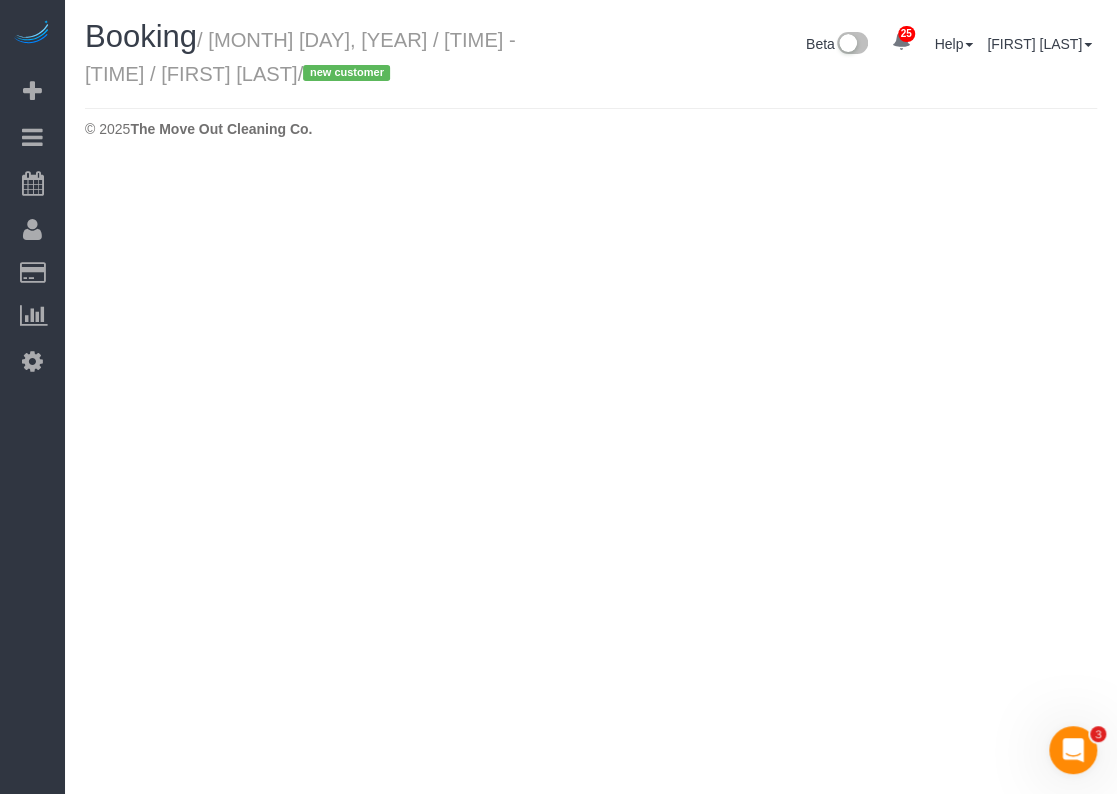 select on "TX" 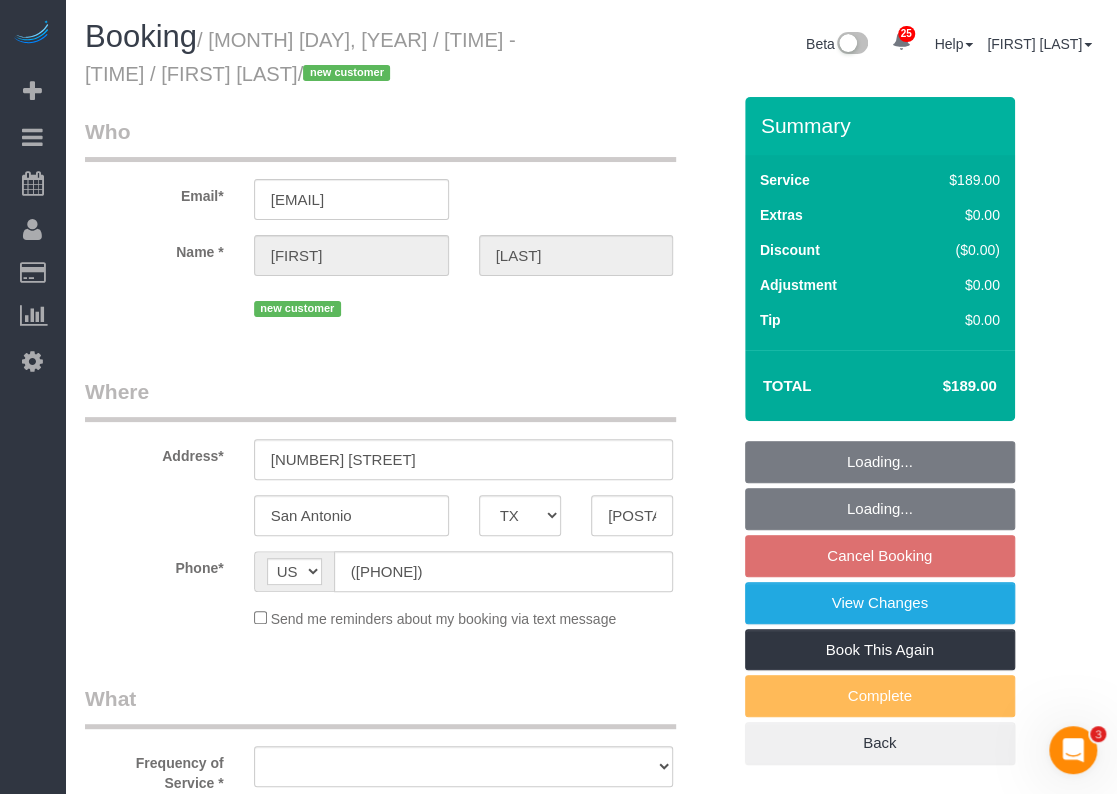 select on "object:17186" 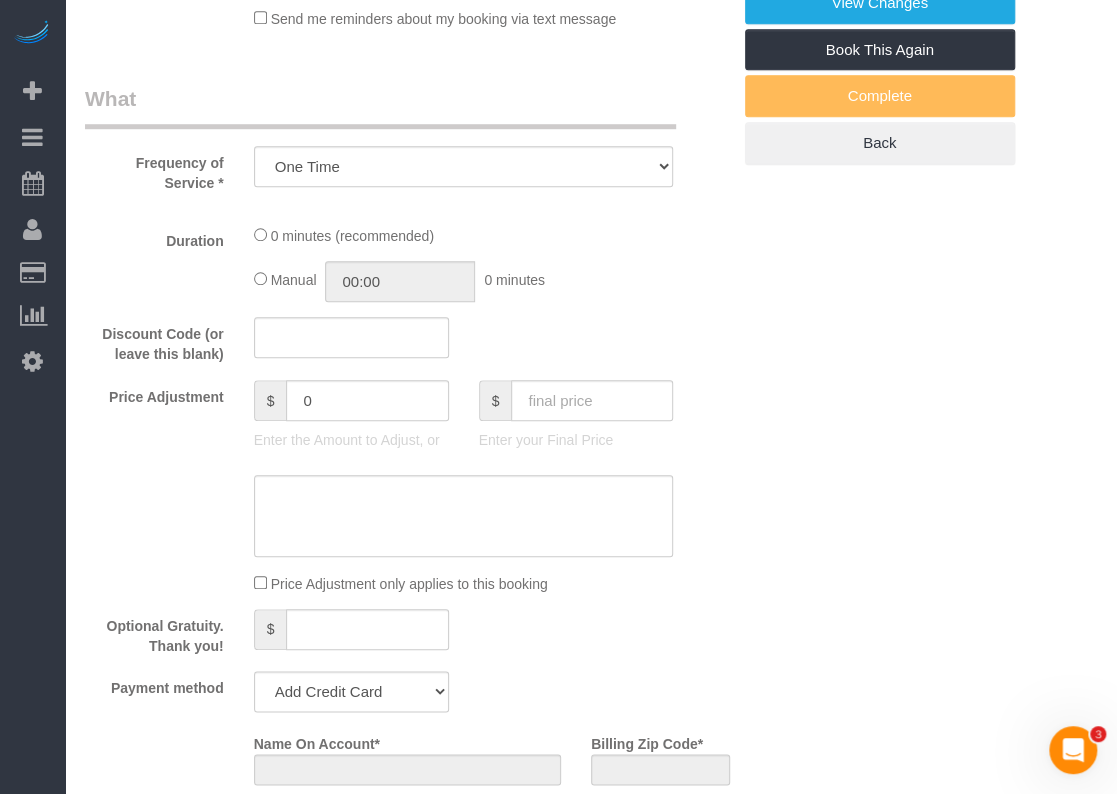 select on "string:fspay-d6ba35f7-b0ce-4a4a-af3b-975617095d80" 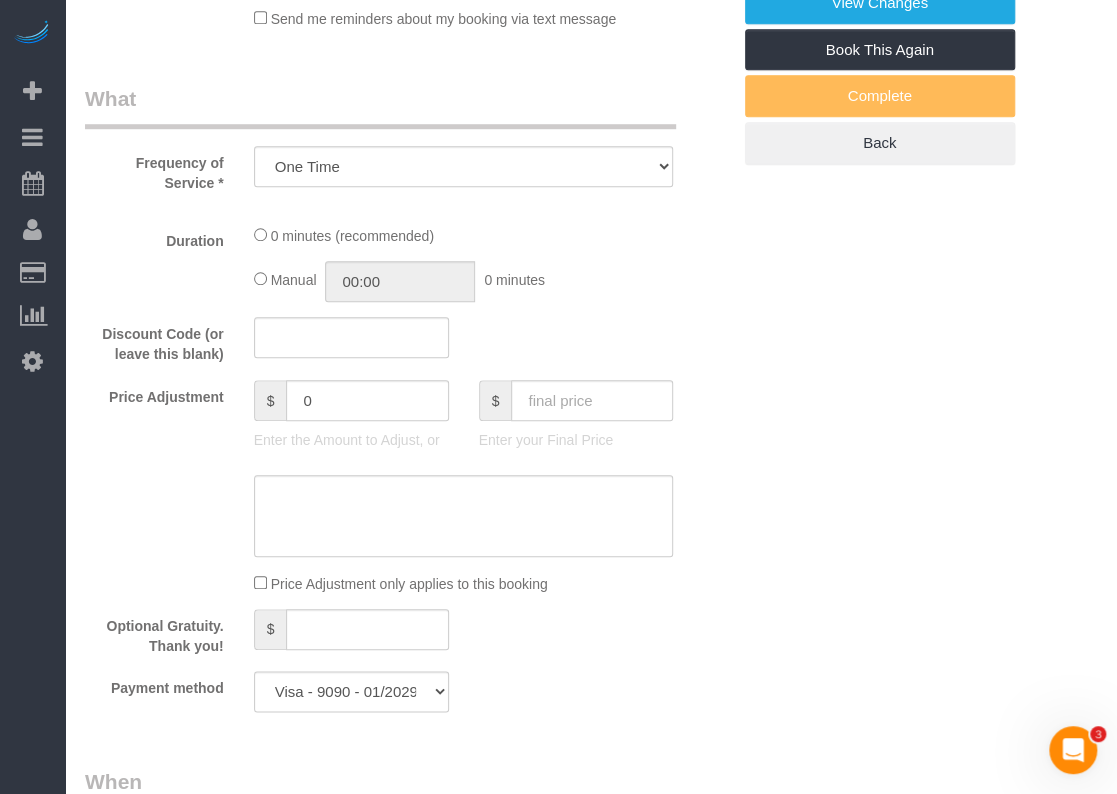 select on "object:17198" 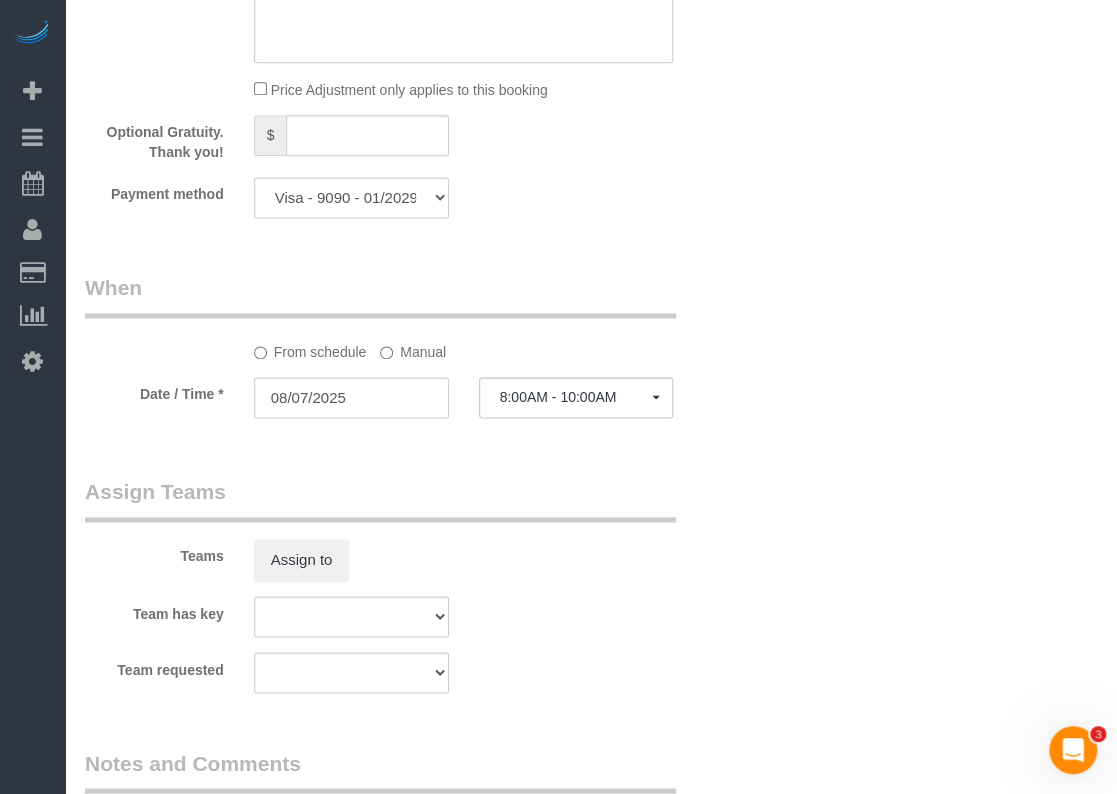 select on "3" 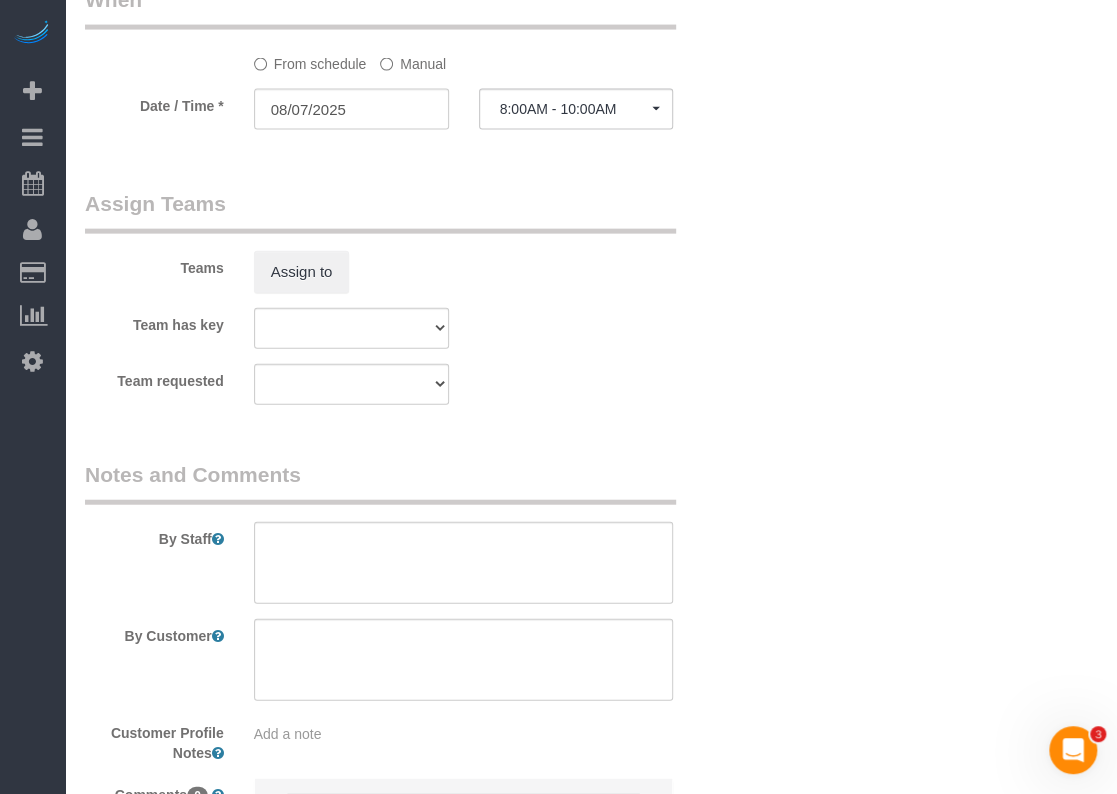 scroll, scrollTop: 1900, scrollLeft: 0, axis: vertical 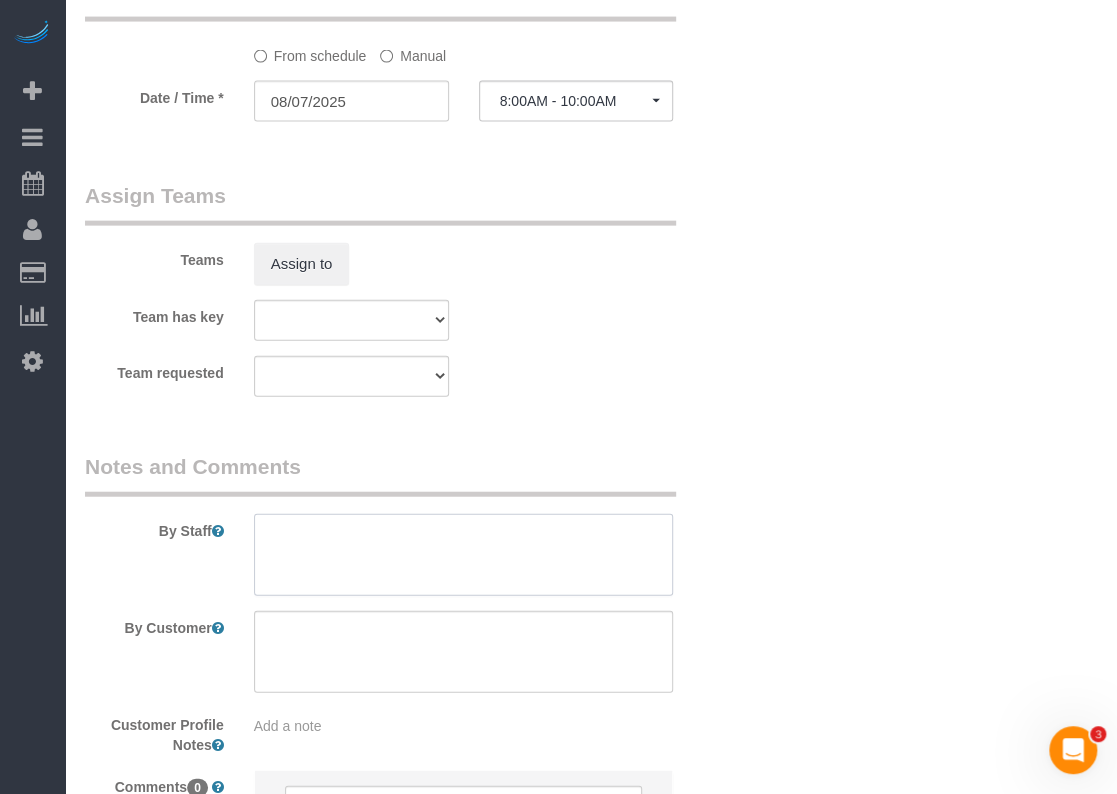 click at bounding box center [464, 555] 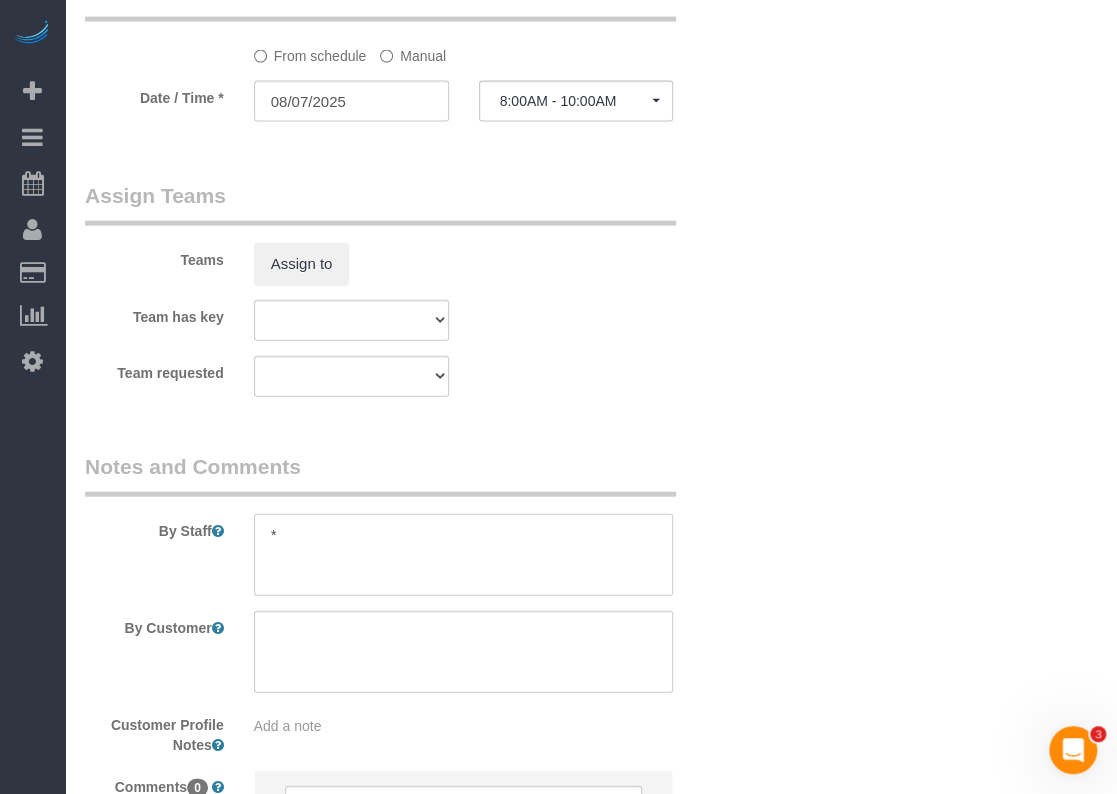 paste on "call when there and [PRONOUN] will open the home remotely." 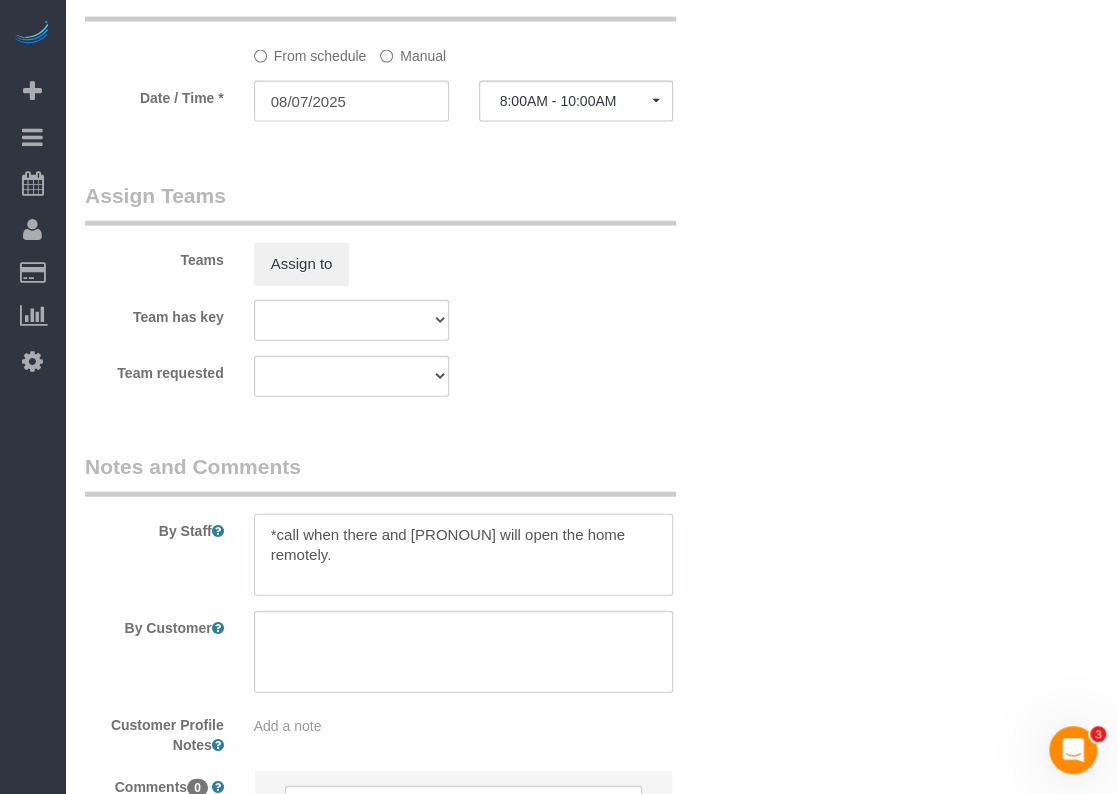 click at bounding box center [464, 555] 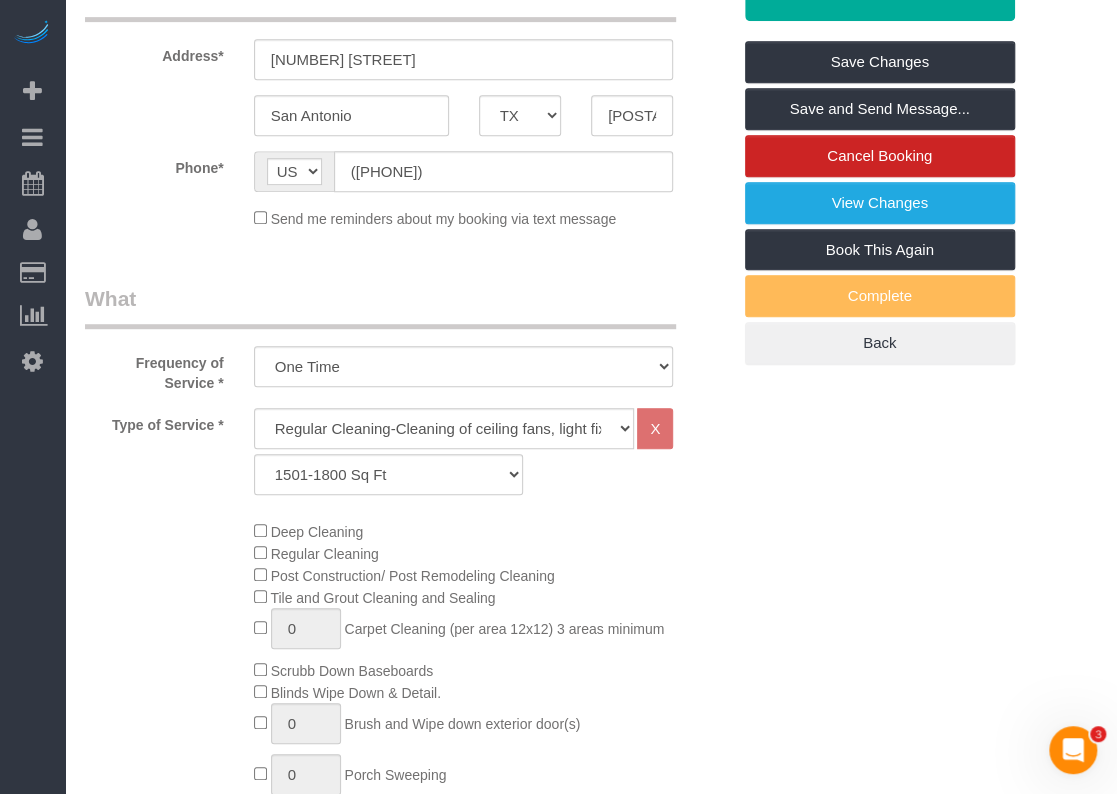 scroll, scrollTop: 0, scrollLeft: 0, axis: both 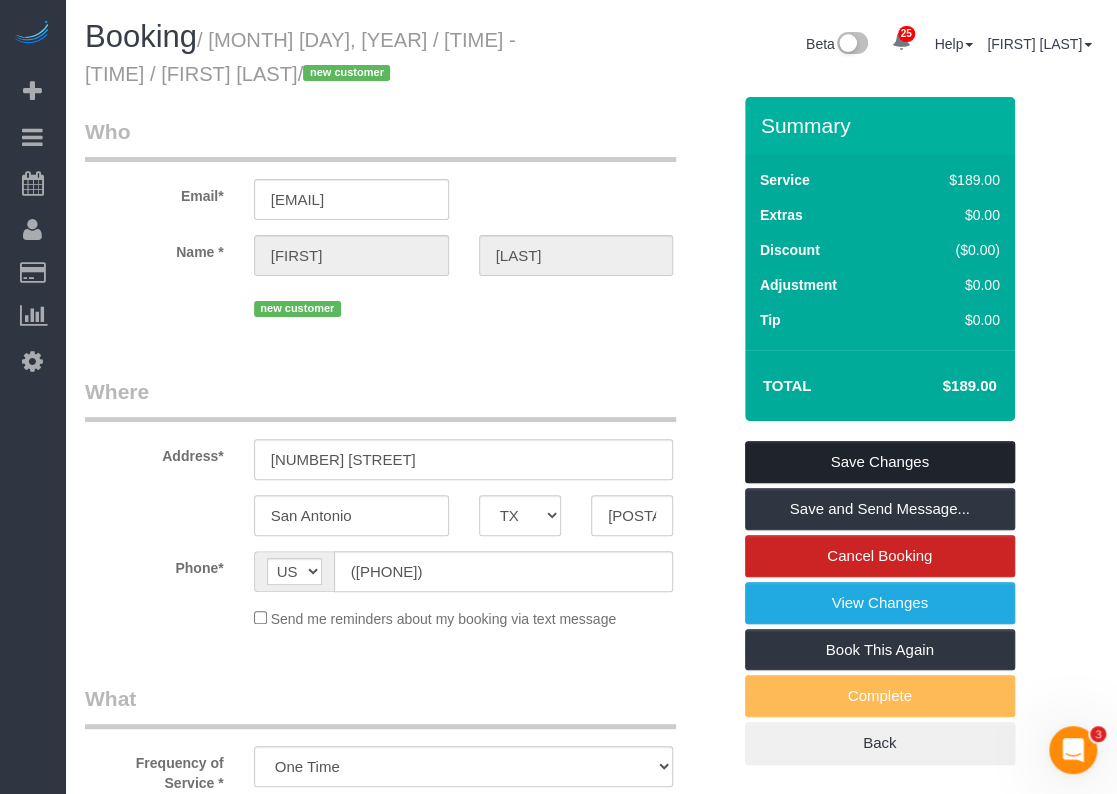type on "*call when there and client will open the home remotely." 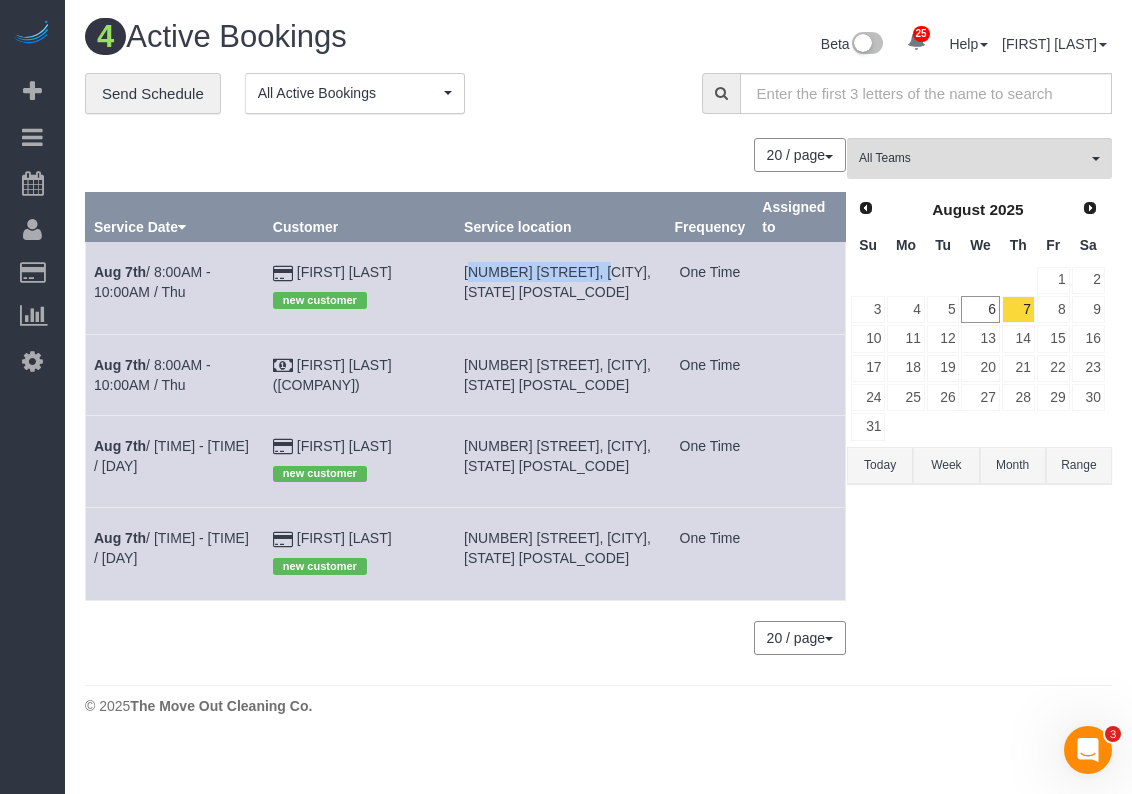 drag, startPoint x: 480, startPoint y: 271, endPoint x: 604, endPoint y: 267, distance: 124.0645 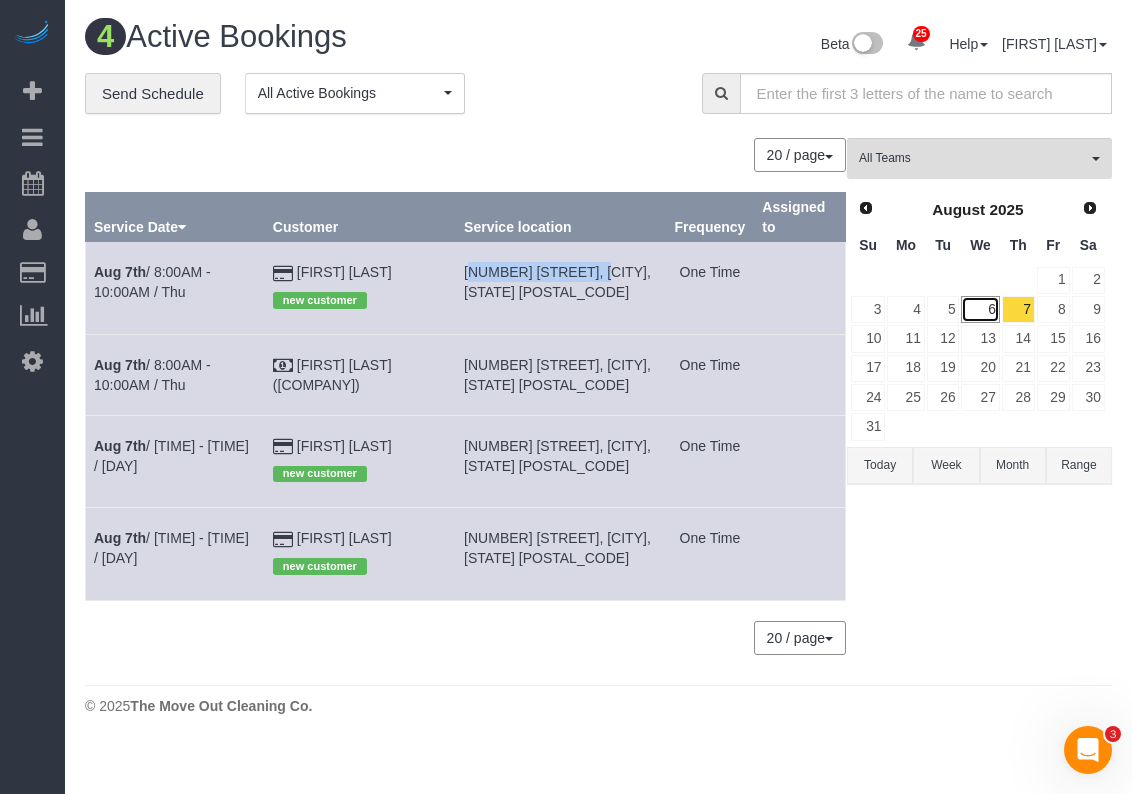 click on "6" at bounding box center [980, 309] 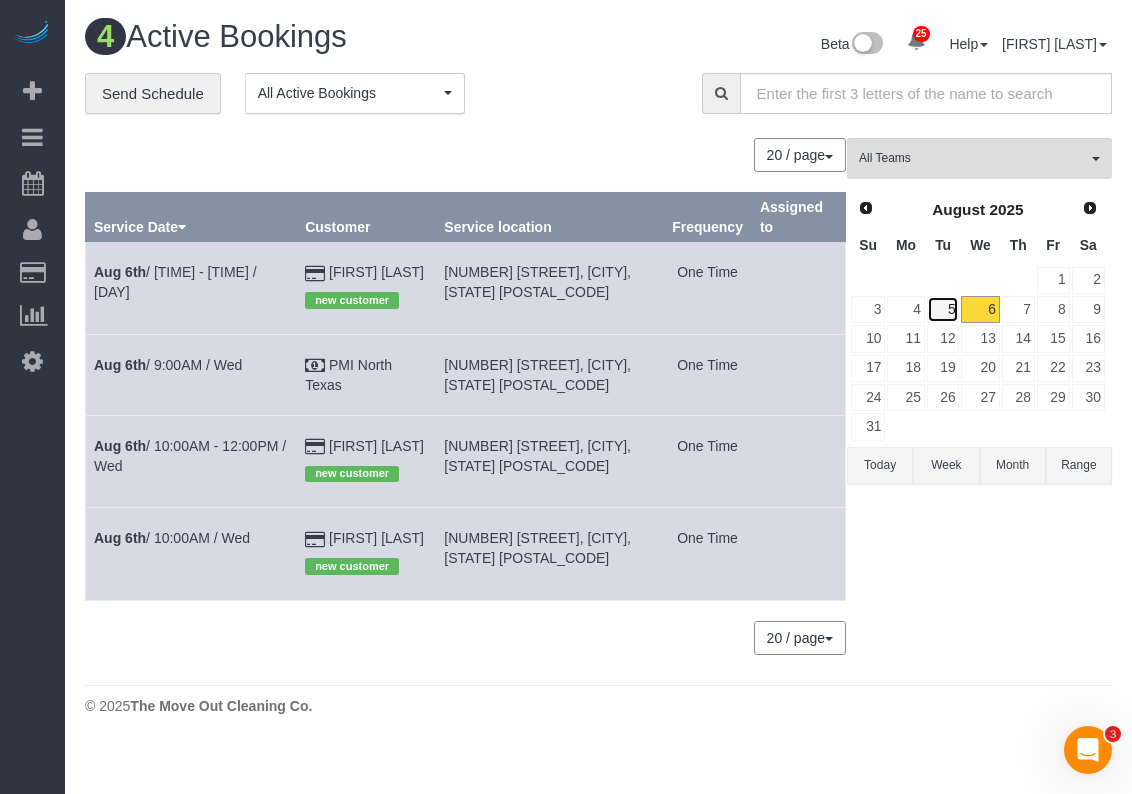 click on "5" at bounding box center (943, 309) 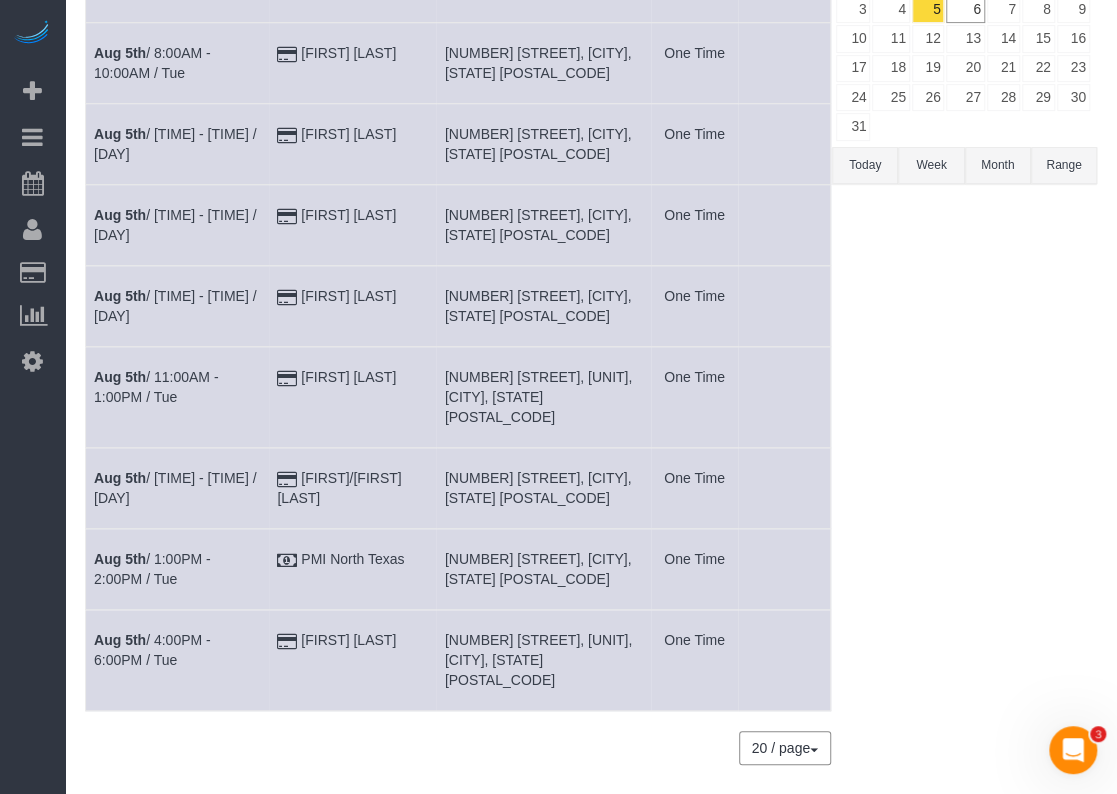 scroll, scrollTop: 0, scrollLeft: 0, axis: both 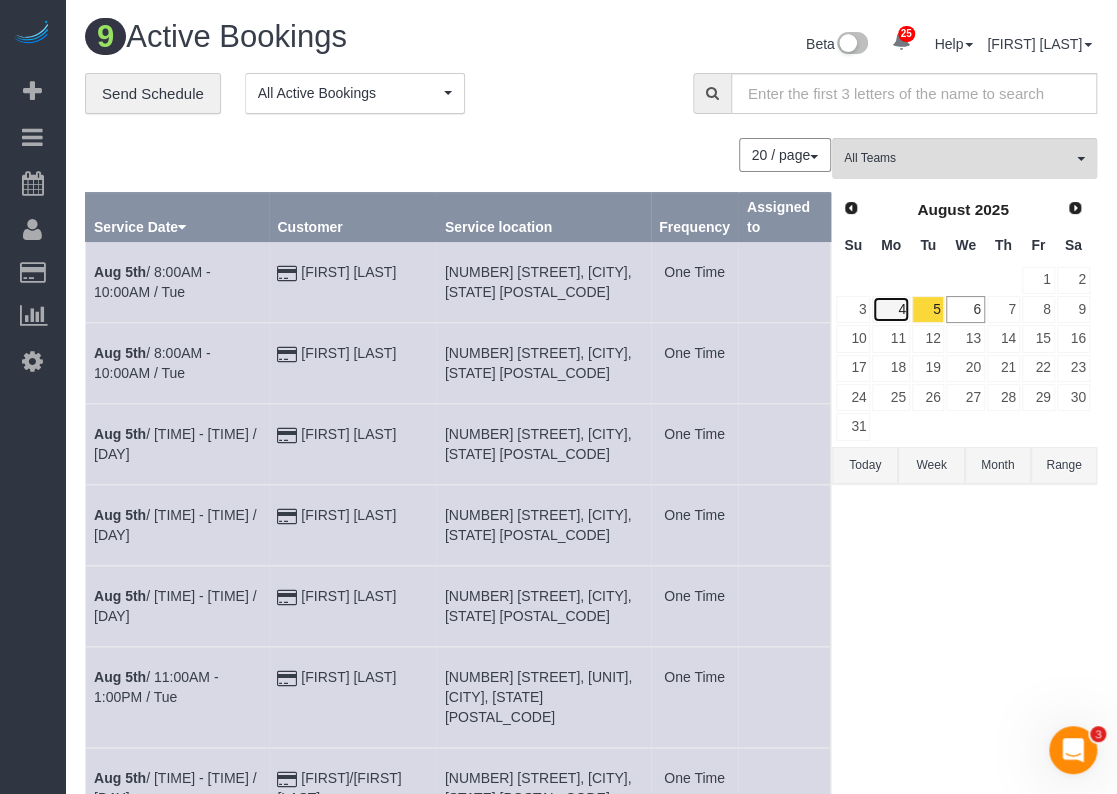 click on "4" at bounding box center [890, 309] 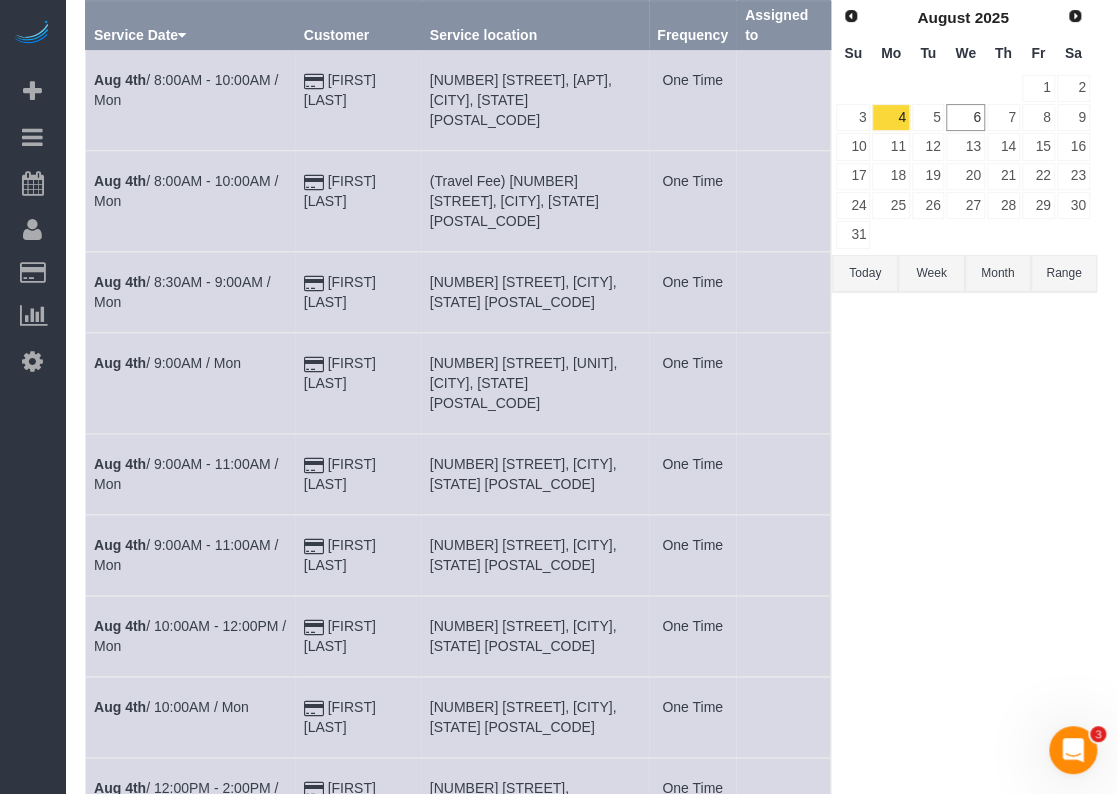 scroll, scrollTop: 200, scrollLeft: 0, axis: vertical 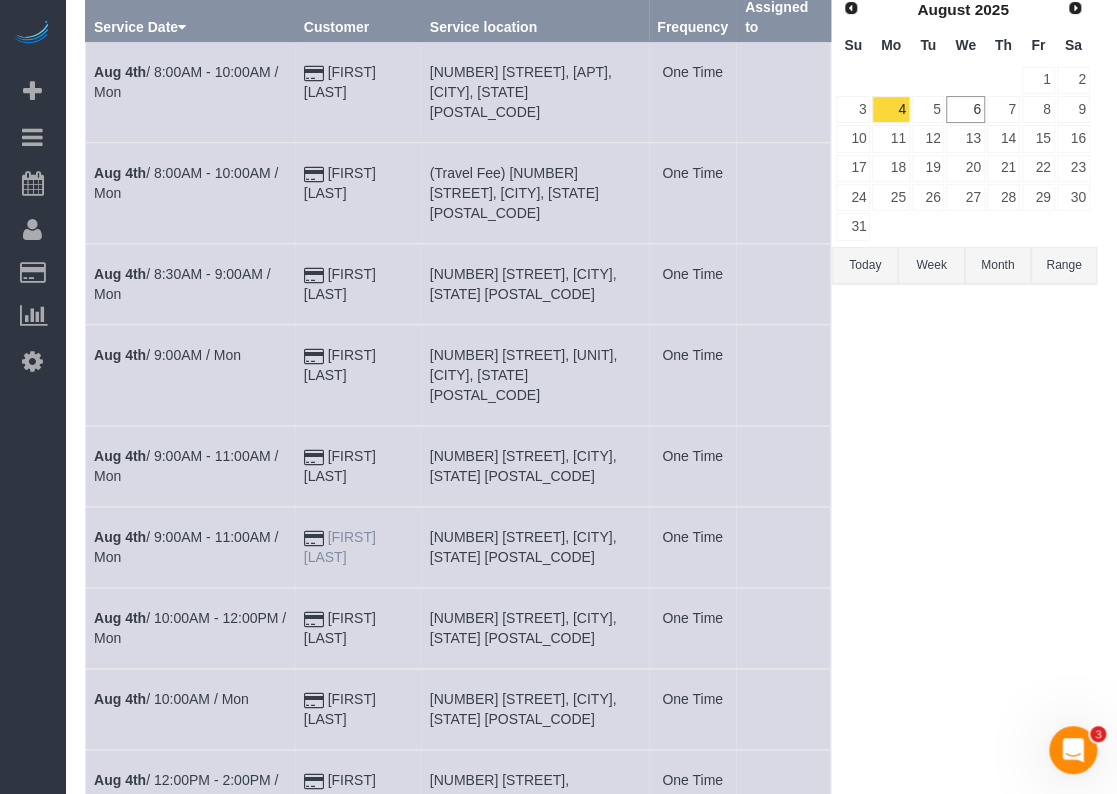 drag, startPoint x: 412, startPoint y: 477, endPoint x: 332, endPoint y: 476, distance: 80.00625 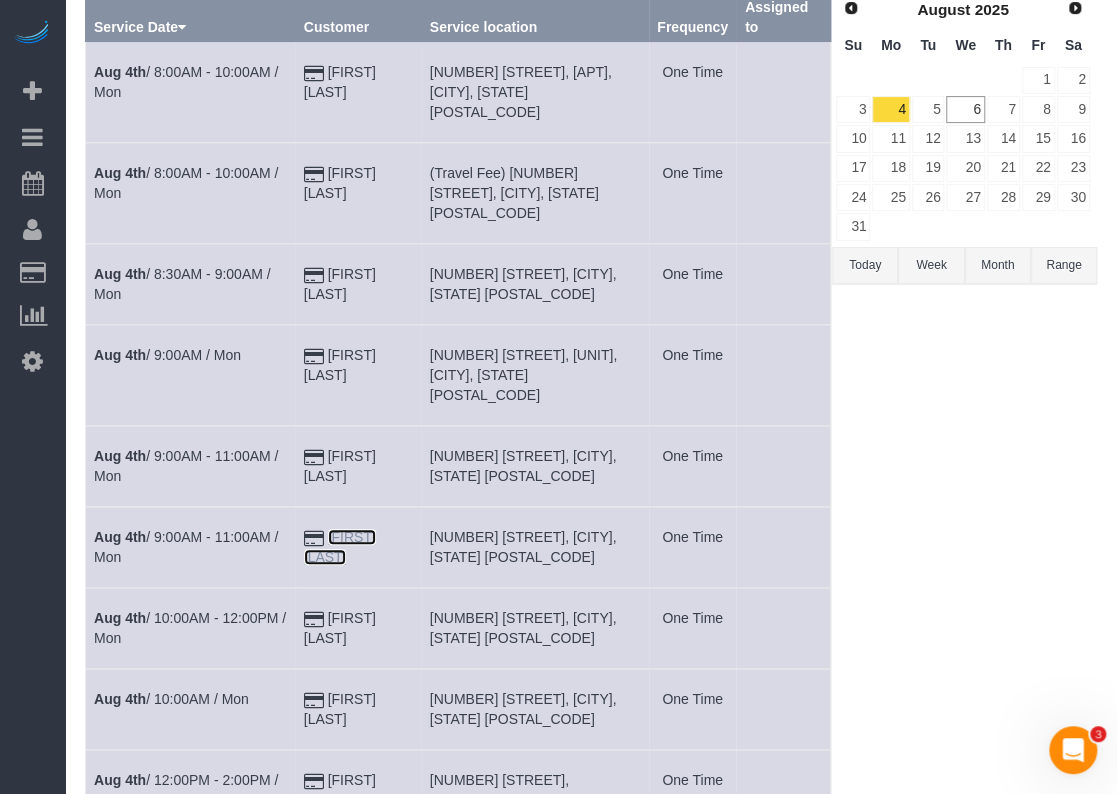 copy on "[FIRST] [LAST]" 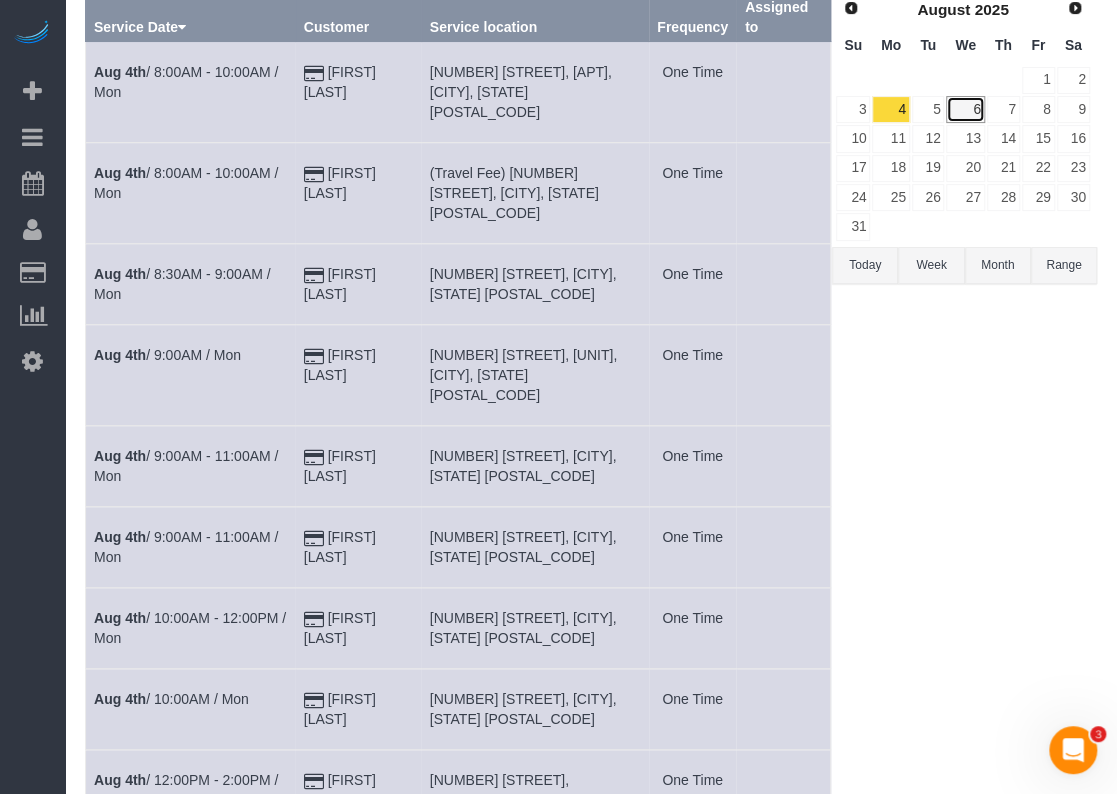 click on "6" at bounding box center (965, 109) 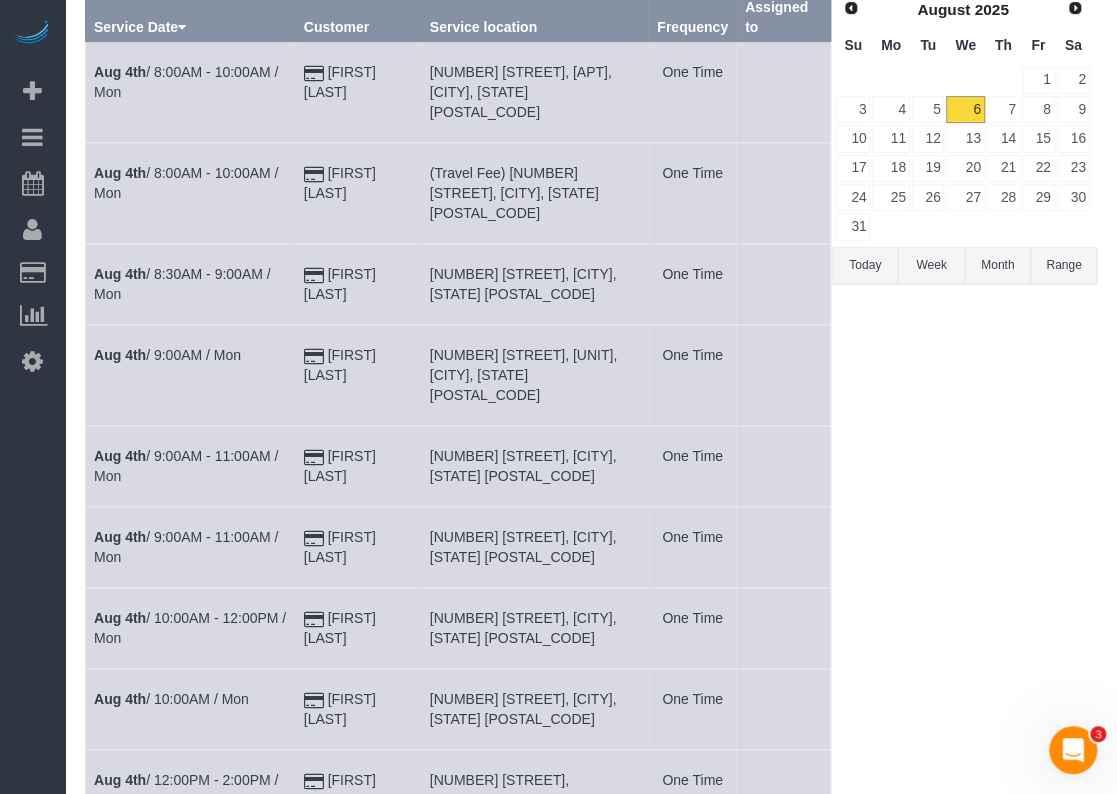 scroll, scrollTop: 0, scrollLeft: 0, axis: both 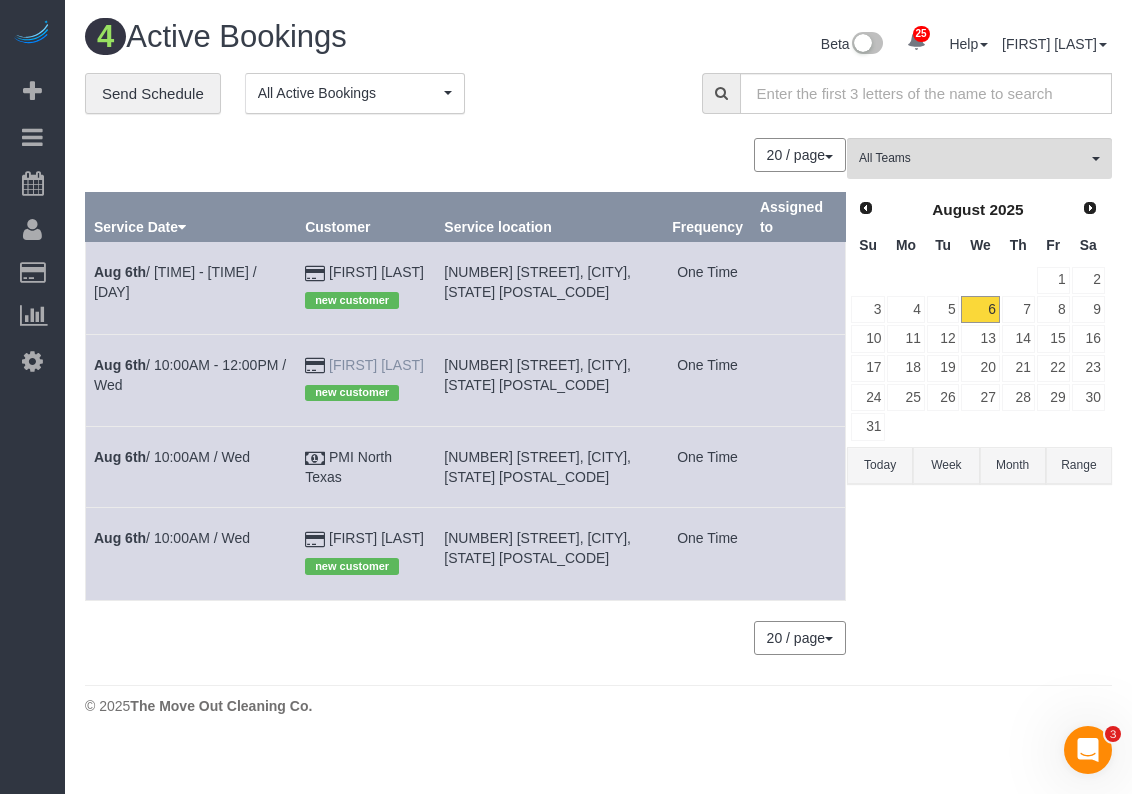 drag, startPoint x: 425, startPoint y: 386, endPoint x: 337, endPoint y: 381, distance: 88.14193 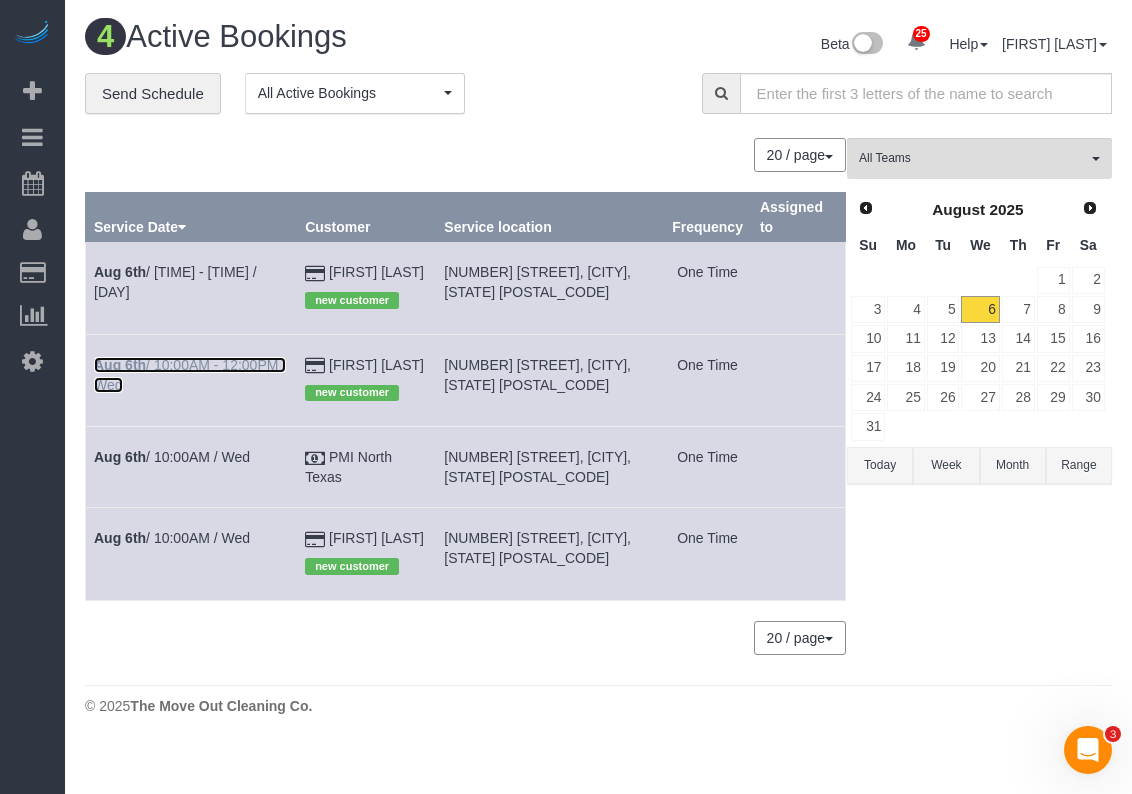 click on "[MONTH] [DAY]
/ [TIME] - [TIME] / [DAY]" at bounding box center [190, 375] 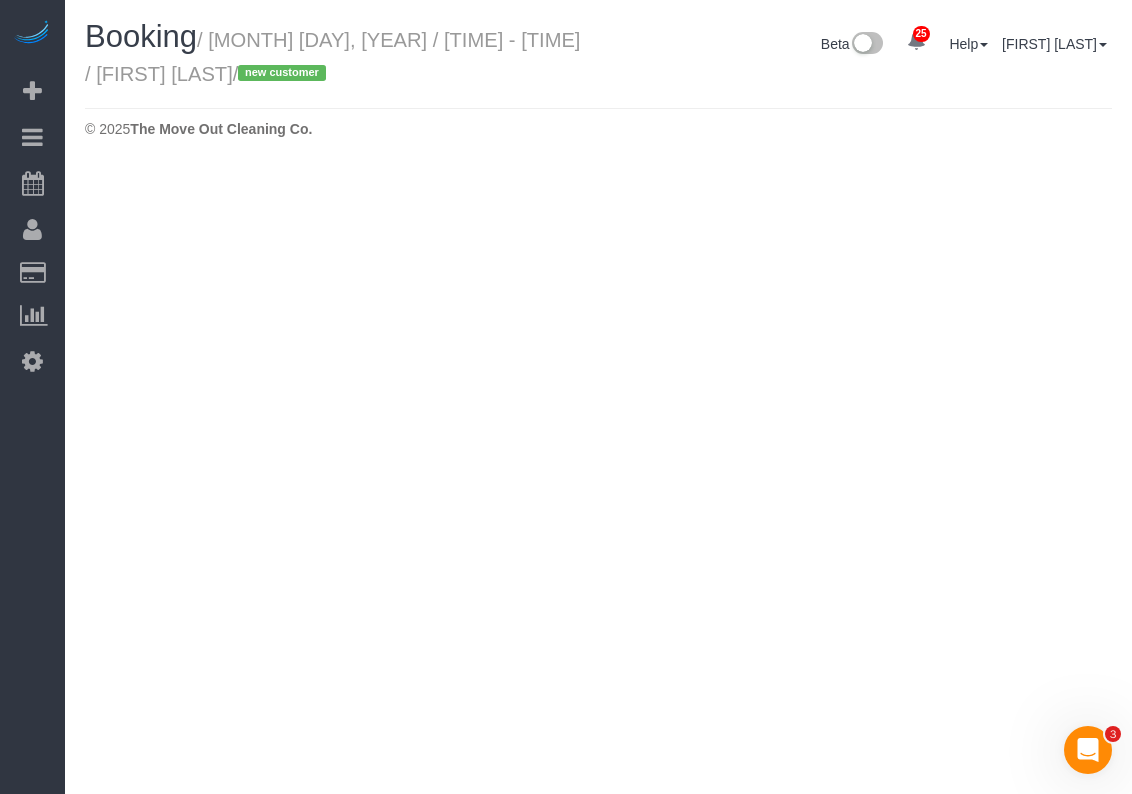 select on "TX" 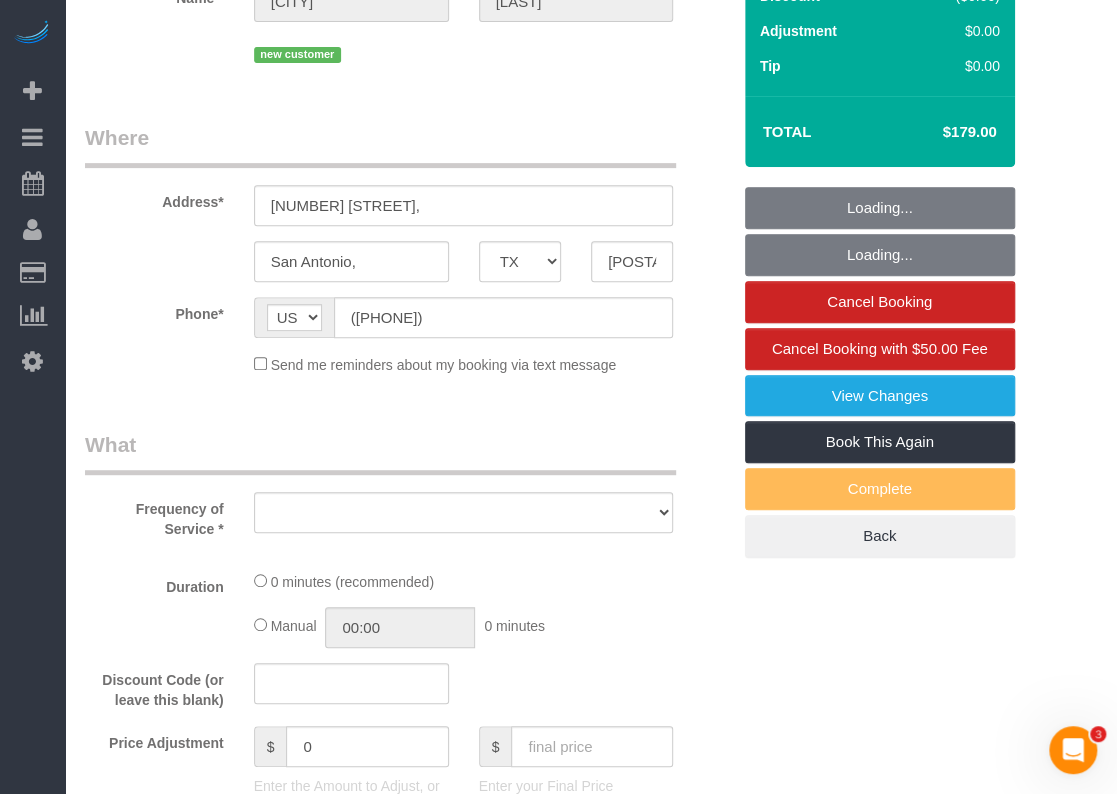 select on "string:fspay-e5da1251-f023-4e2e-9e79-caca654c0f63" 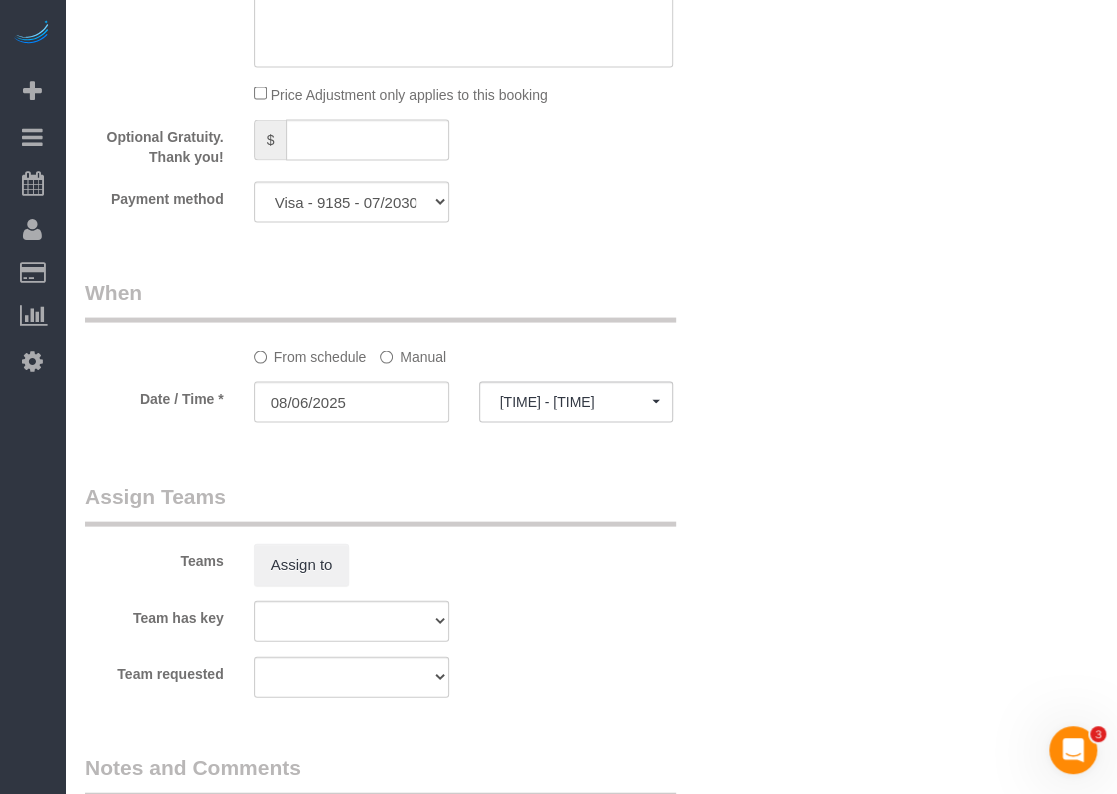 select on "object:18075" 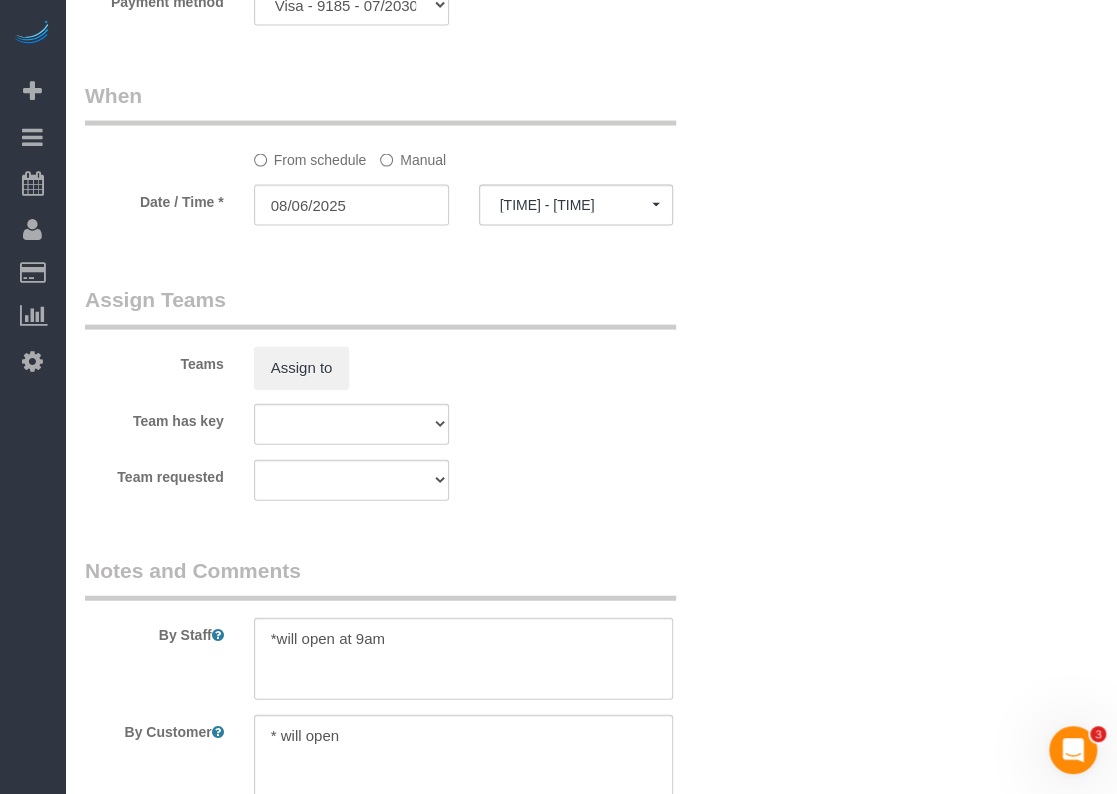scroll, scrollTop: 2100, scrollLeft: 0, axis: vertical 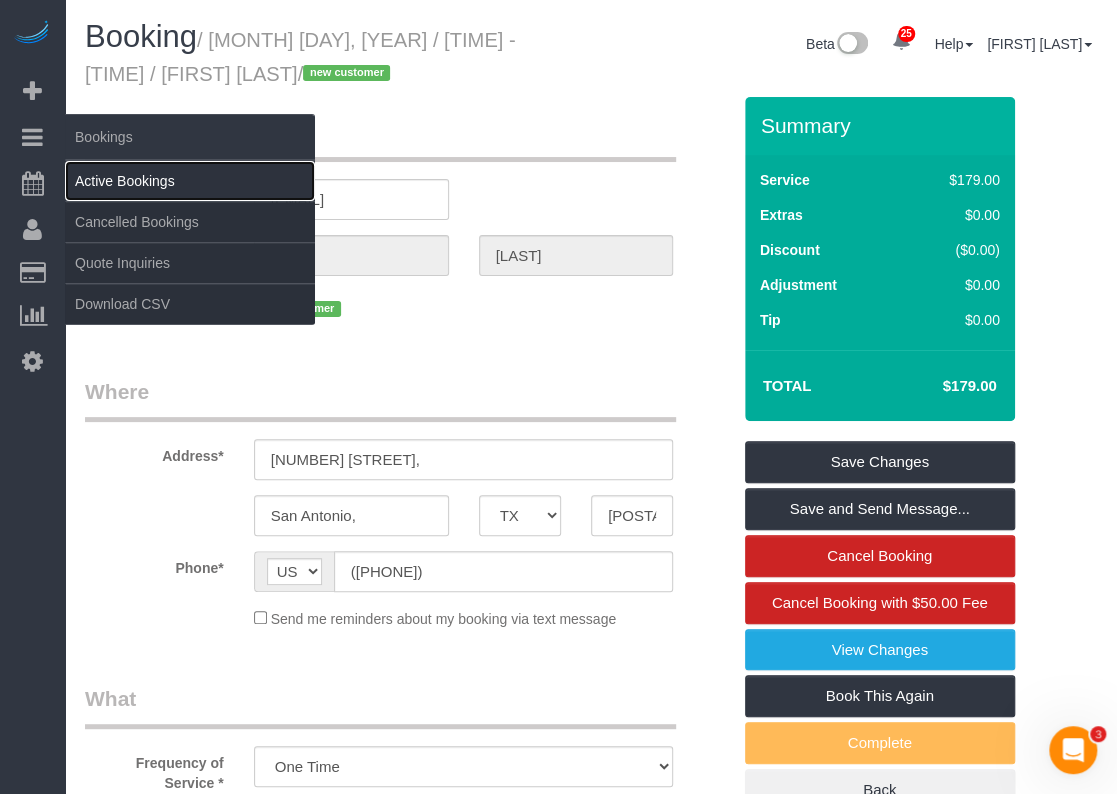 click on "Active Bookings" at bounding box center [190, 181] 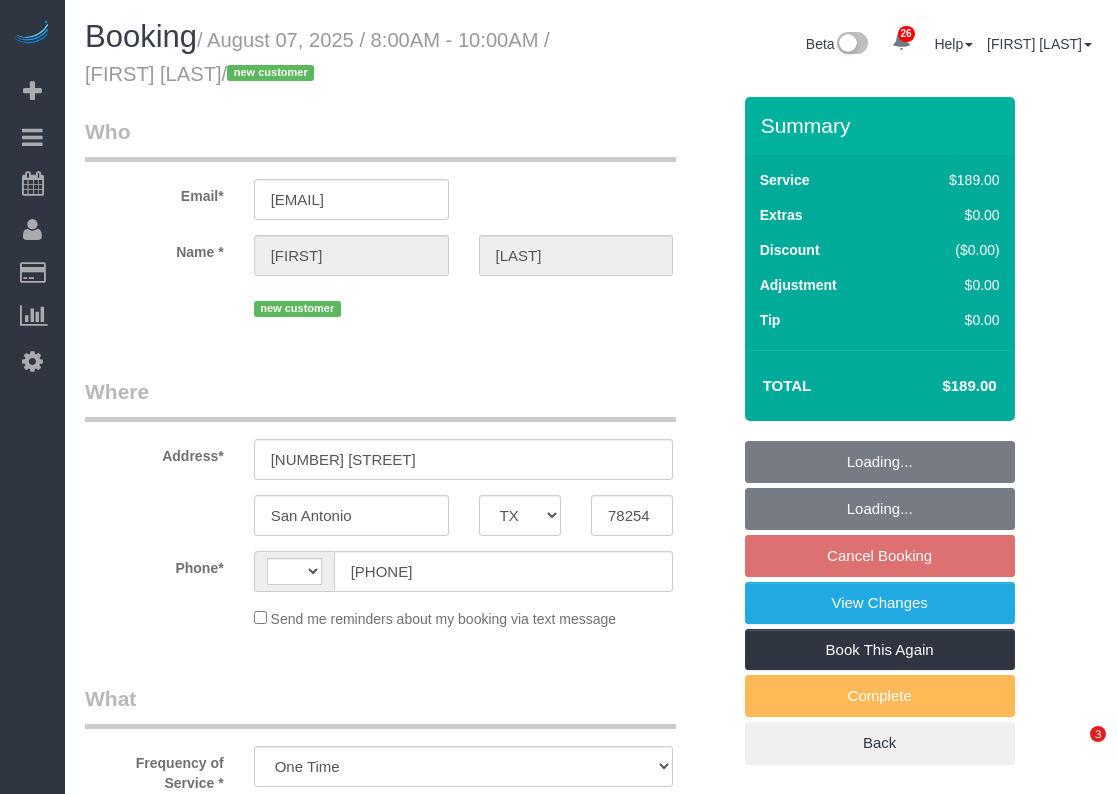 select on "TX" 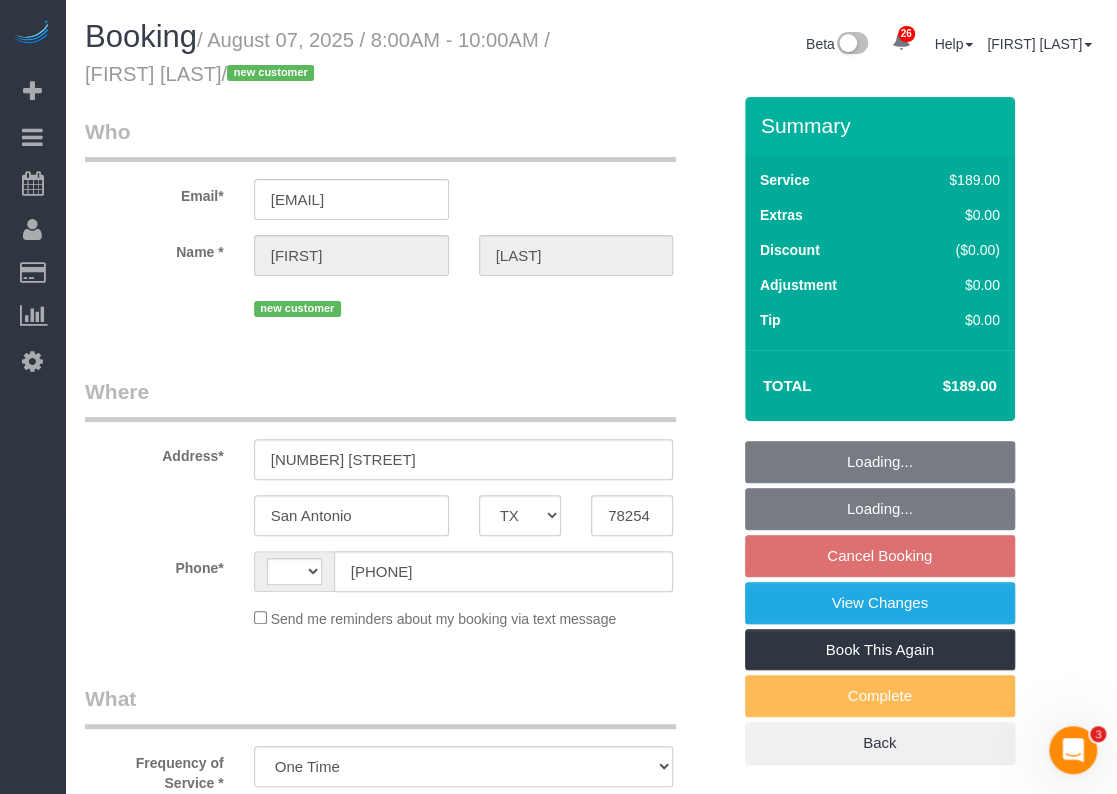 scroll, scrollTop: 0, scrollLeft: 0, axis: both 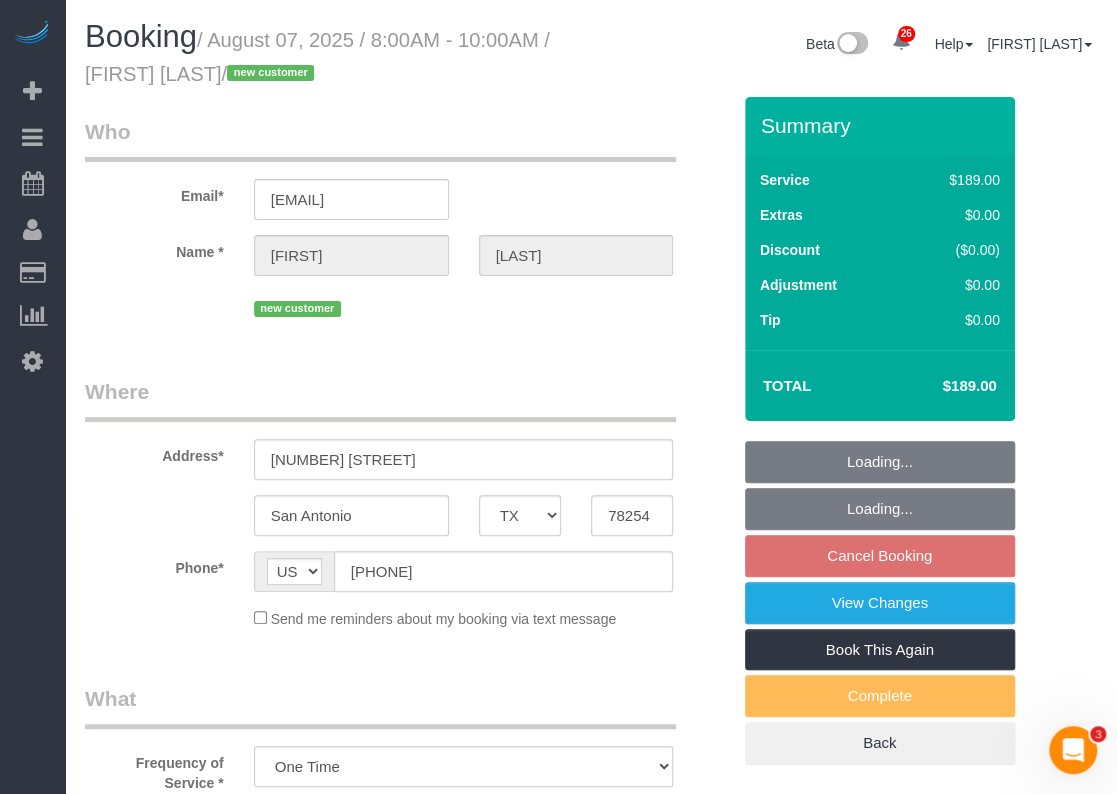 select on "3" 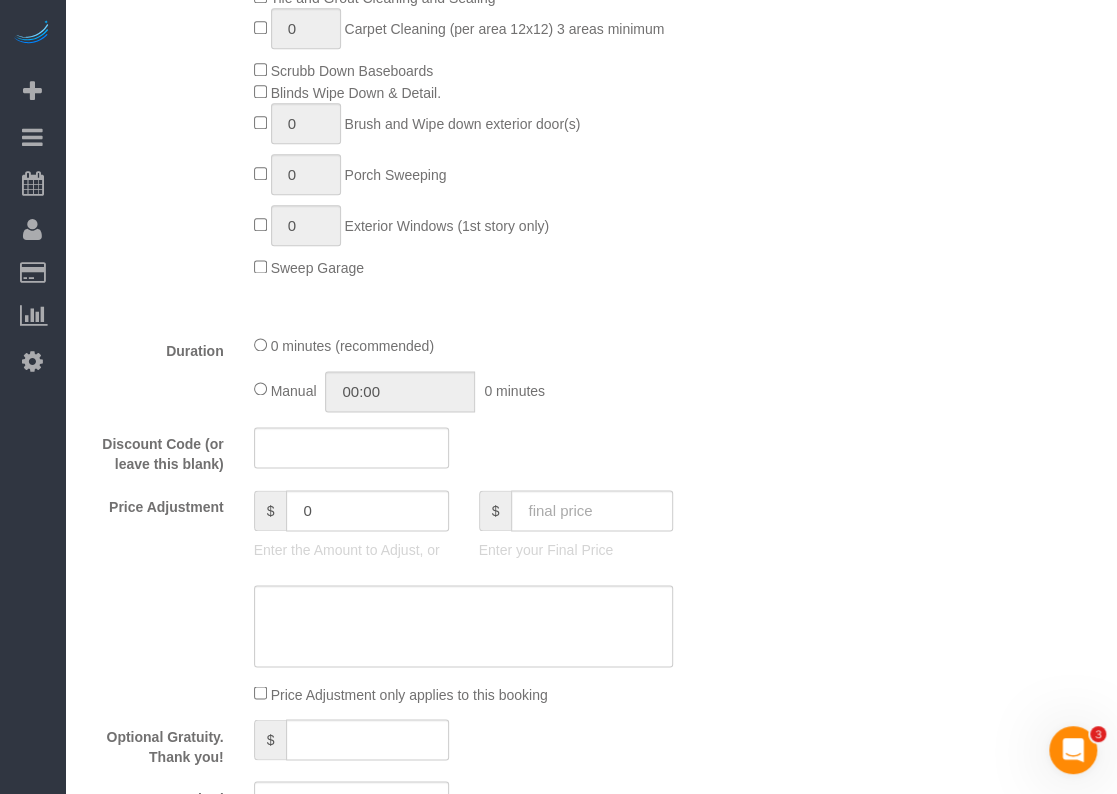 scroll, scrollTop: 1600, scrollLeft: 0, axis: vertical 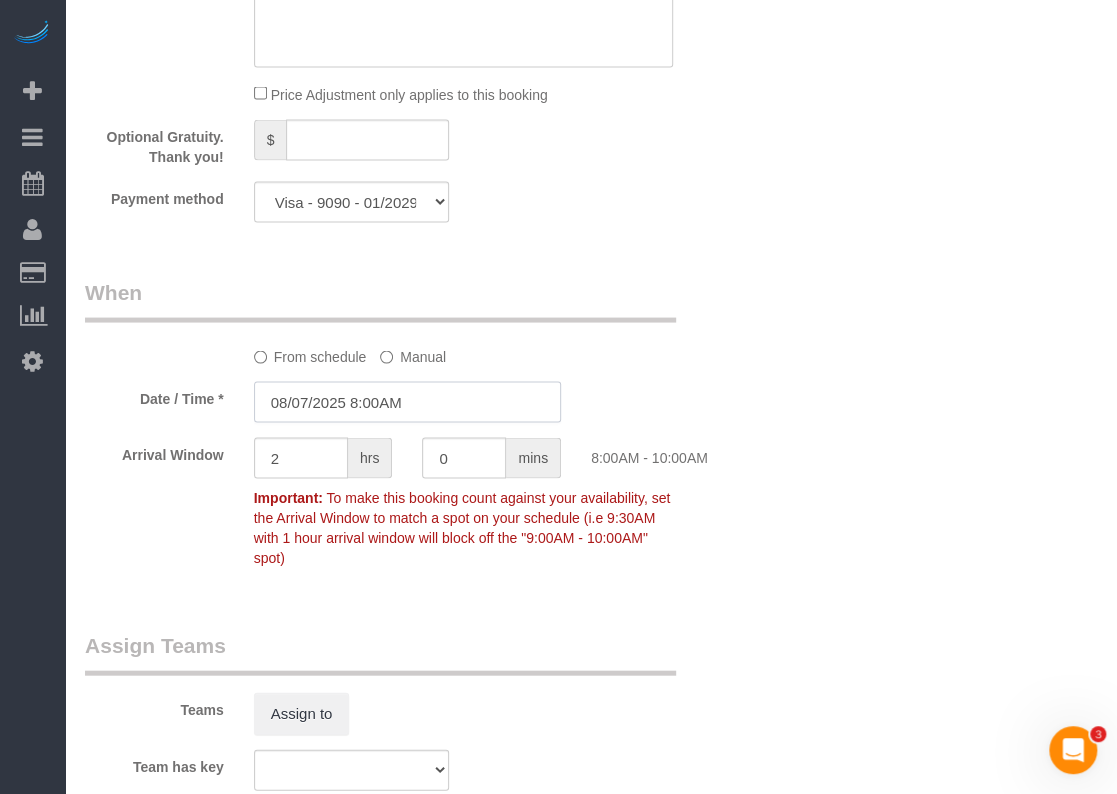 click on "08/07/2025 8:00AM" at bounding box center (407, 401) 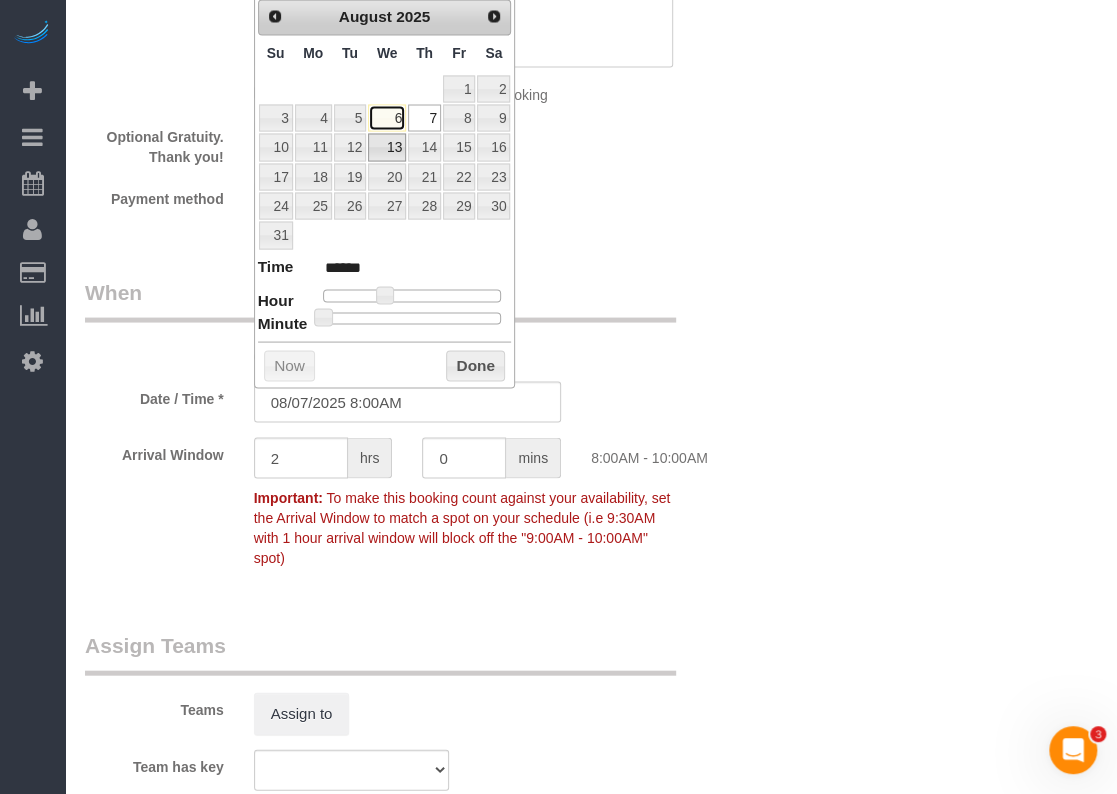 click on "6" at bounding box center (387, 117) 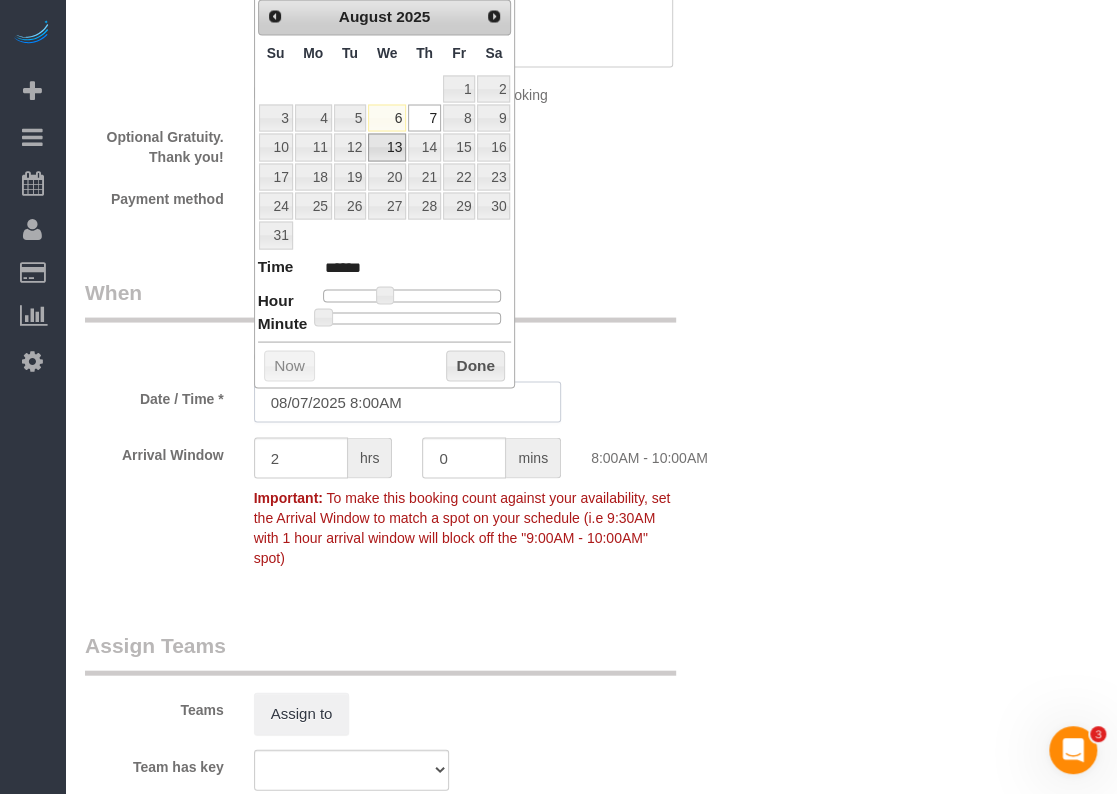 type on "08/06/2025 8:00AM" 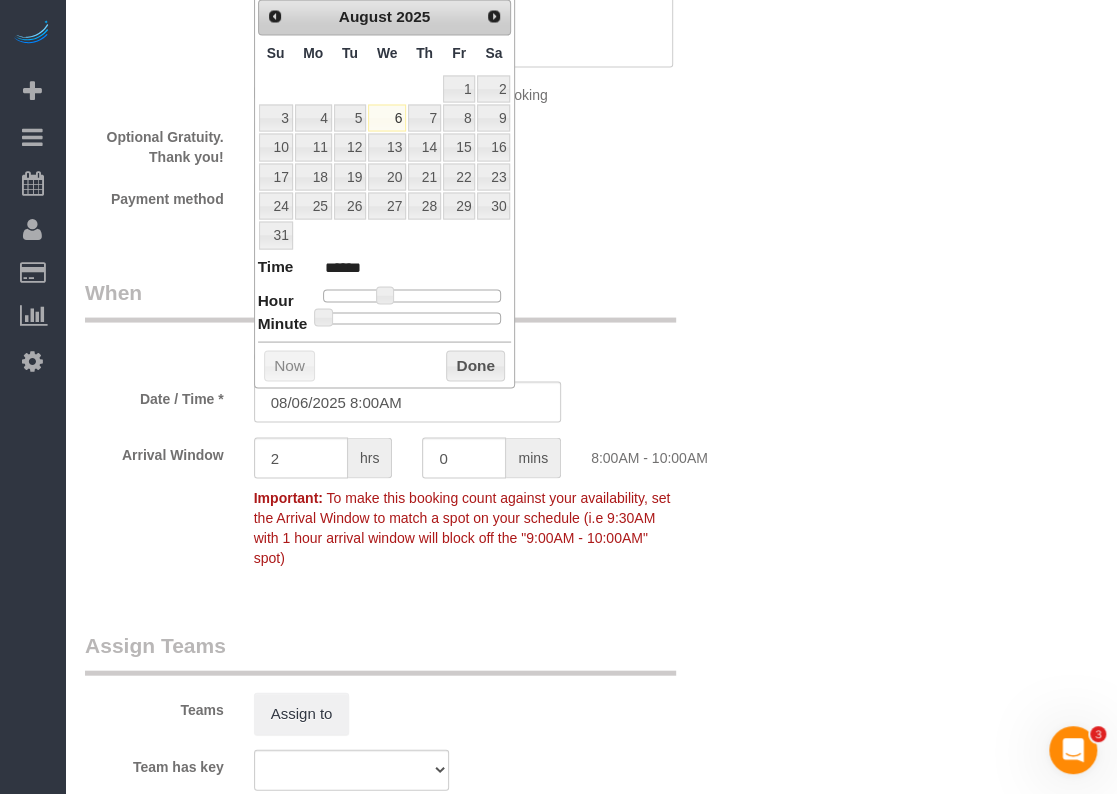 click on "Done" at bounding box center (475, 366) 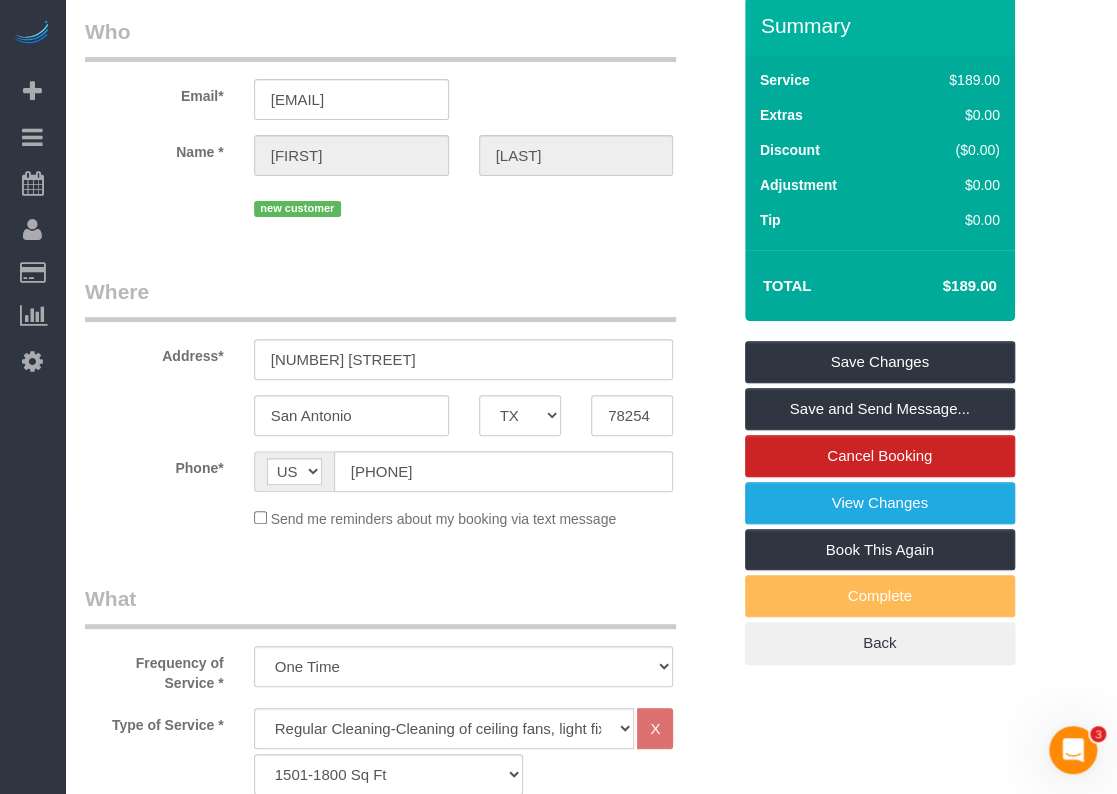 scroll, scrollTop: 0, scrollLeft: 0, axis: both 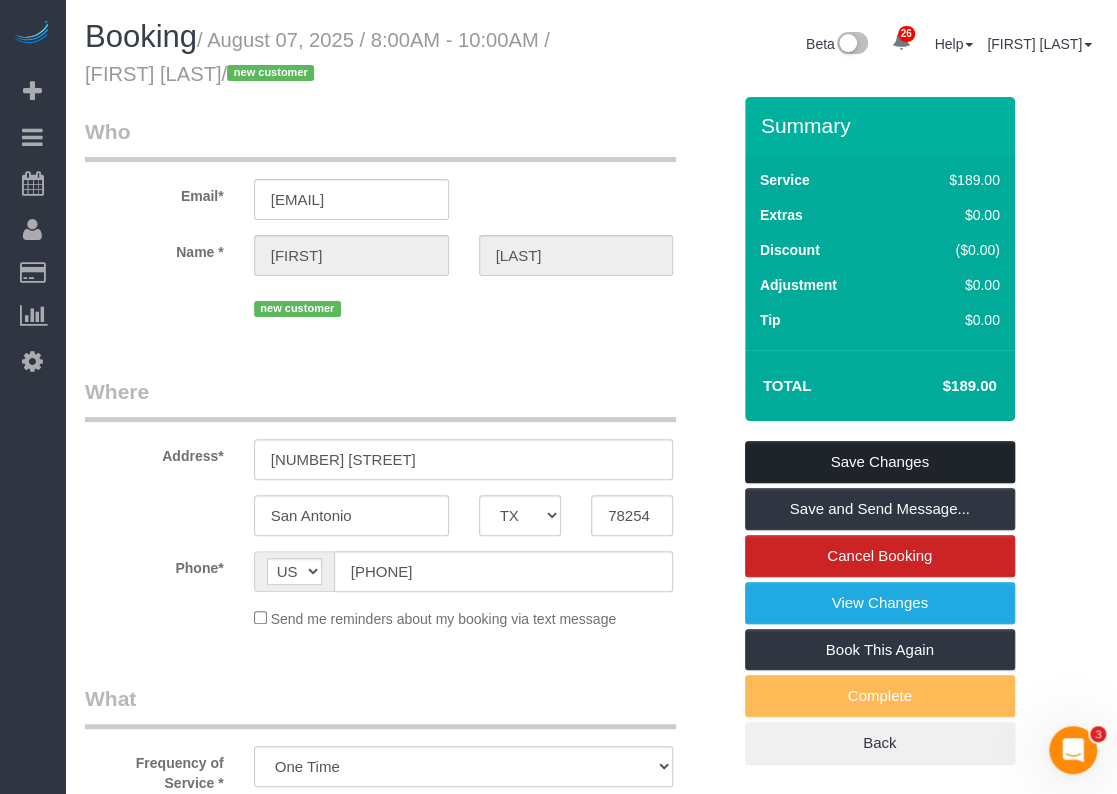 click on "Save Changes" at bounding box center [880, 462] 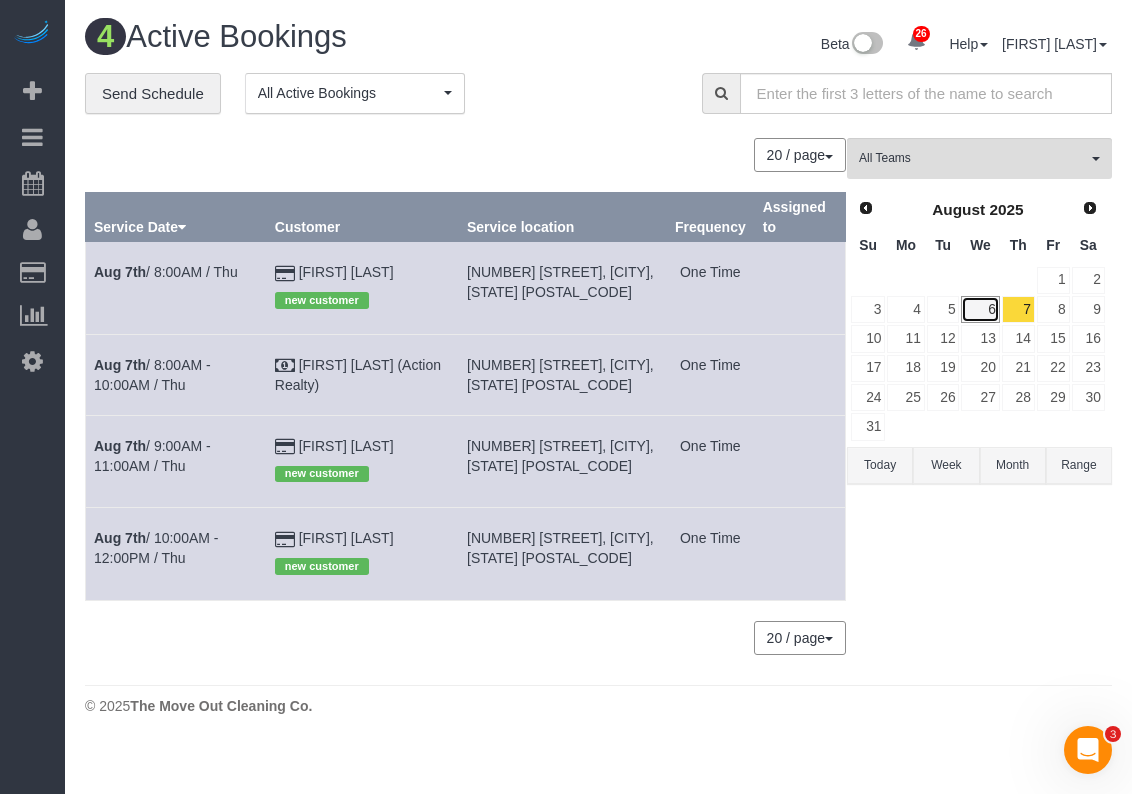 click on "6" at bounding box center [980, 309] 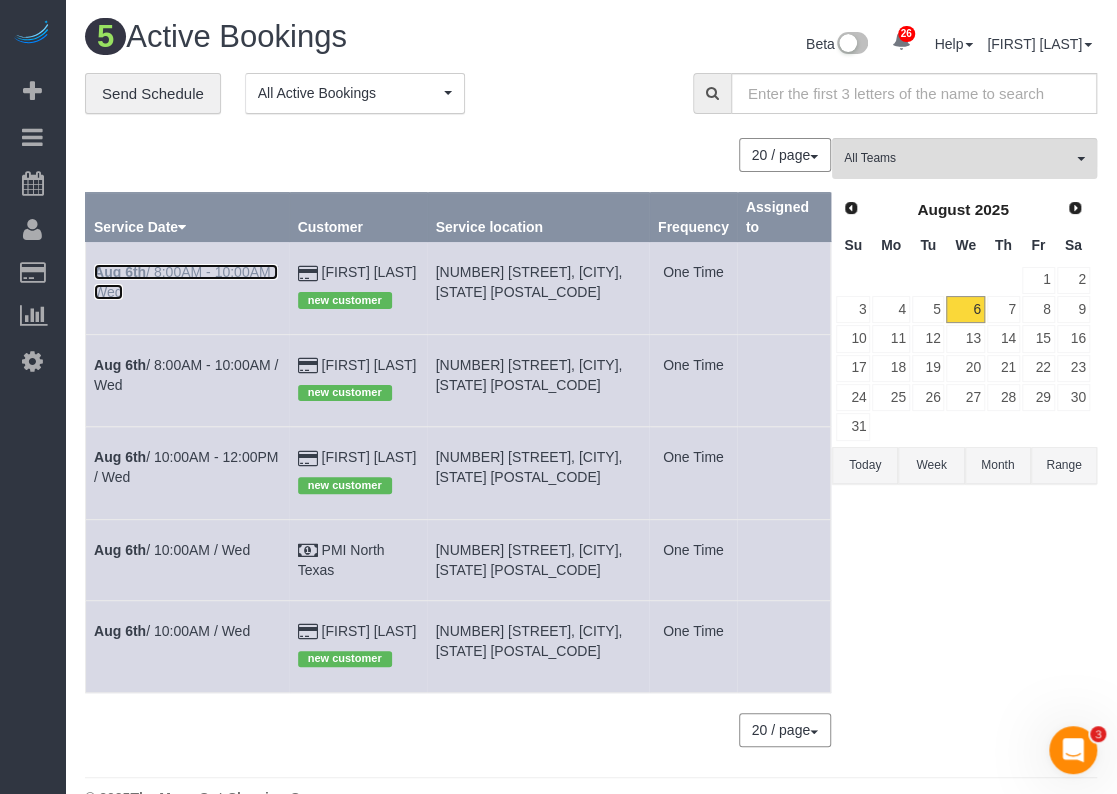 click on "Aug 6th
/ 8:00AM - 10:00AM / Wed" at bounding box center (186, 282) 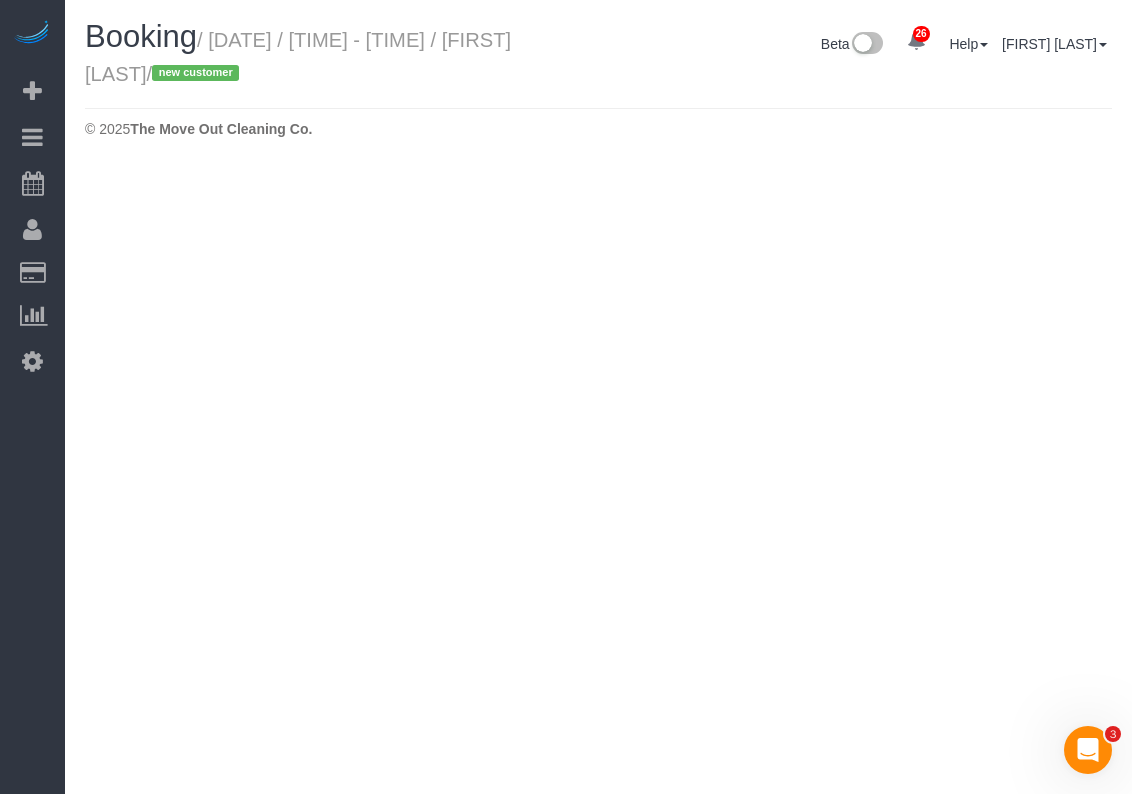 select on "TX" 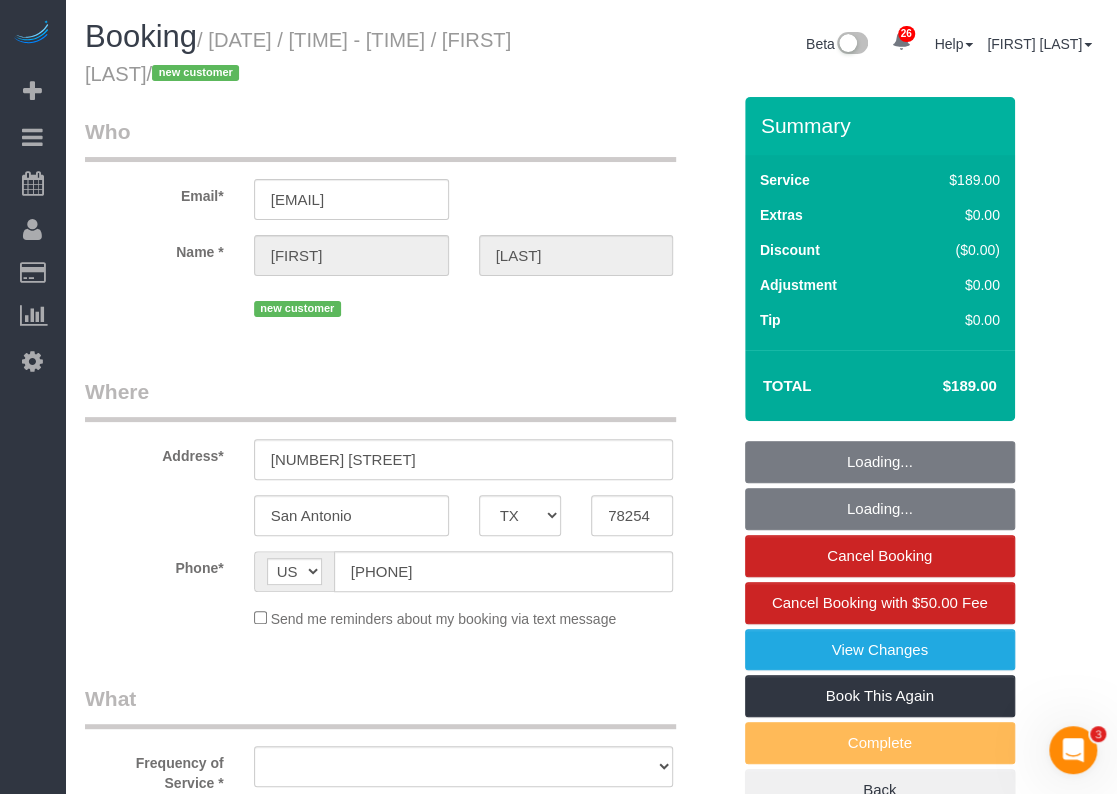 select on "spot26" 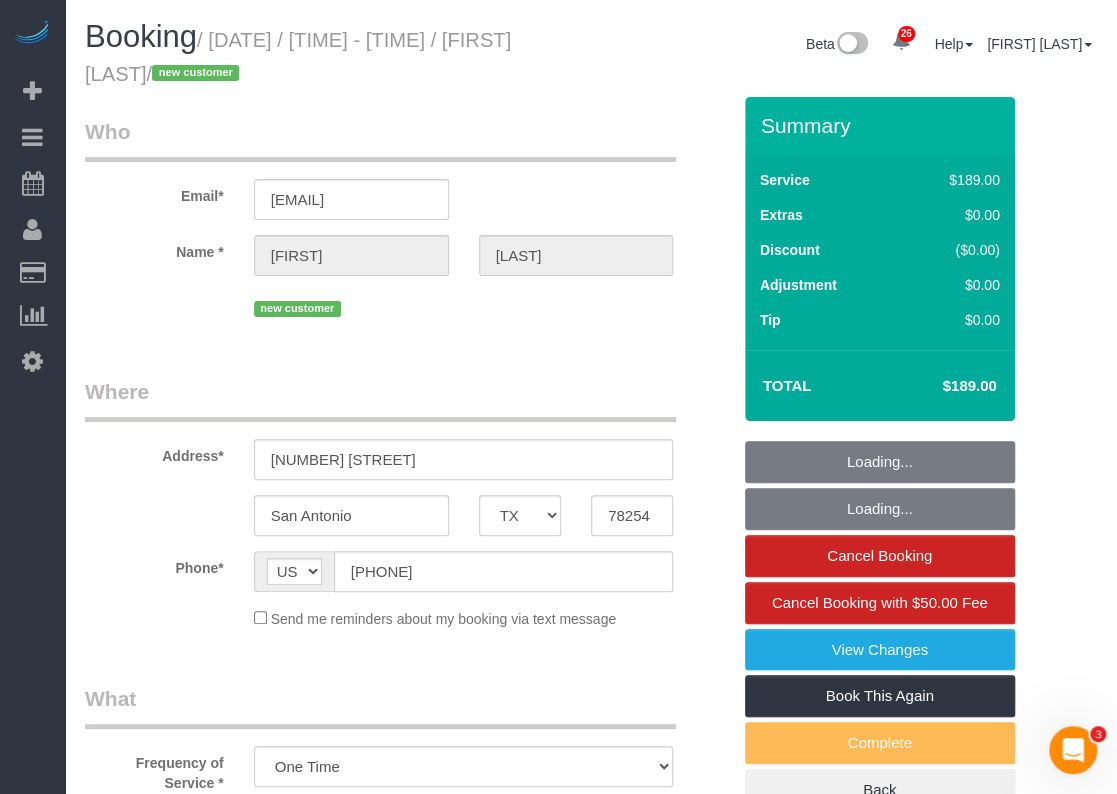 select on "object:1917" 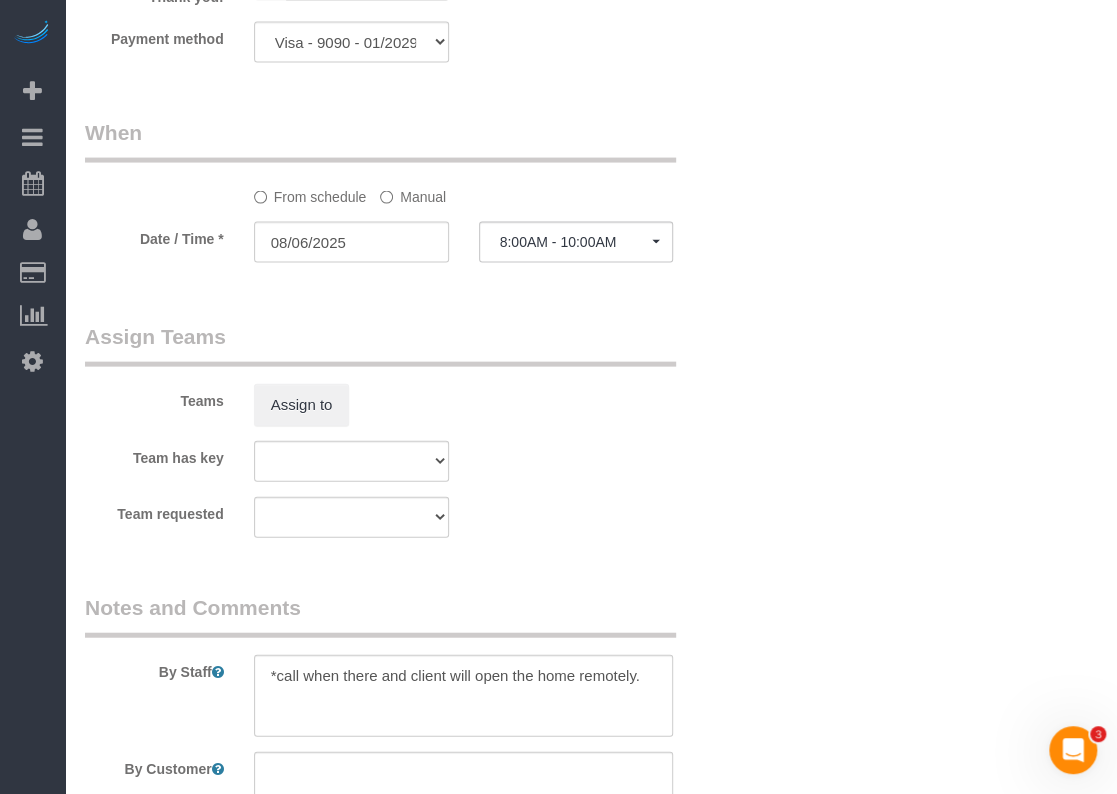 scroll, scrollTop: 1900, scrollLeft: 0, axis: vertical 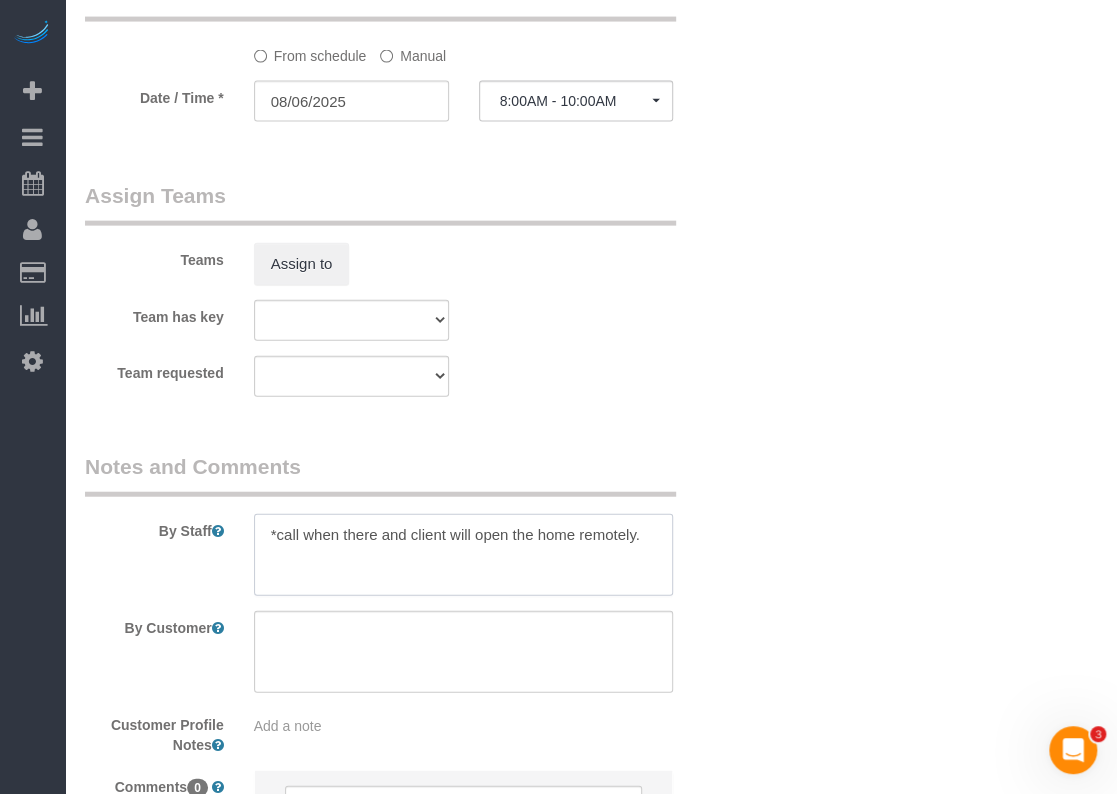 click at bounding box center (464, 555) 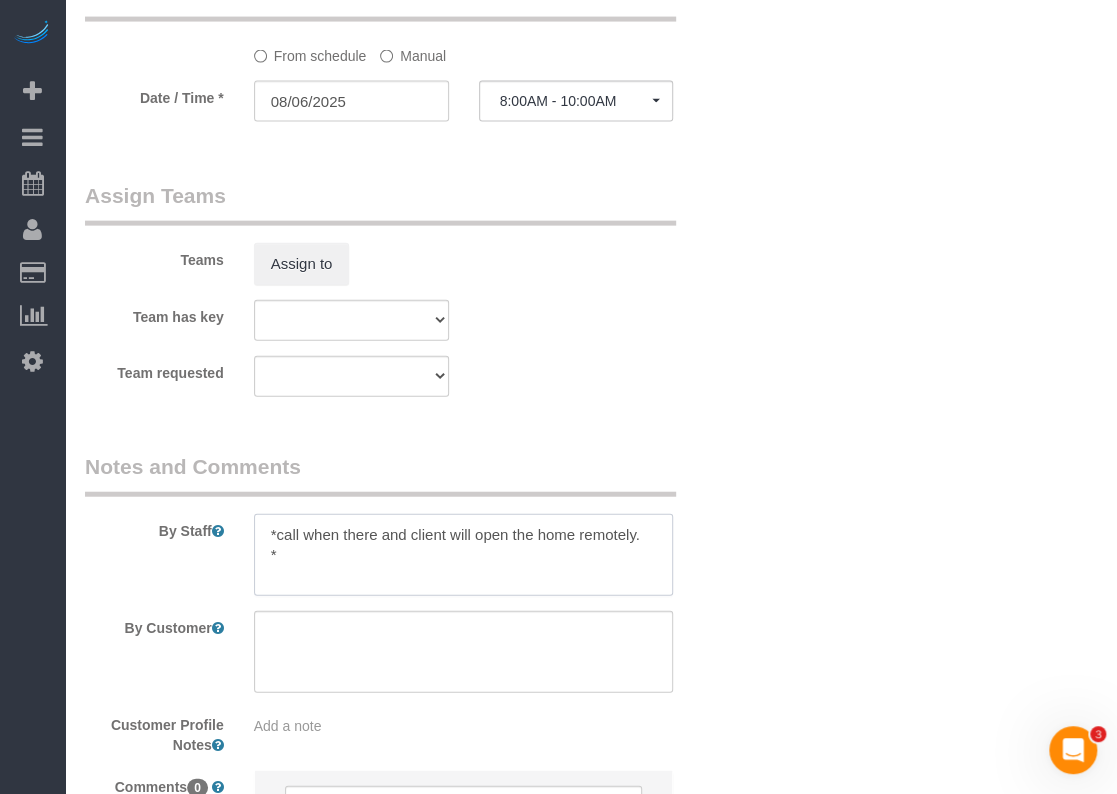 paste on "Combo box code is 1708" 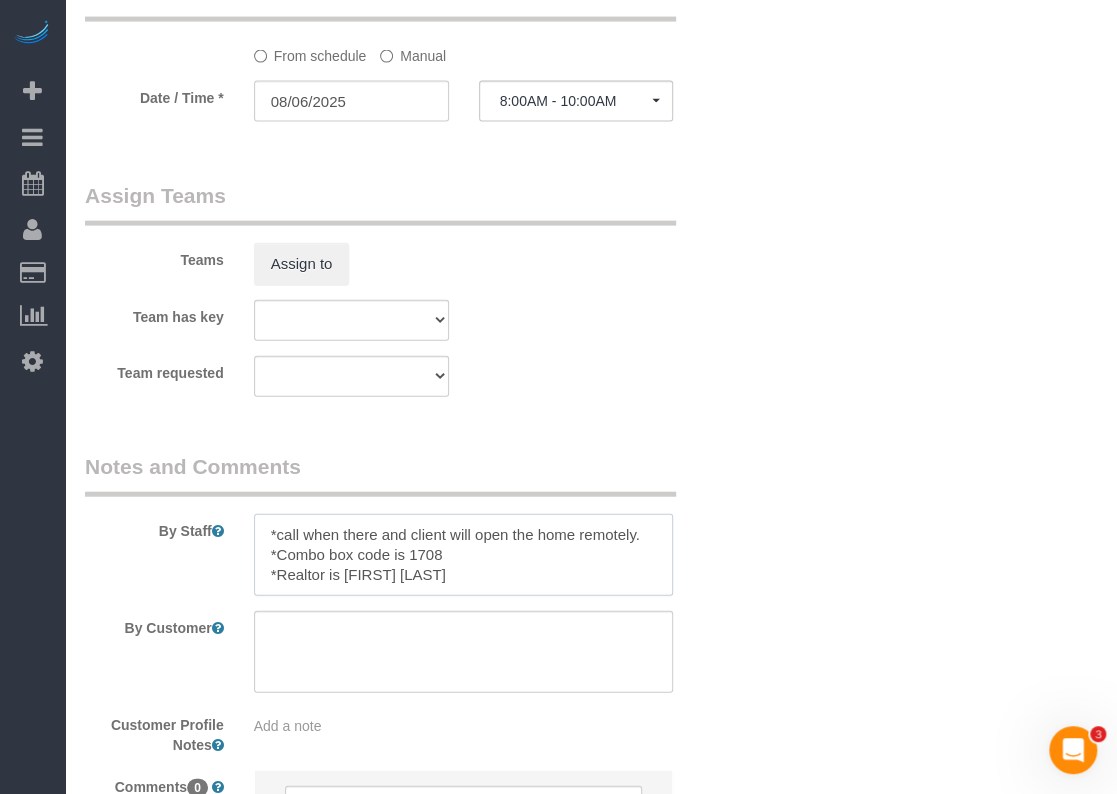 paste on "Erin Dill" 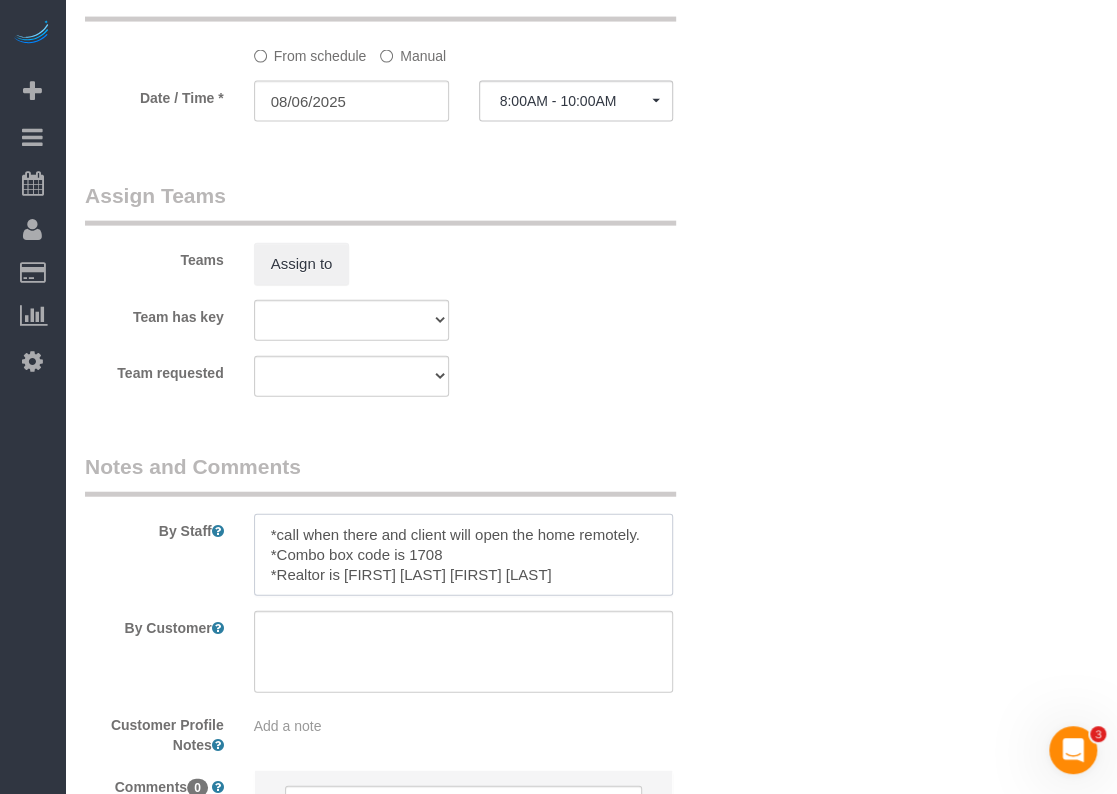 drag, startPoint x: 468, startPoint y: 565, endPoint x: 400, endPoint y: 569, distance: 68.117546 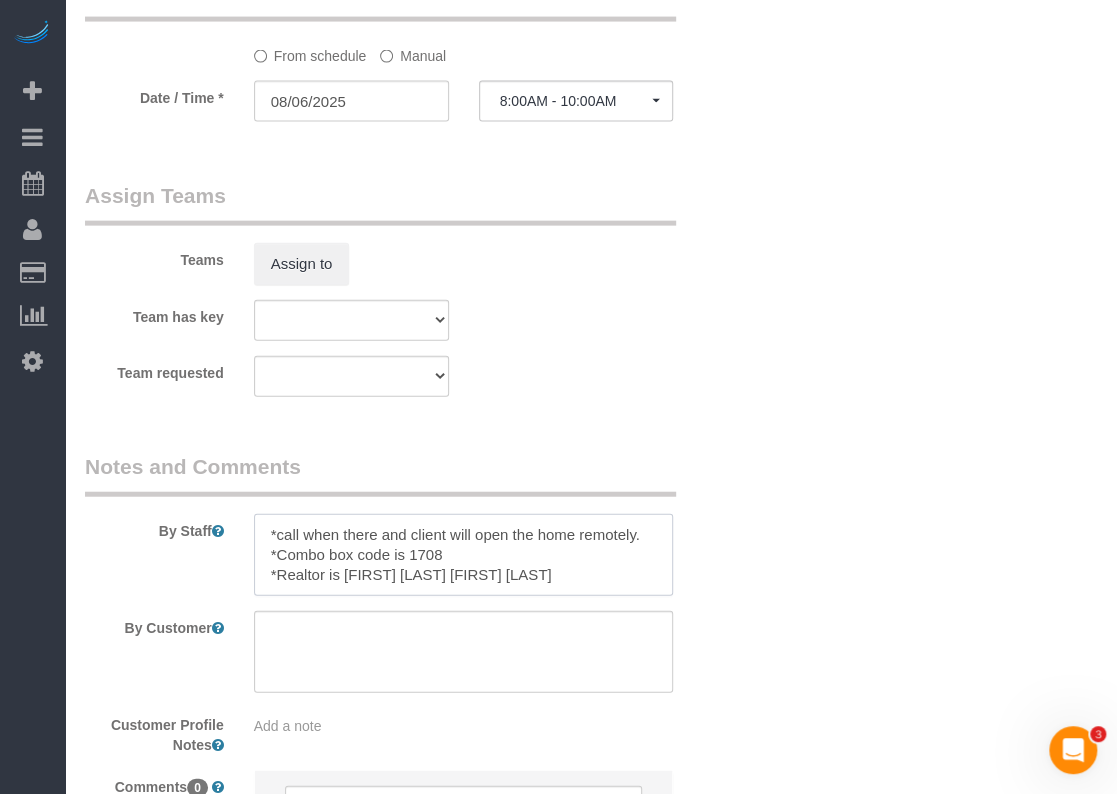 click at bounding box center [464, 555] 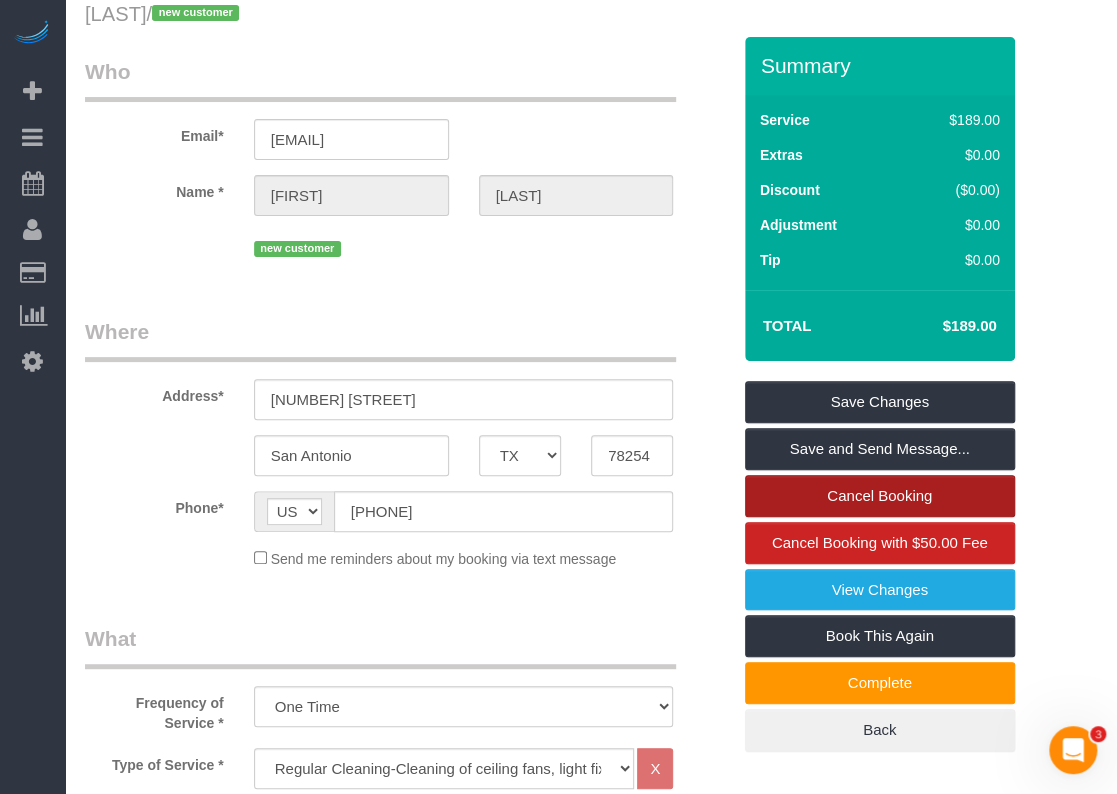 scroll, scrollTop: 100, scrollLeft: 0, axis: vertical 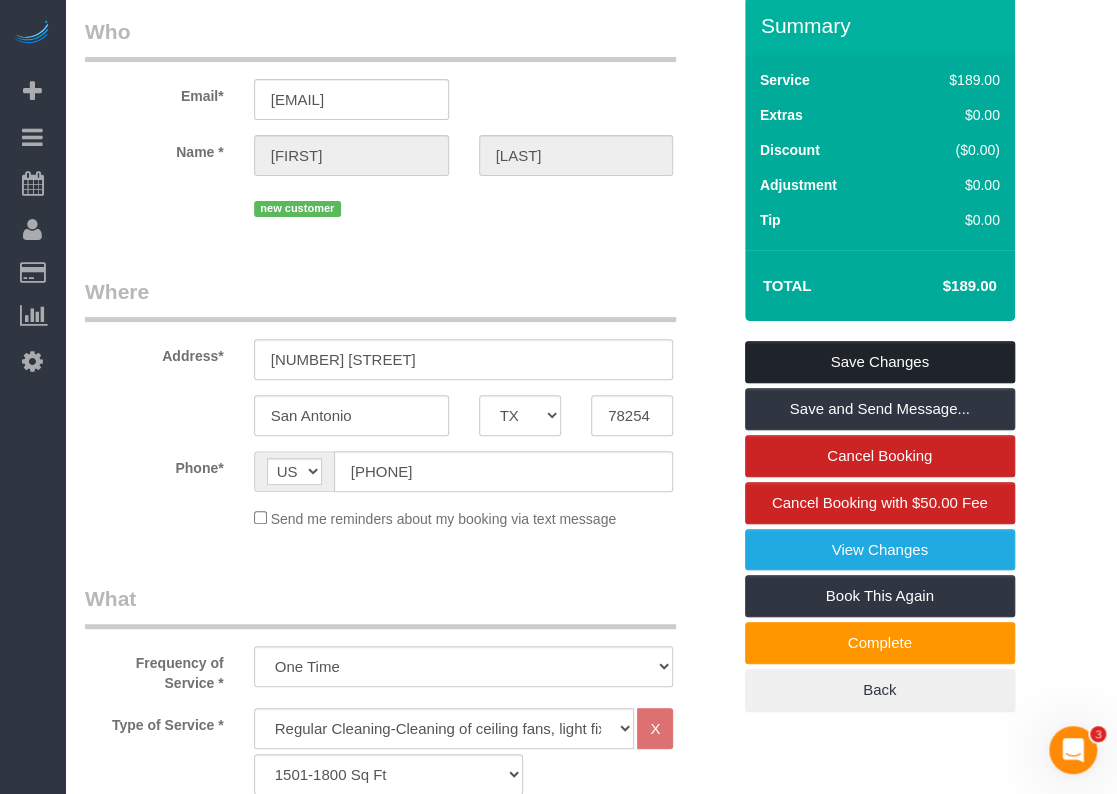 type on "*call when there and client will open the home remotely.
*Combo box code is 1708
*Realtor is Erin Dill 210-289-1781" 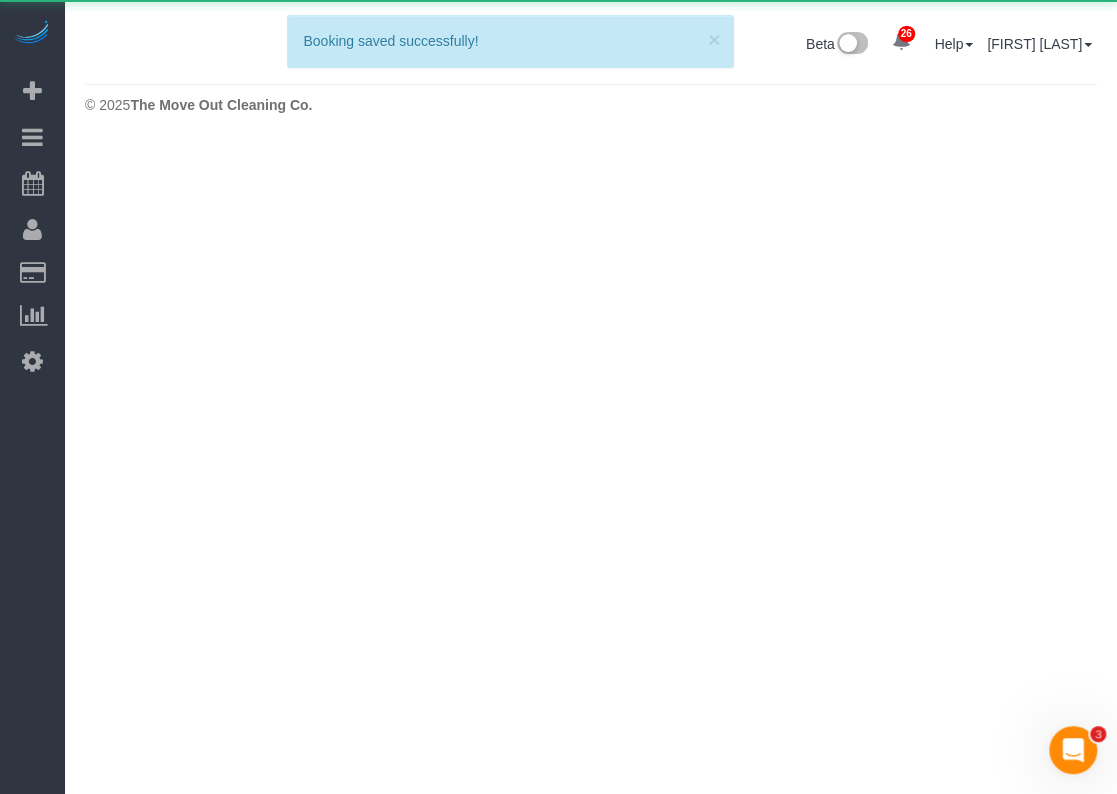 scroll, scrollTop: 0, scrollLeft: 0, axis: both 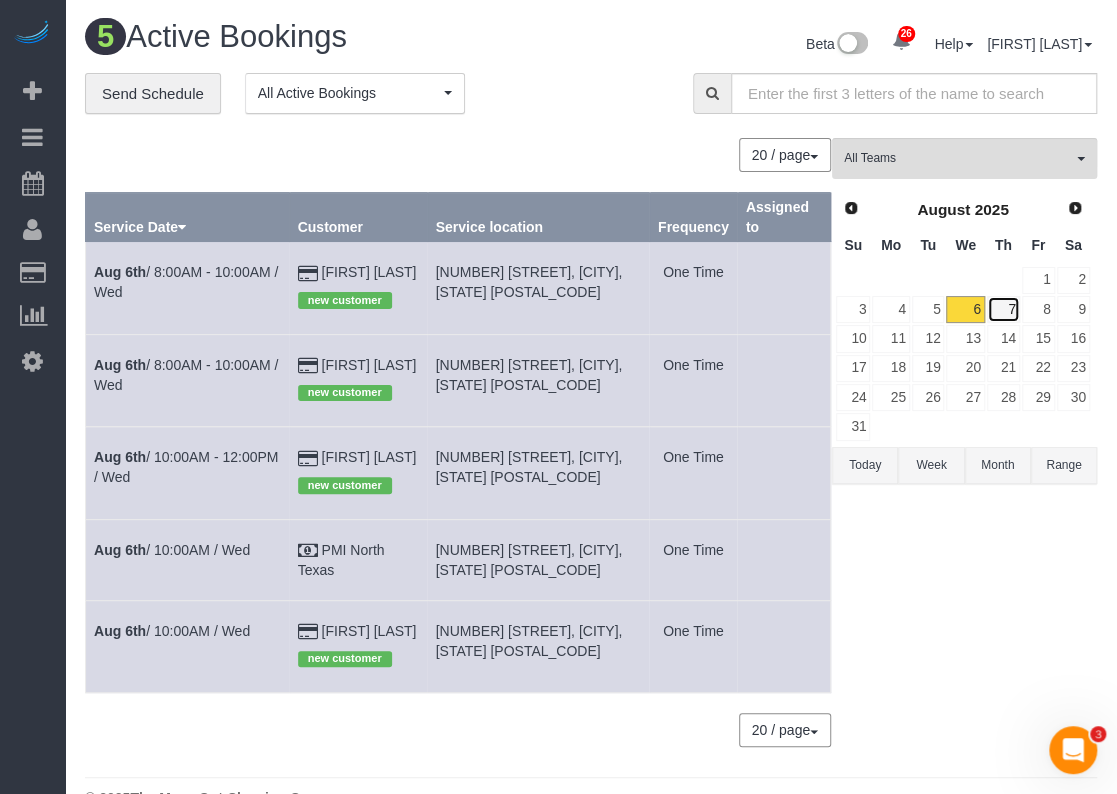 click on "7" at bounding box center [1003, 309] 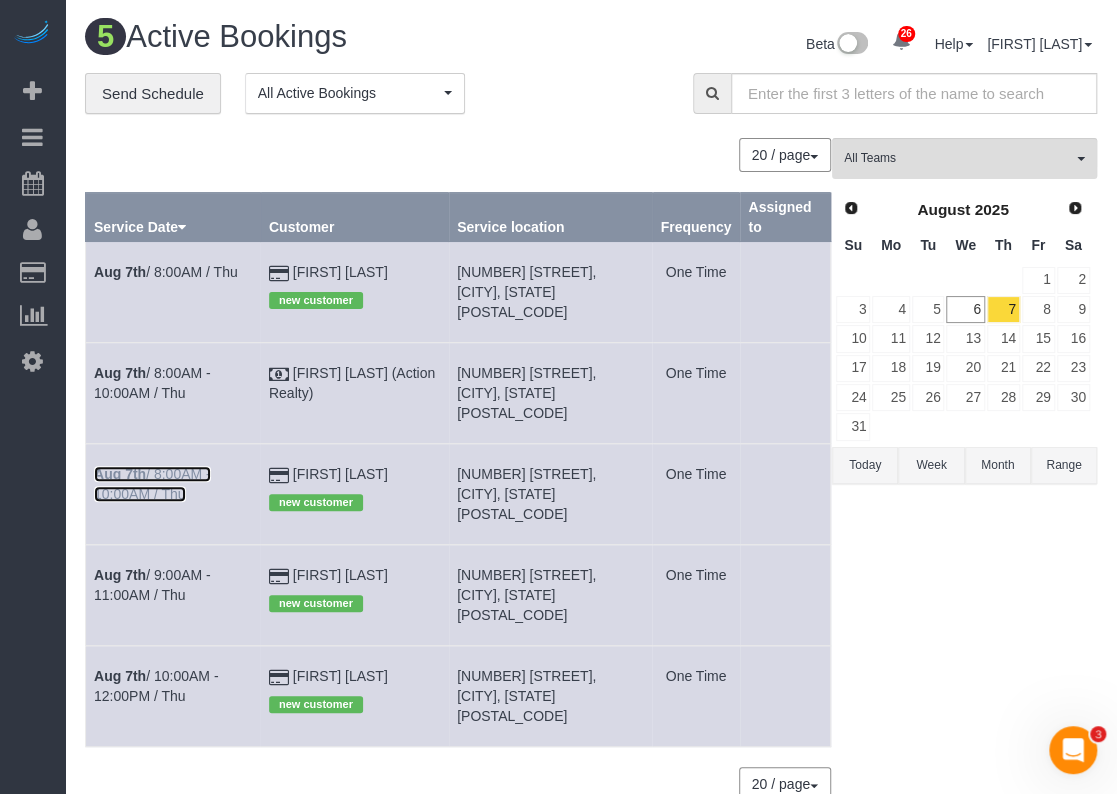 click on "[MONTH] [DAY]
/ [TIME] - [TIME] / [DAY]" at bounding box center (152, 484) 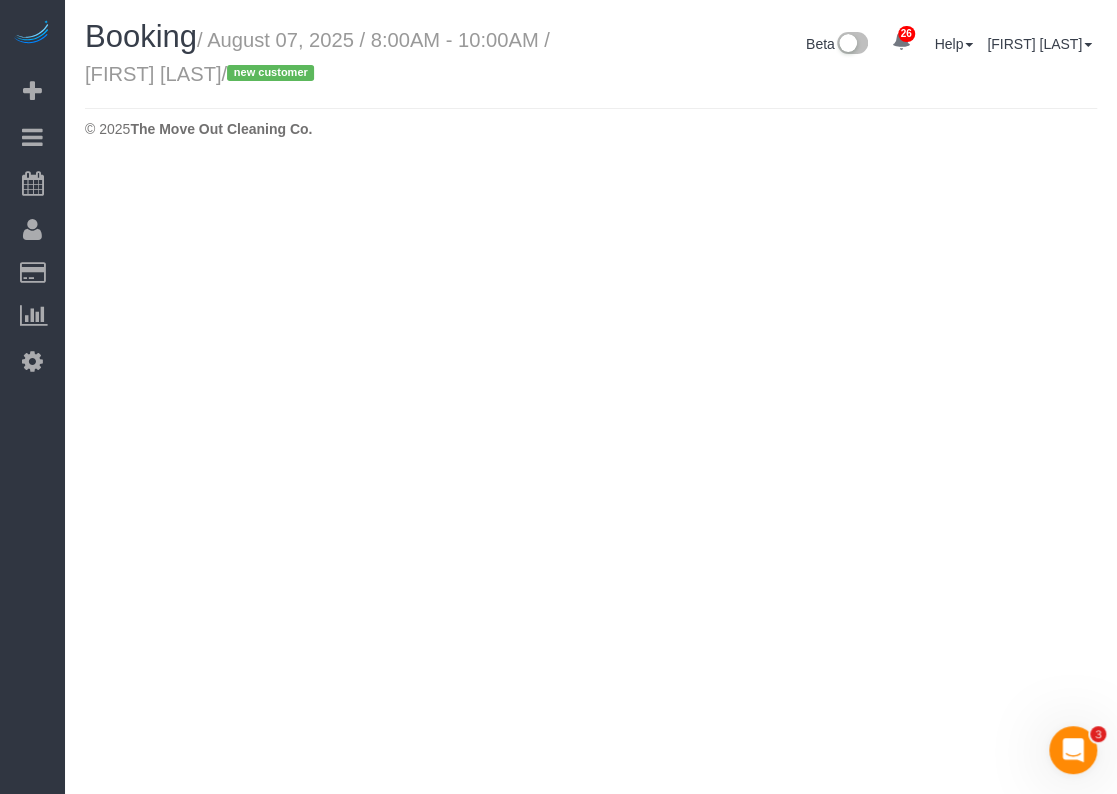 select on "TX" 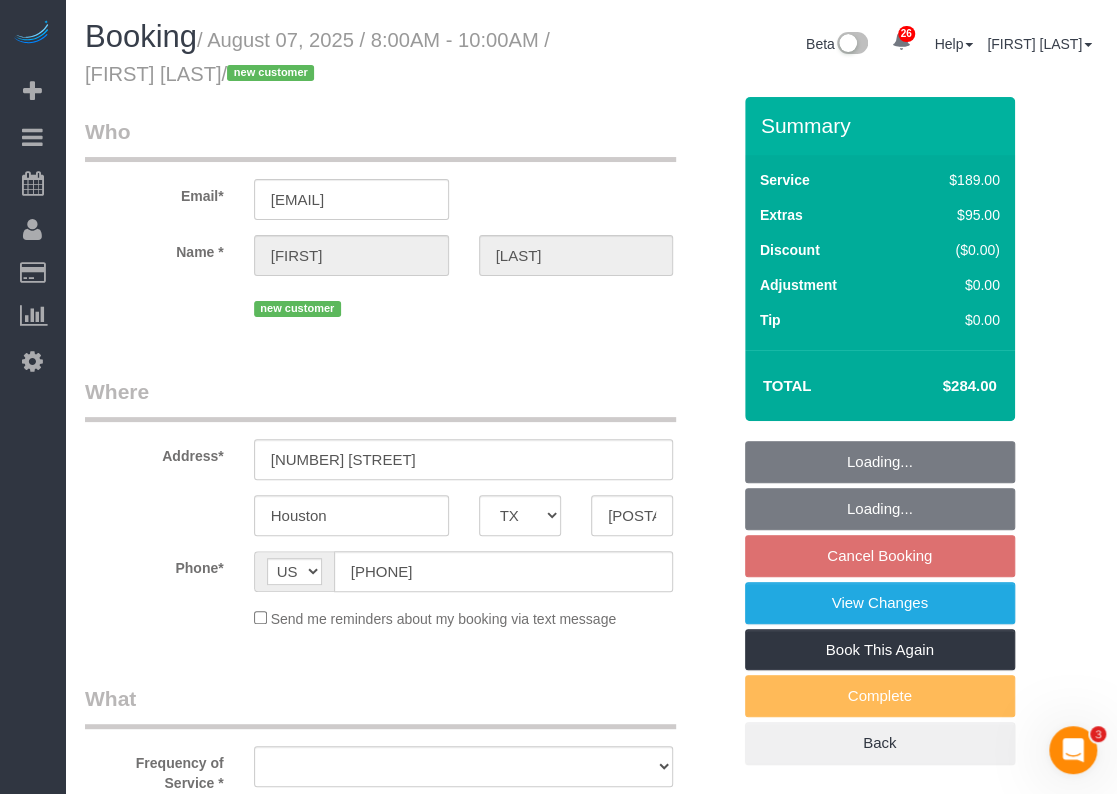 select on "string:fspay-df8d647e-01df-4daf-ae0f-6aac944e2c08" 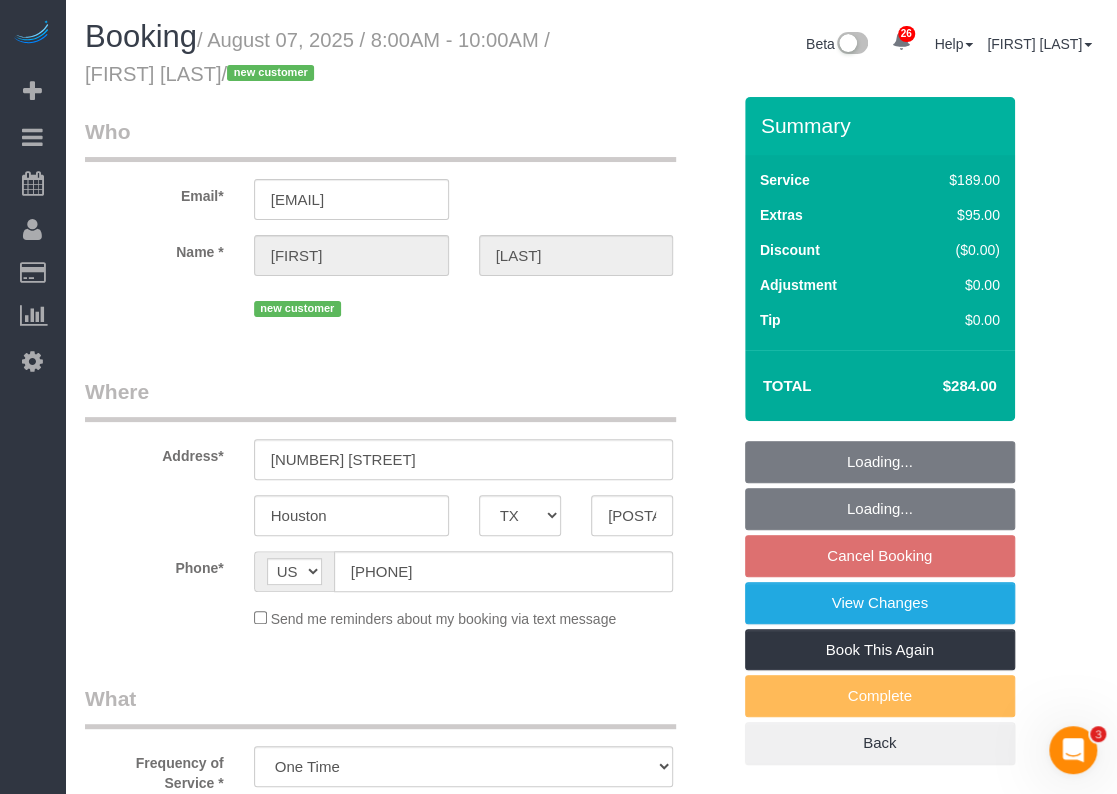 select on "3" 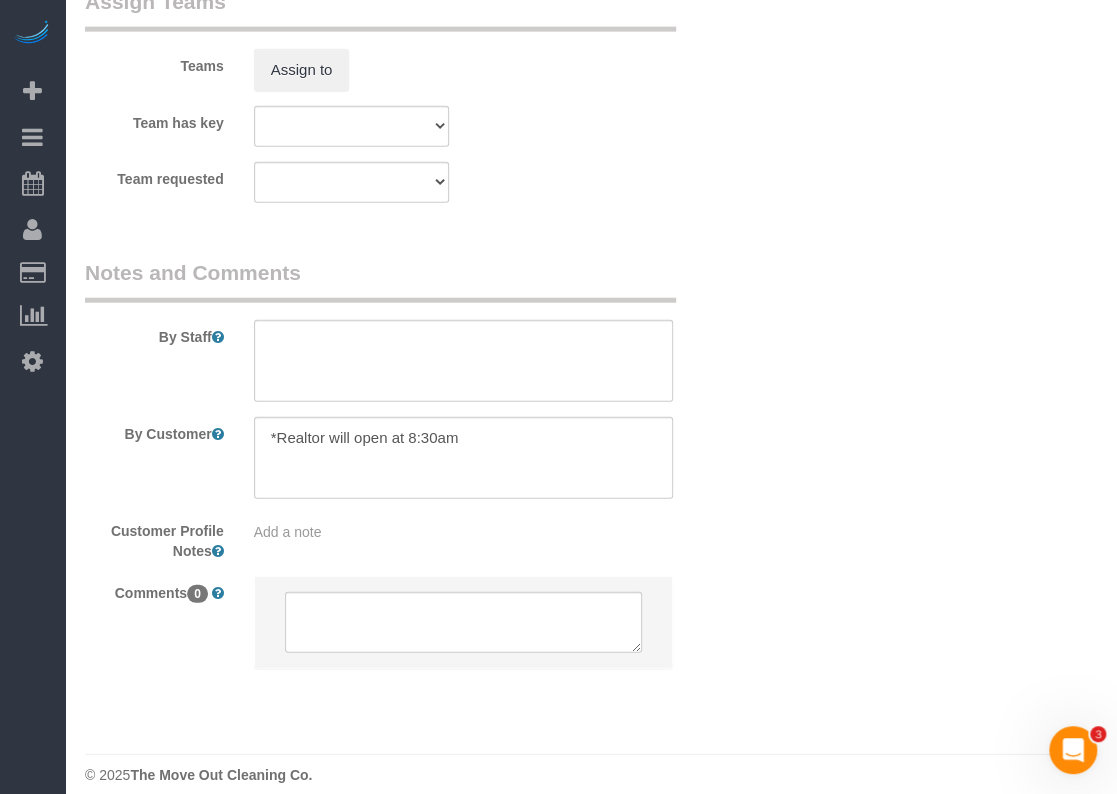 scroll, scrollTop: 2100, scrollLeft: 0, axis: vertical 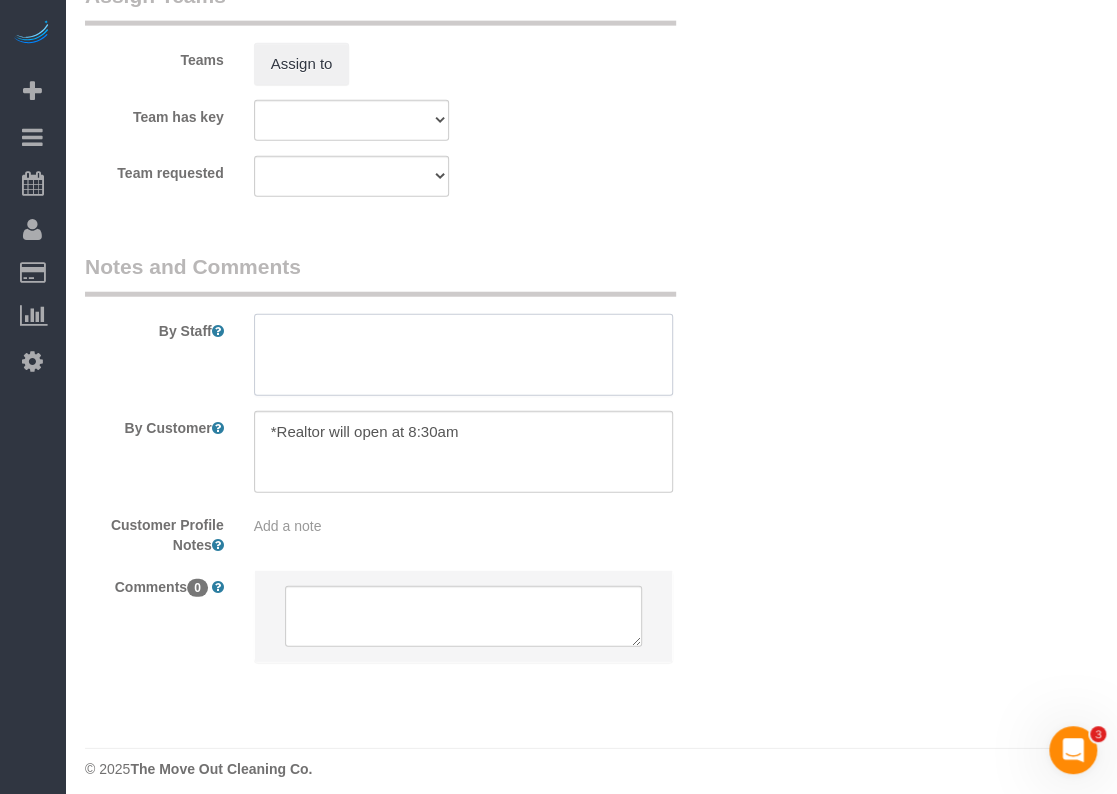 click at bounding box center (464, 355) 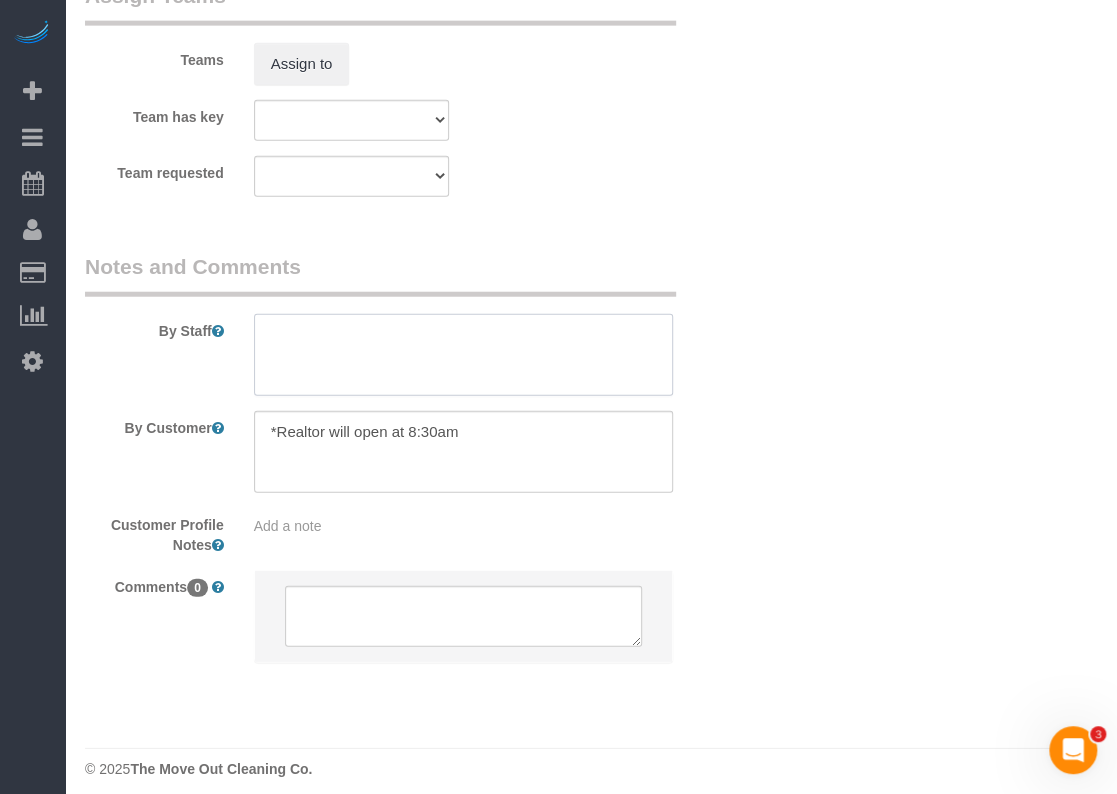 paste on "*Home is 1800sqft despite it saying 1600sqft online" 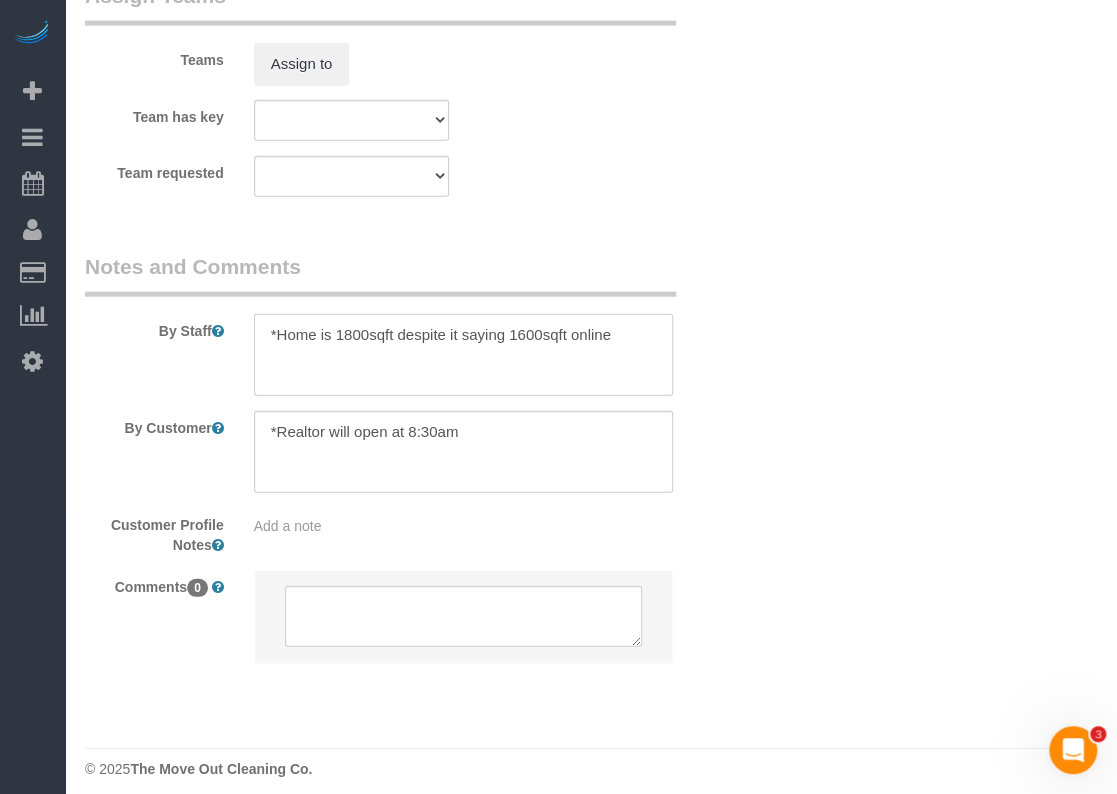 type on "*Home is 1800sqft despite it saying 1600sqft online" 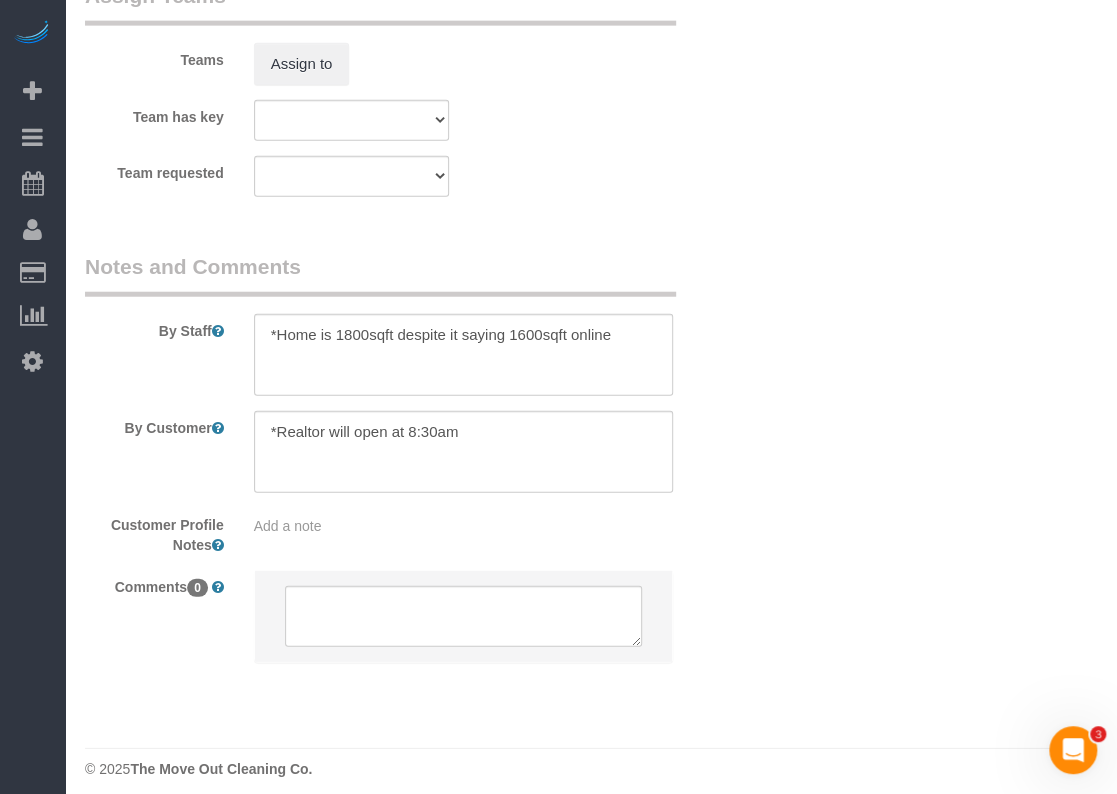 click on "Who
Email*
chet@nogators.com
Name *
Carl
Farmer
new customer
Where
Address*
209 W Drew St
Houston
AK
AL
AR
AZ
CA
CO
CT
DC
DE
FL
GA
HI
IA
ID
IL
IN
KS
KY
LA
MA
MD
ME
MI
MN
MO
MS
MT
NC
ND" at bounding box center (591, -632) 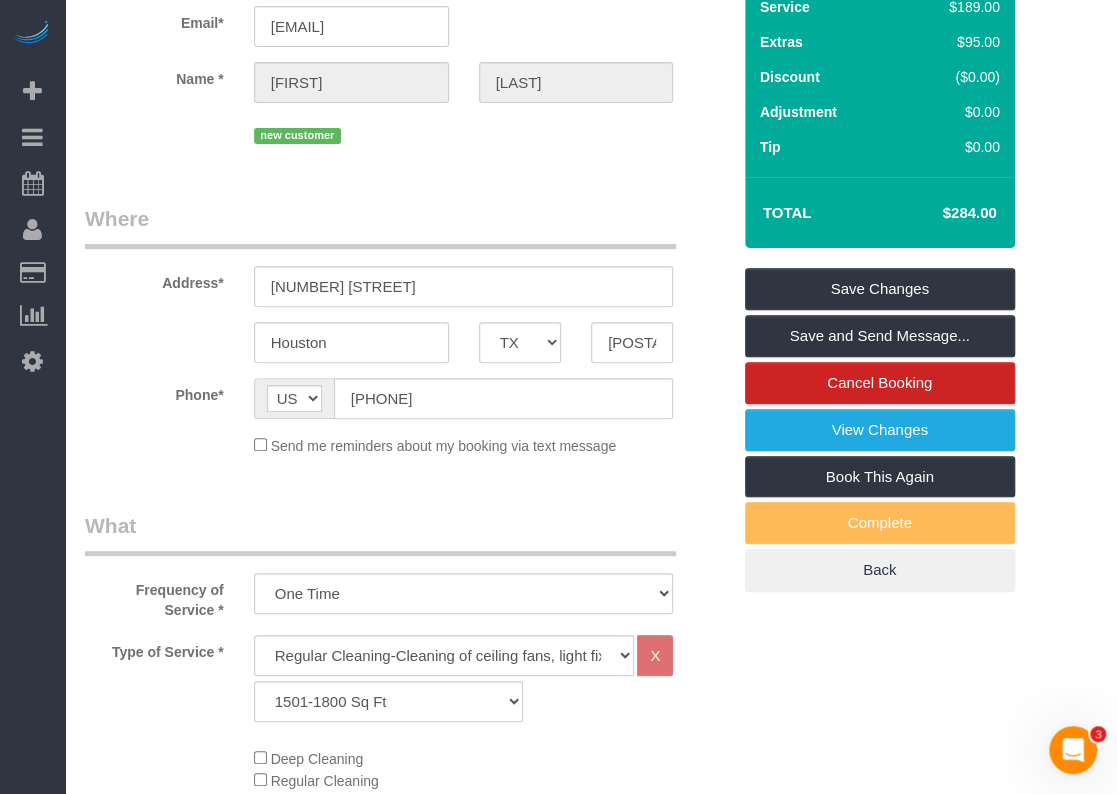 scroll, scrollTop: 100, scrollLeft: 0, axis: vertical 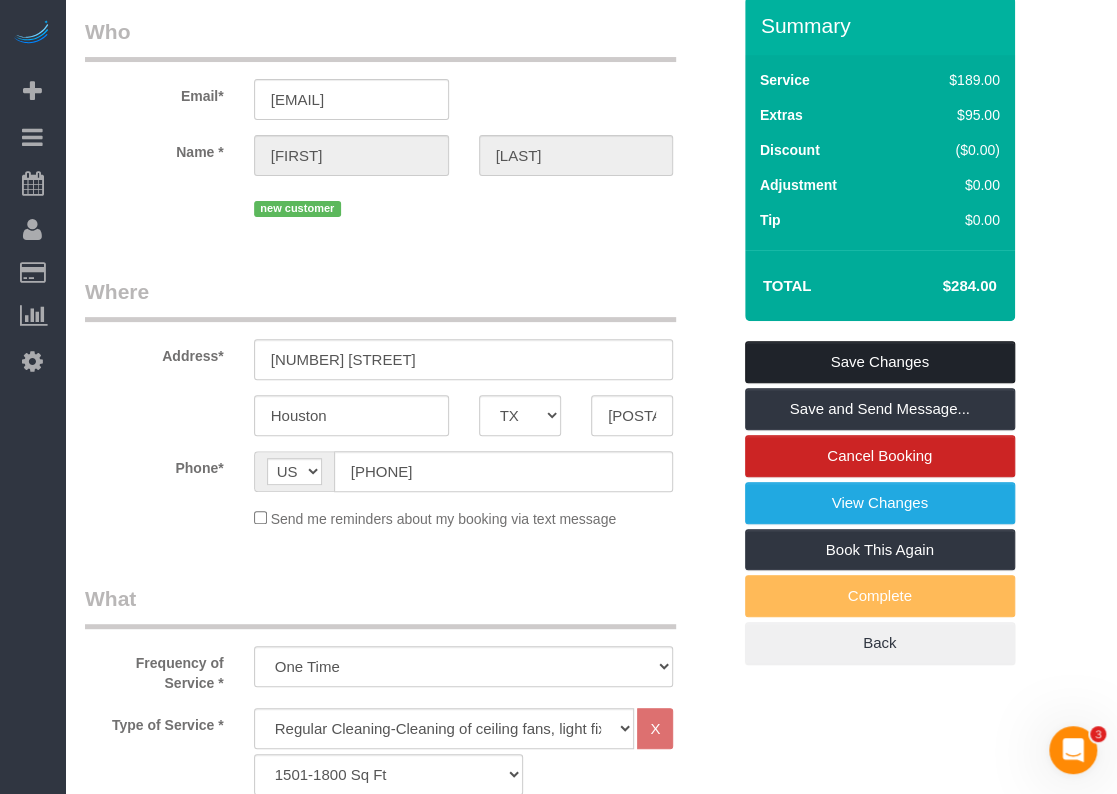 click on "Save Changes" at bounding box center [880, 362] 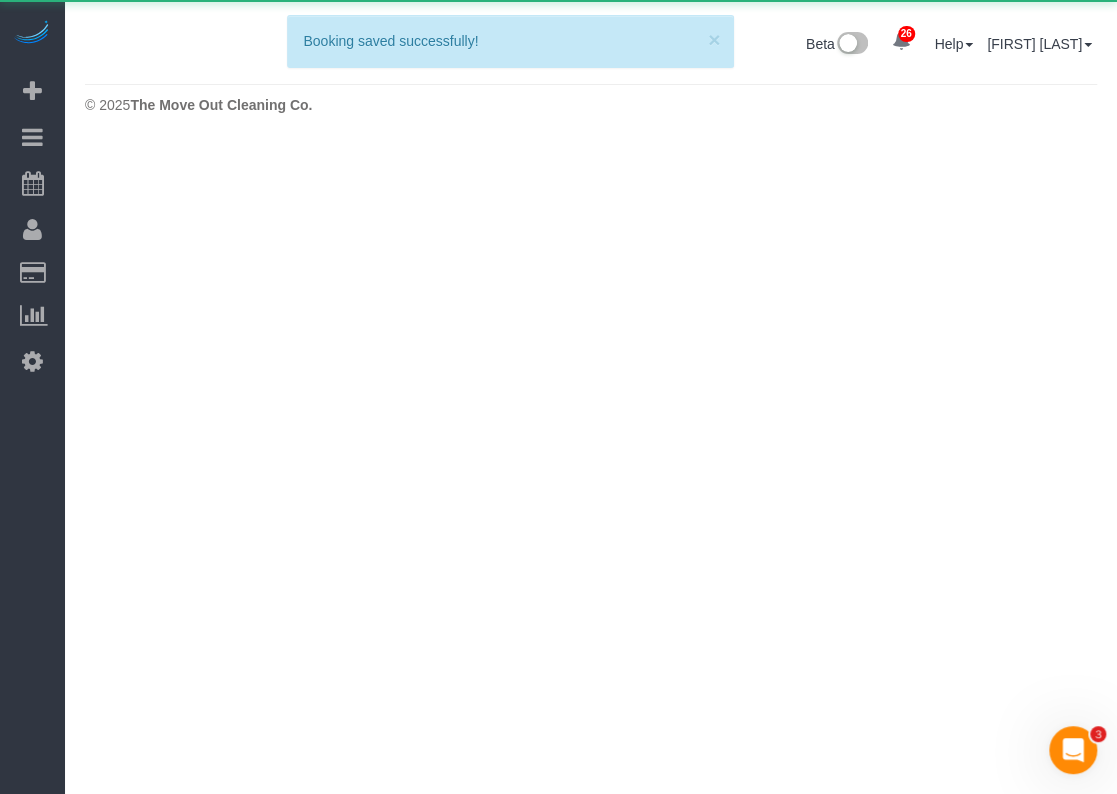 scroll, scrollTop: 0, scrollLeft: 0, axis: both 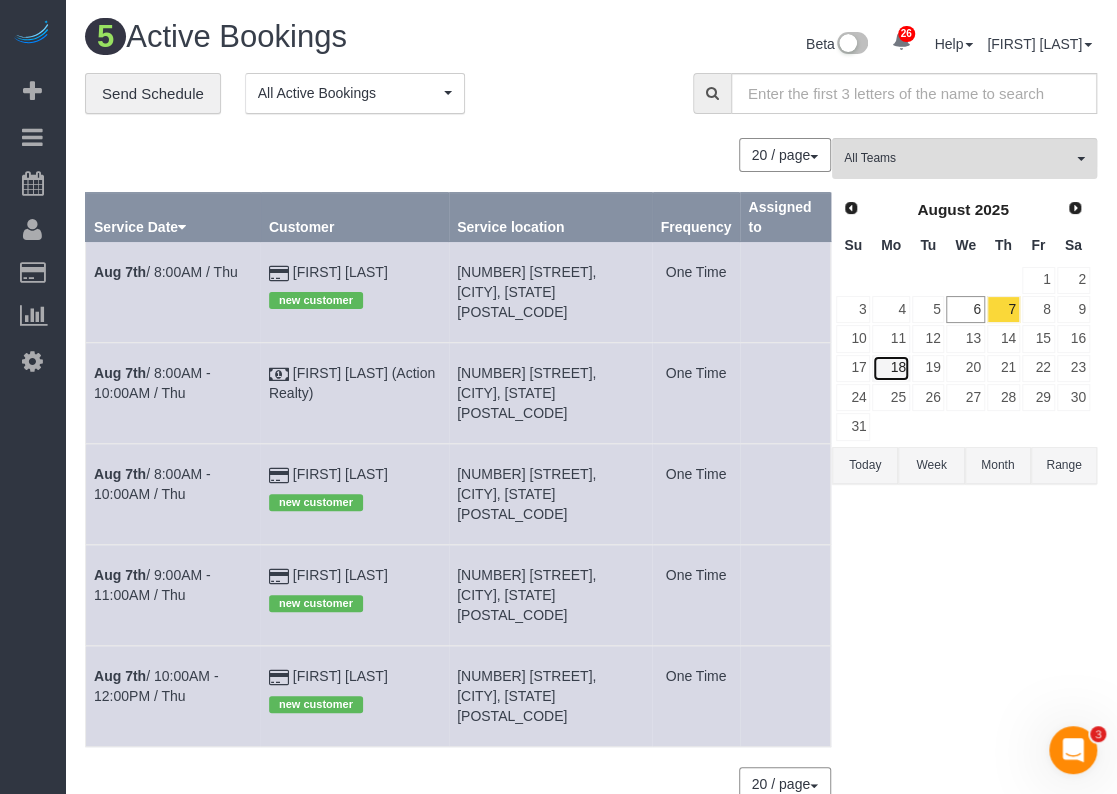 click on "18" at bounding box center (890, 368) 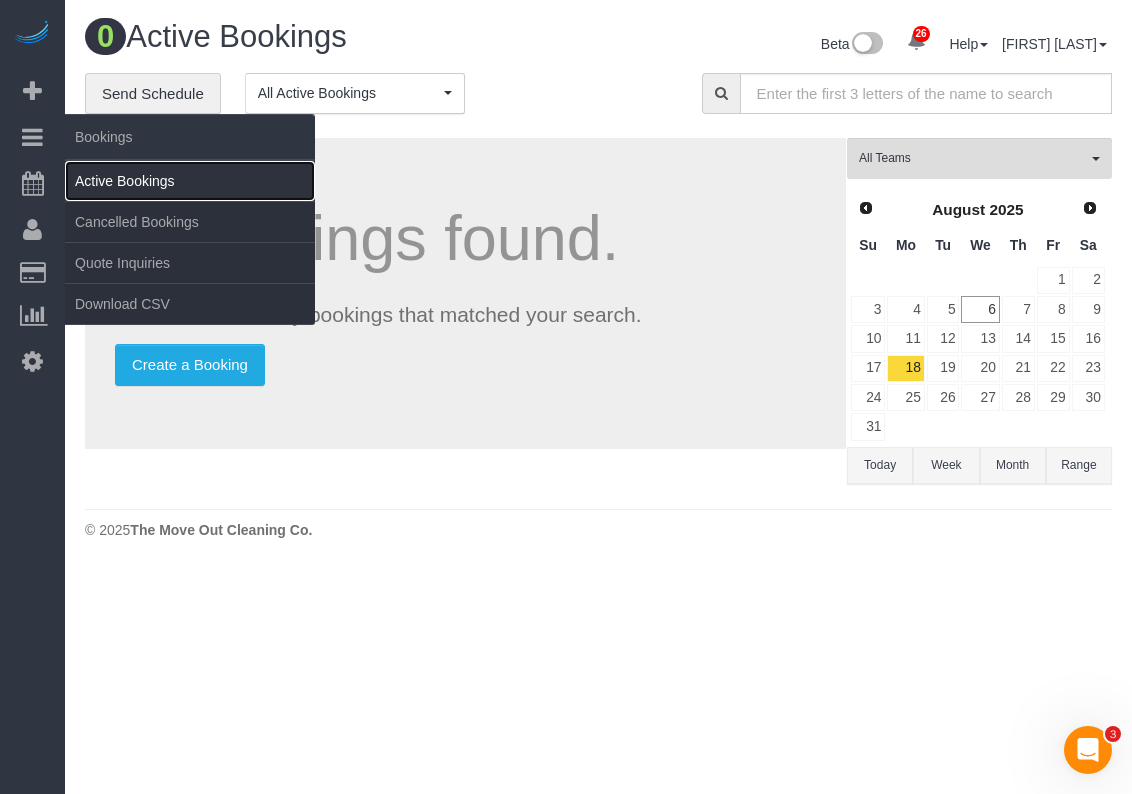 click on "Active Bookings" at bounding box center (190, 181) 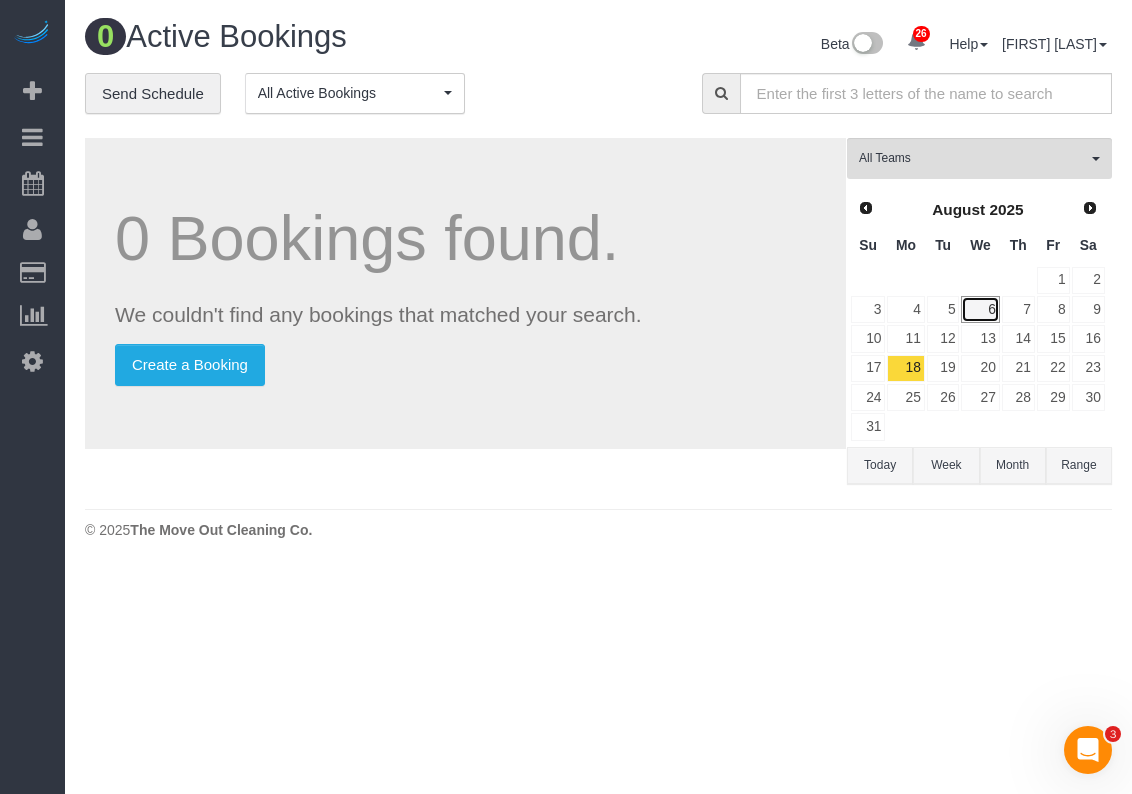 click on "6" at bounding box center (980, 309) 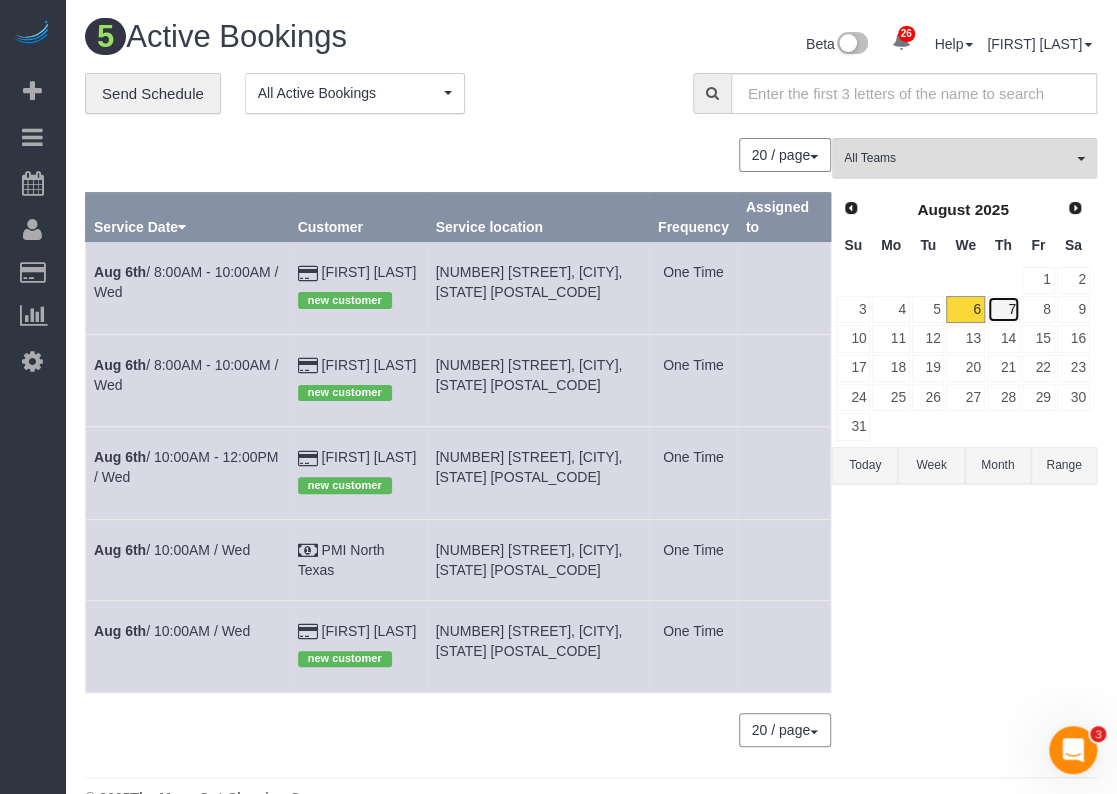 click on "7" at bounding box center (1003, 309) 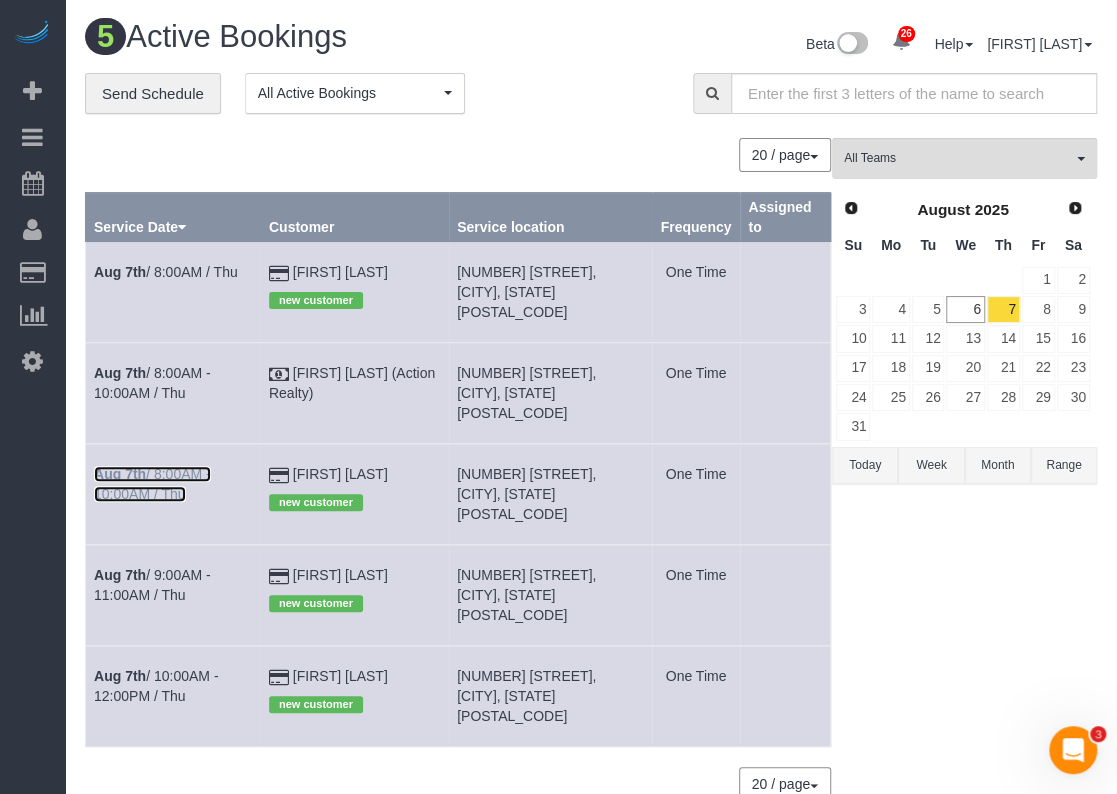 click on "[MONTH] [DAY]
/ [TIME] - [TIME] / [DAY]" at bounding box center [152, 484] 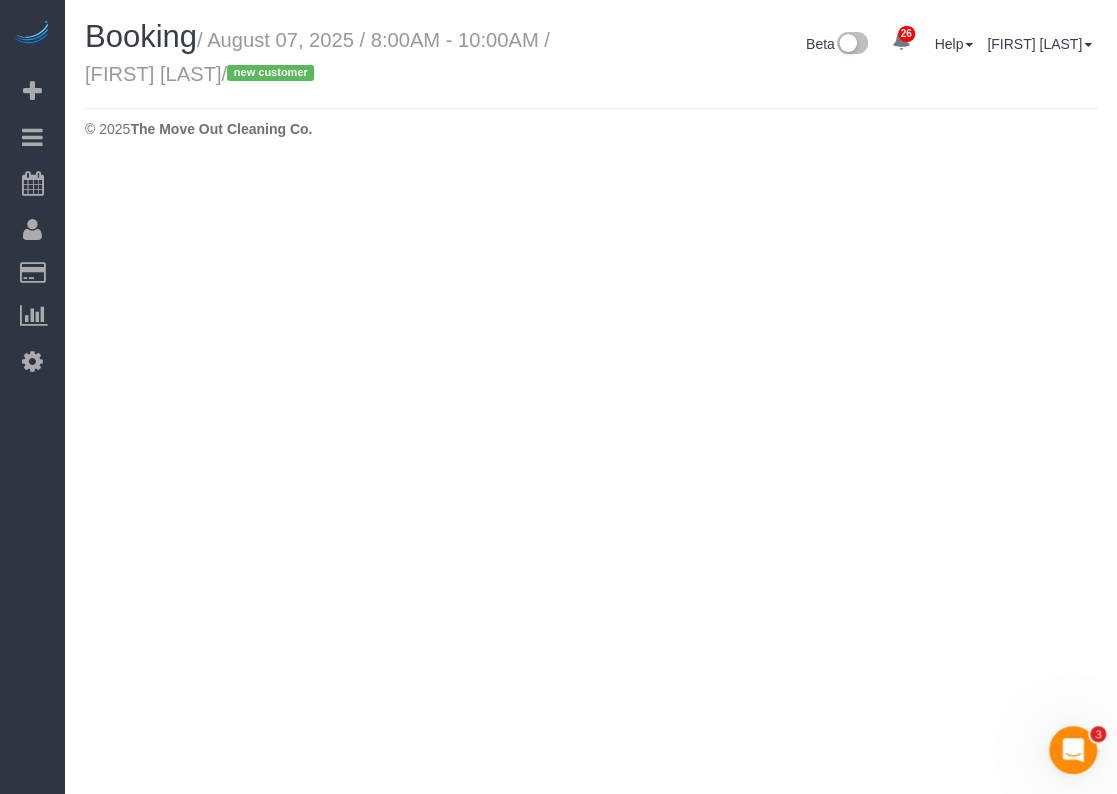 select on "TX" 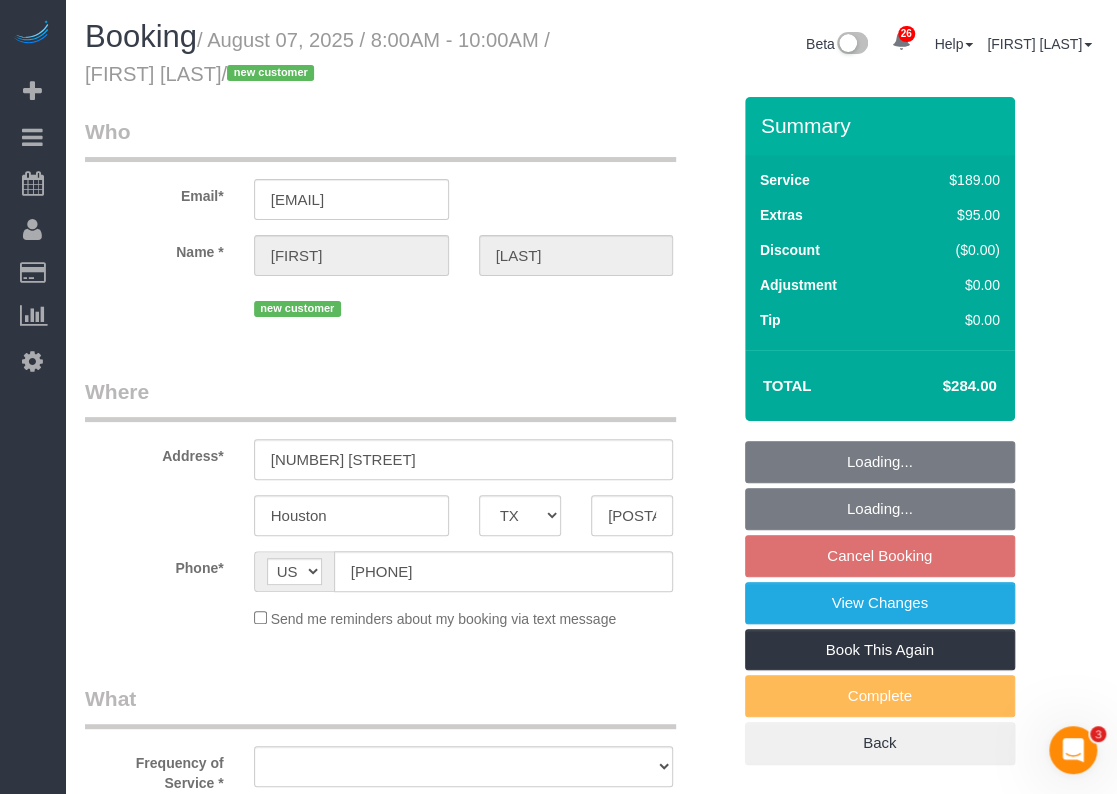 select on "string:fspay-df8d647e-01df-4daf-ae0f-6aac944e2c08" 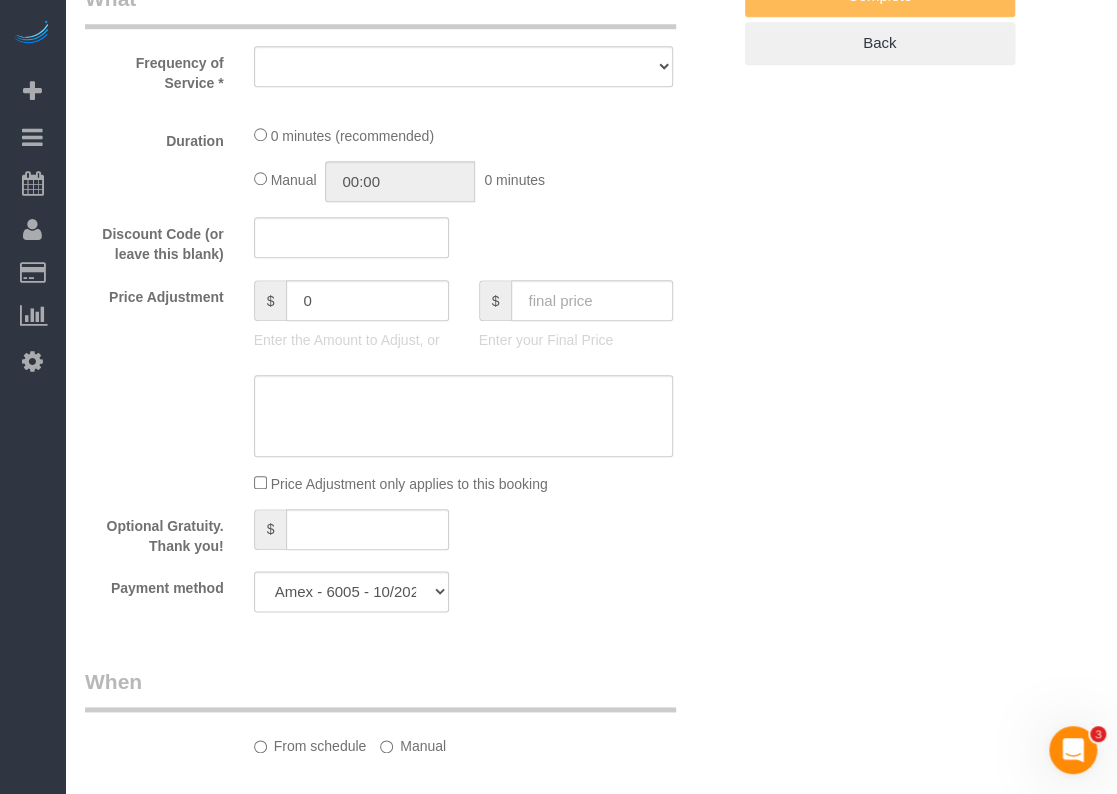 select on "object:3529" 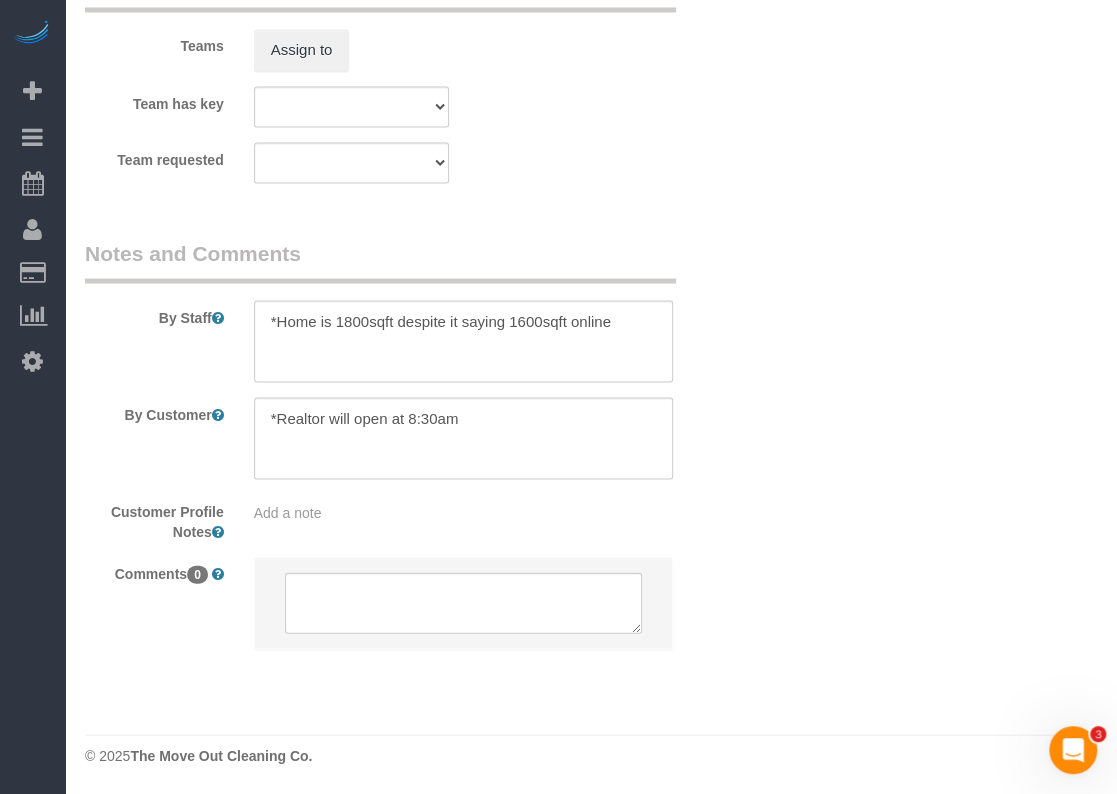 select on "object:3591" 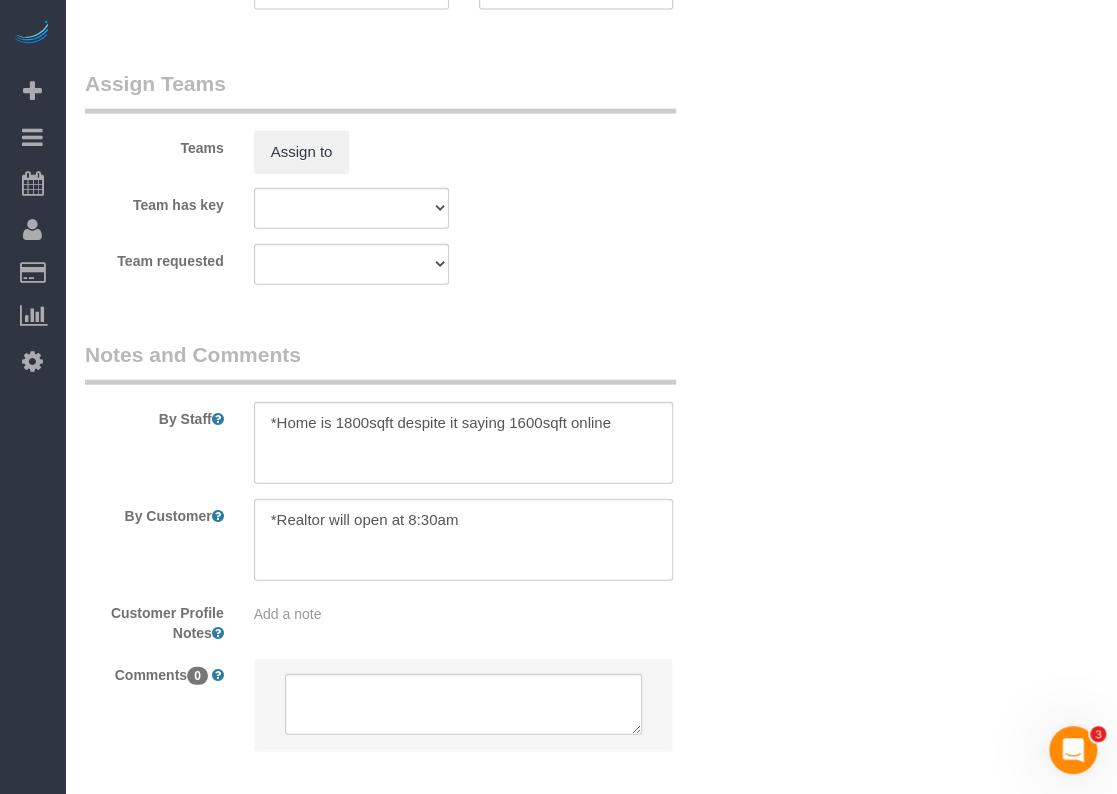 scroll, scrollTop: 2112, scrollLeft: 0, axis: vertical 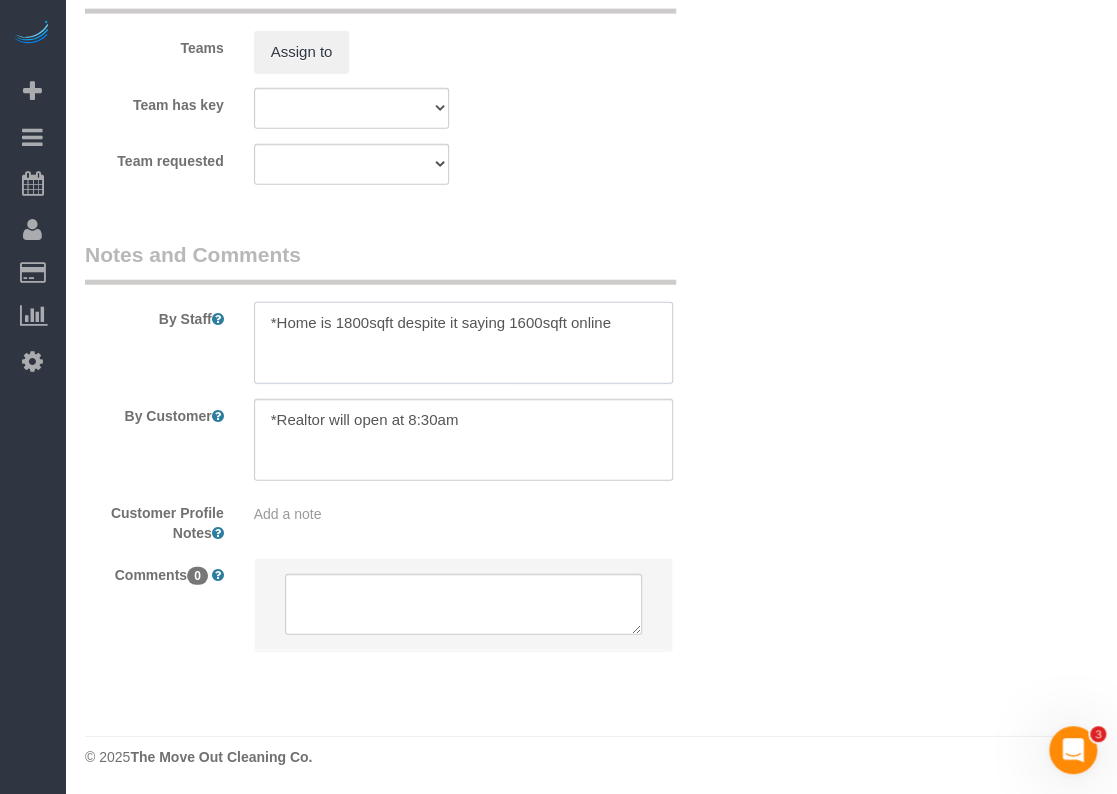 click at bounding box center [464, 343] 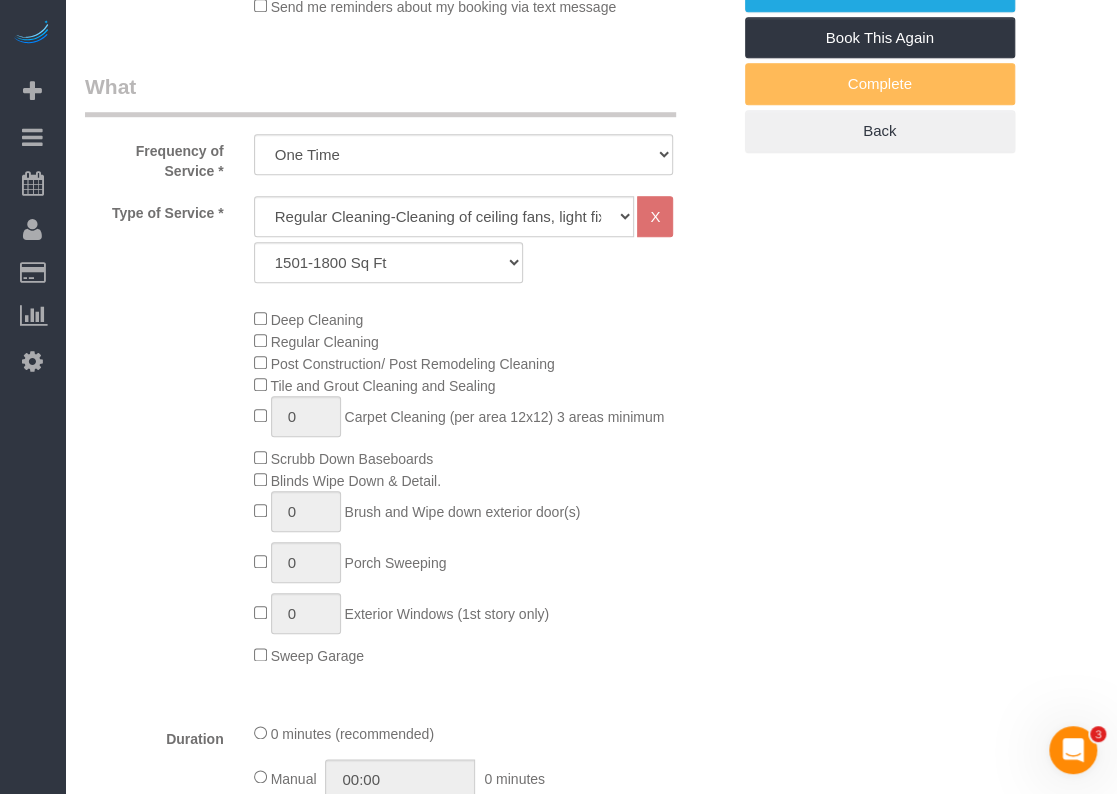 scroll, scrollTop: 212, scrollLeft: 0, axis: vertical 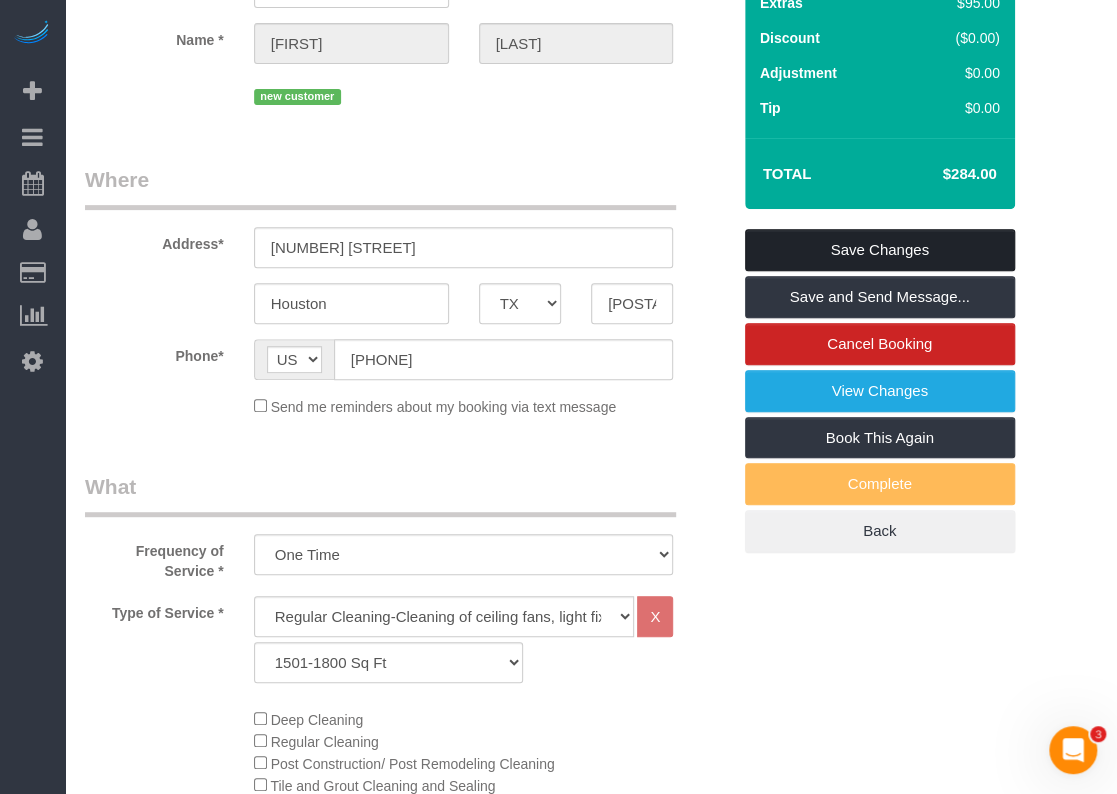type on "*Home is 1800sqft despite it saying 1600sqft online
*check how much to empty fridge" 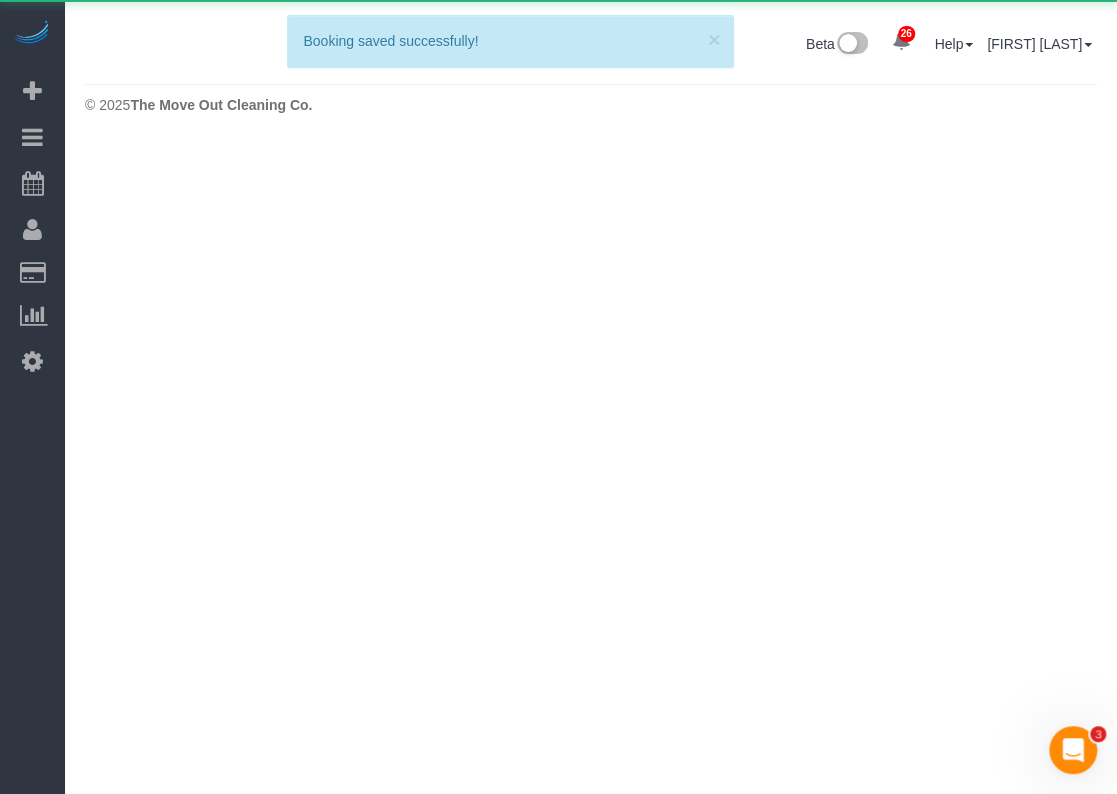 scroll, scrollTop: 0, scrollLeft: 0, axis: both 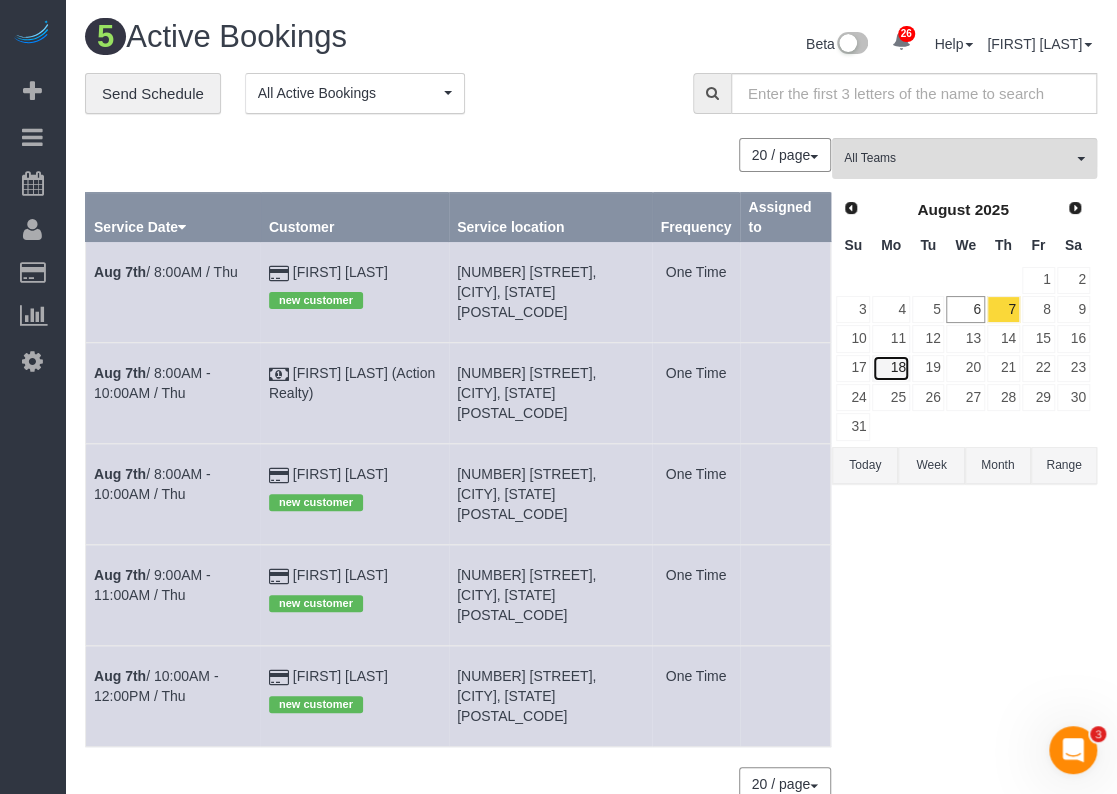 click on "18" at bounding box center [890, 368] 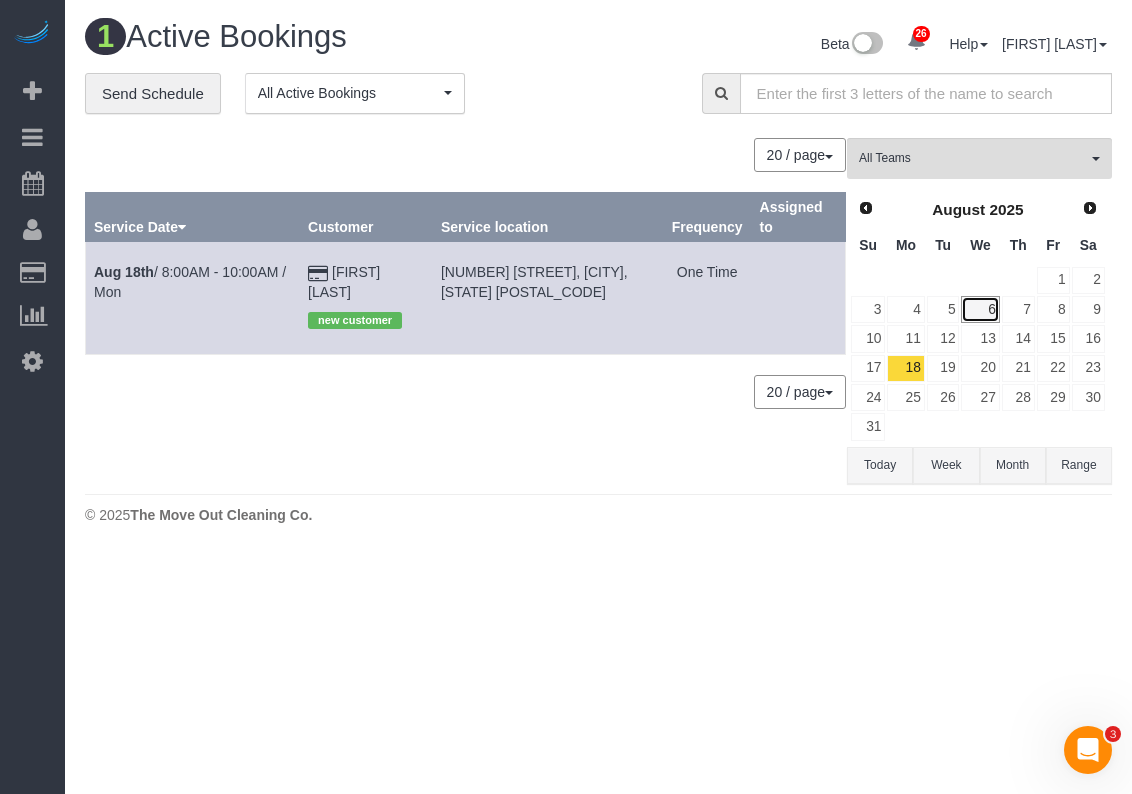 click on "6" at bounding box center (980, 309) 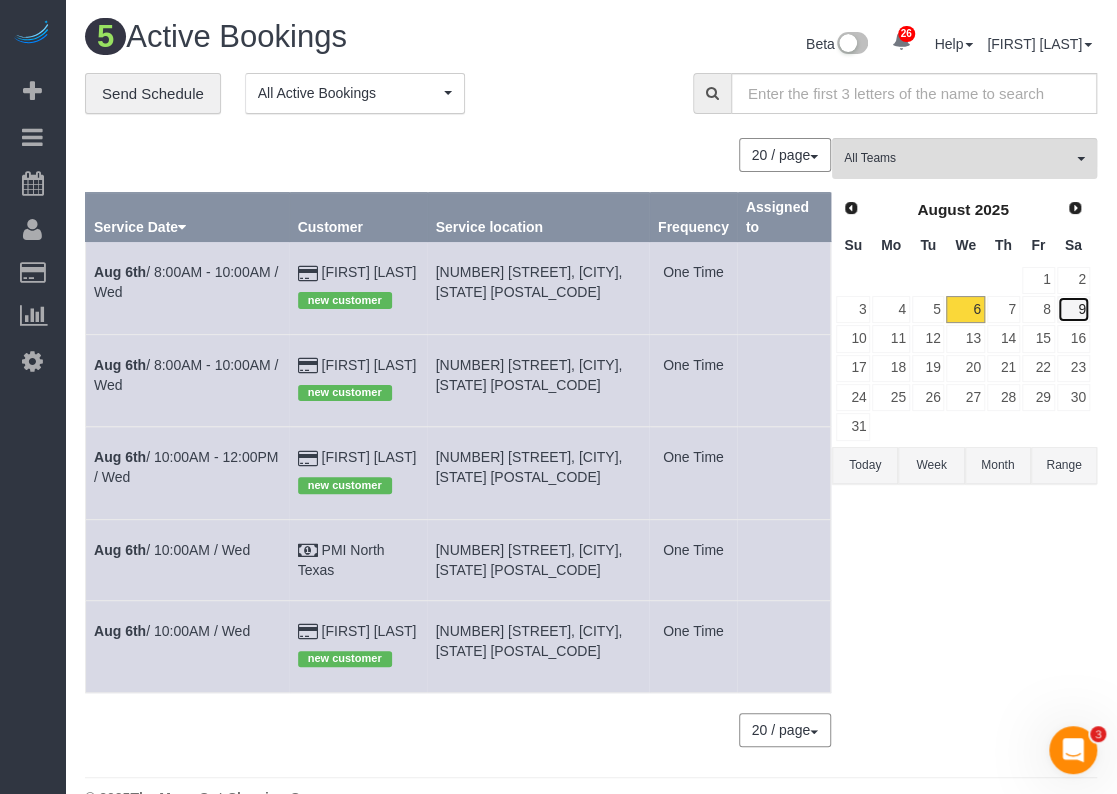 click on "9" at bounding box center (1073, 309) 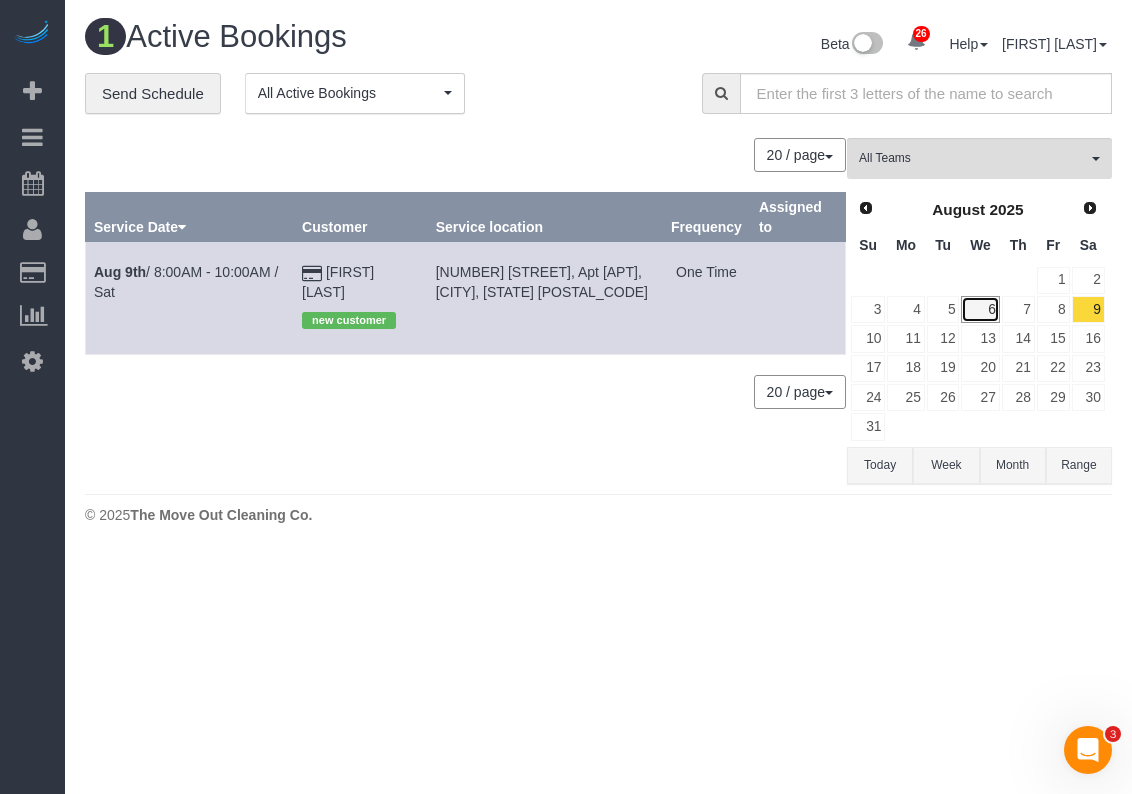 click on "6" at bounding box center [980, 309] 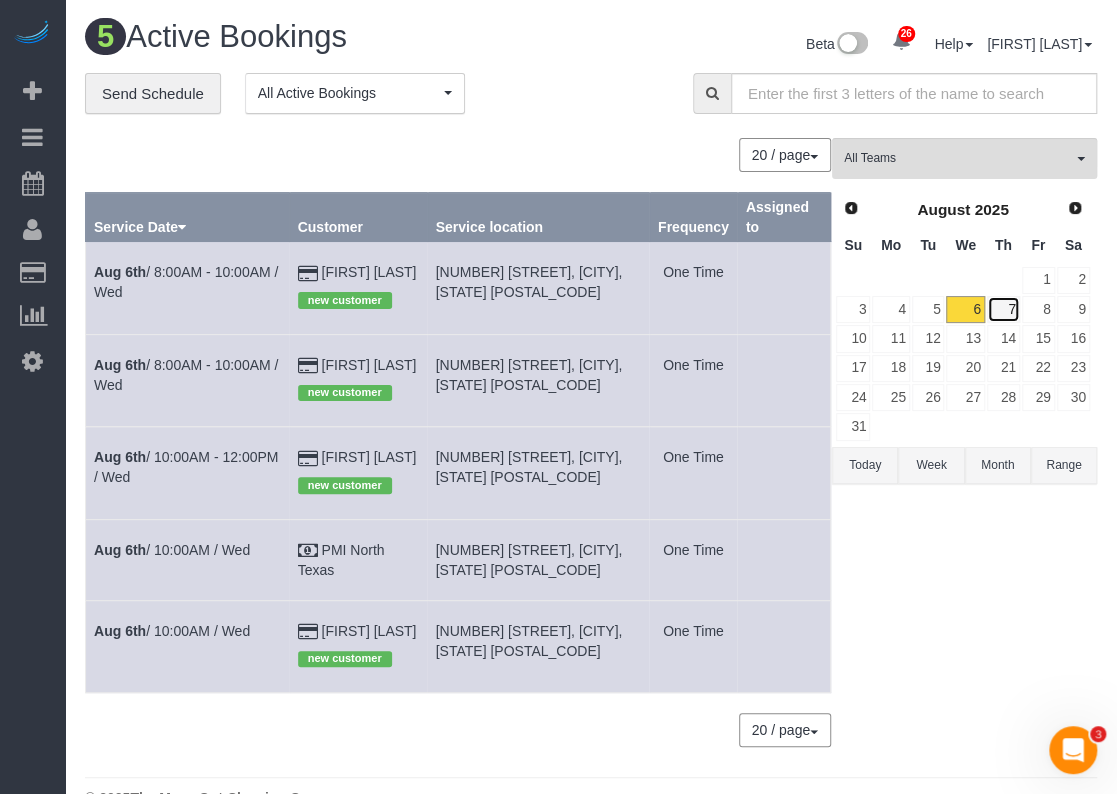 click on "7" at bounding box center (1003, 309) 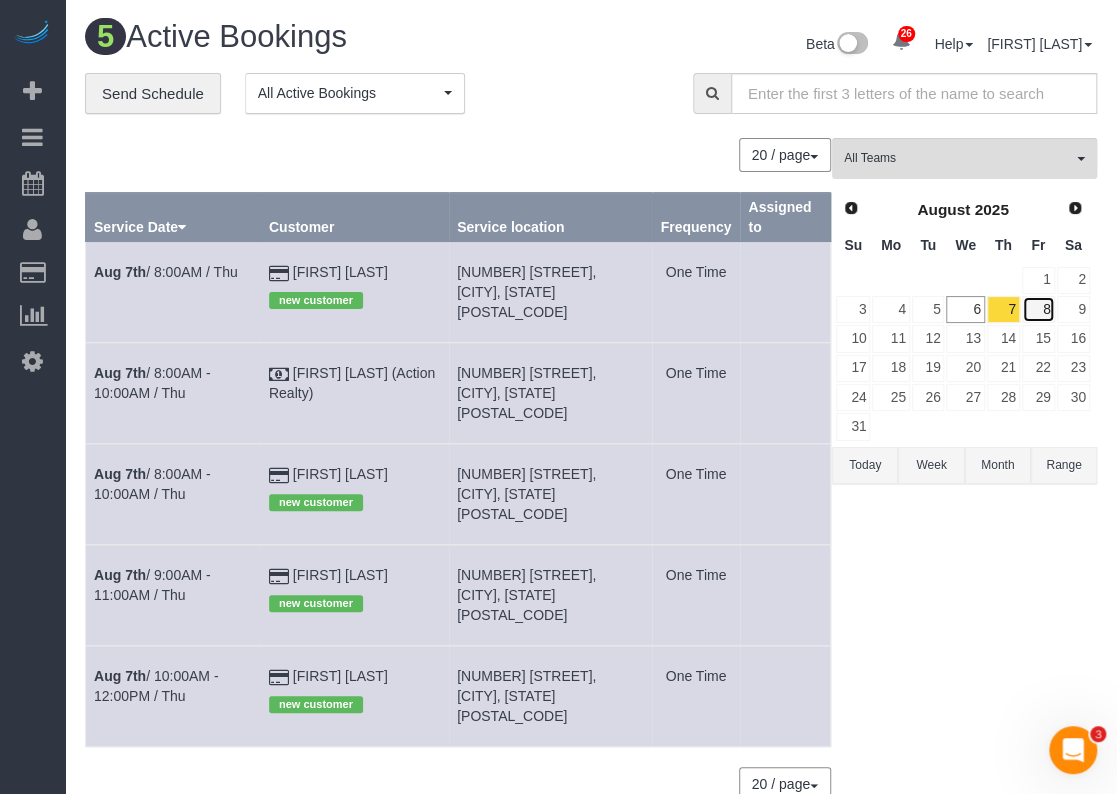 click on "8" at bounding box center (1038, 309) 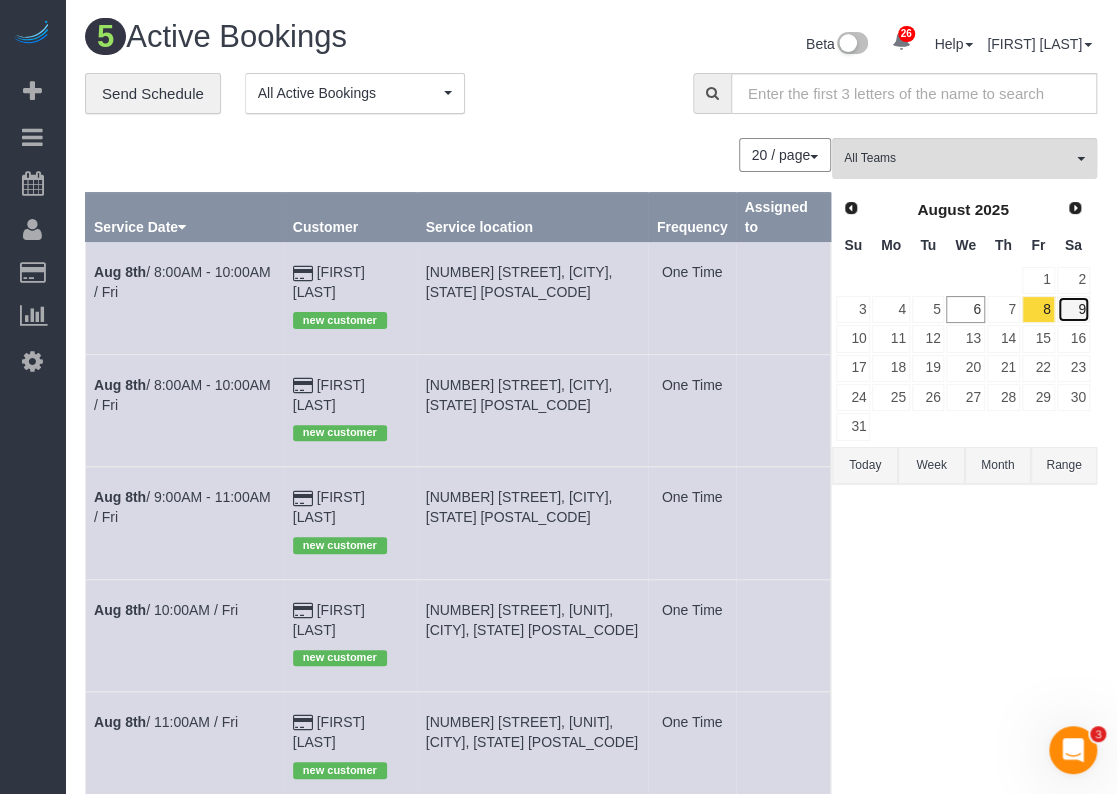 click on "9" at bounding box center (1073, 309) 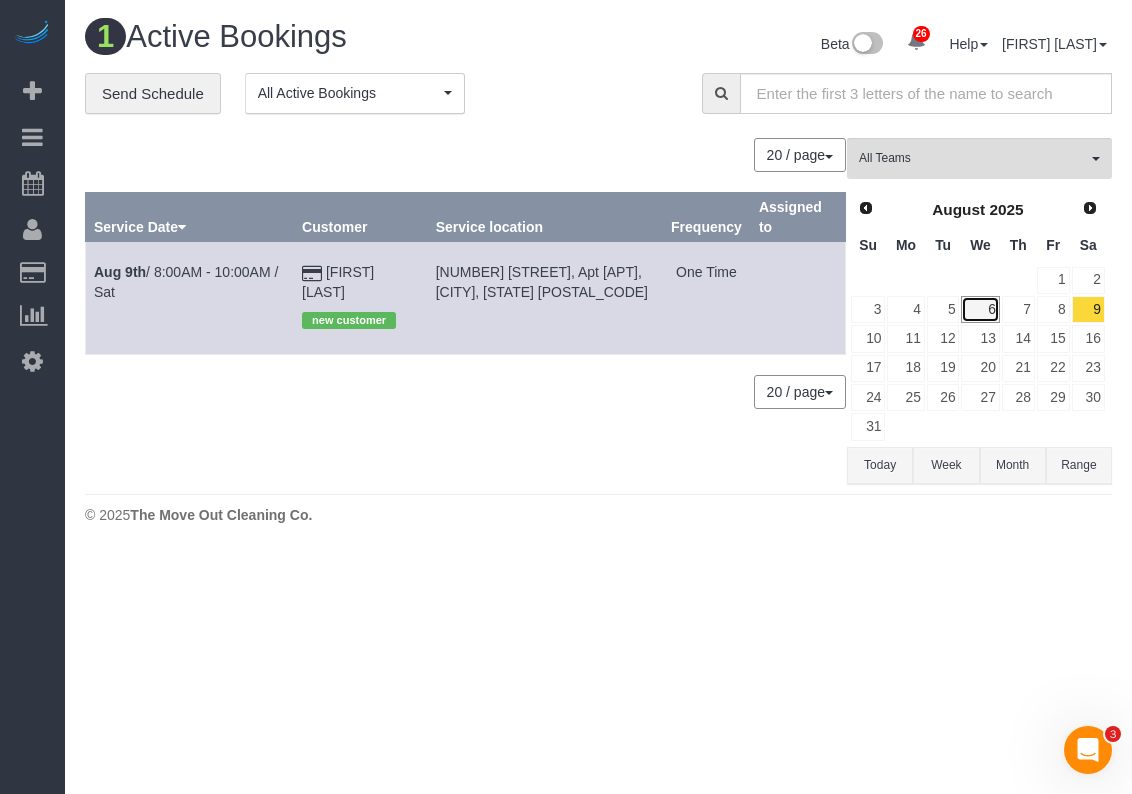 click on "6" at bounding box center [980, 309] 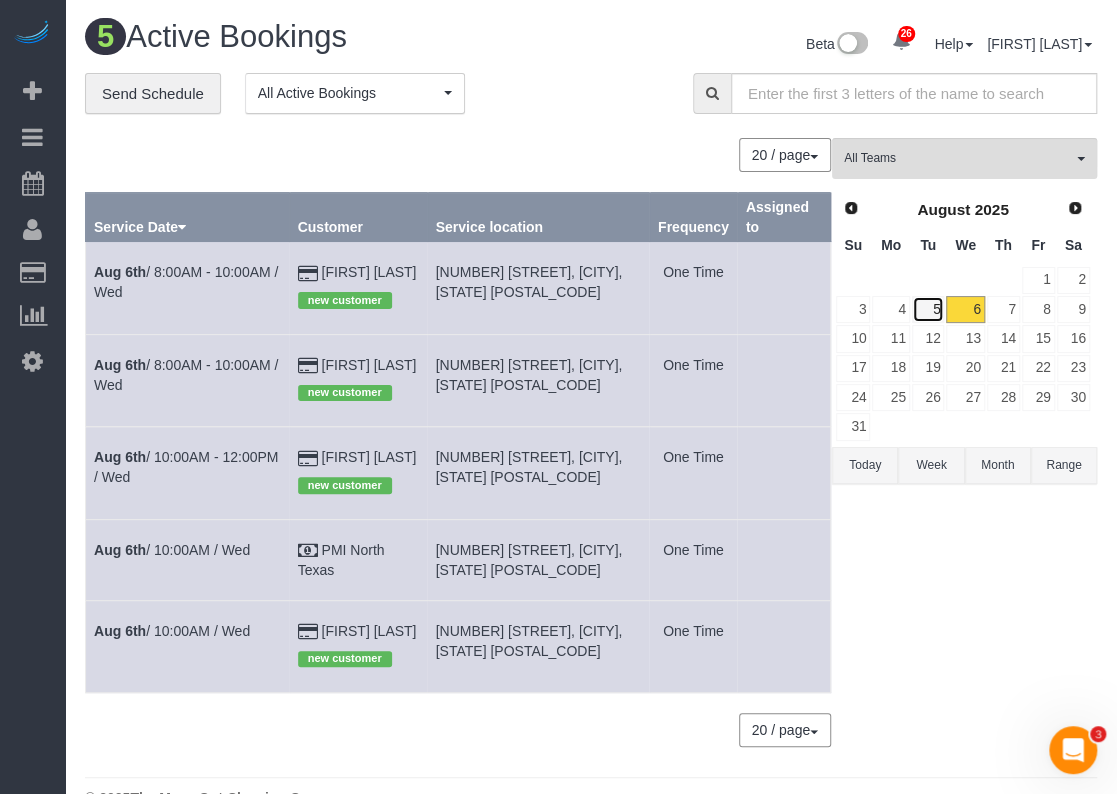 click on "5" at bounding box center (928, 309) 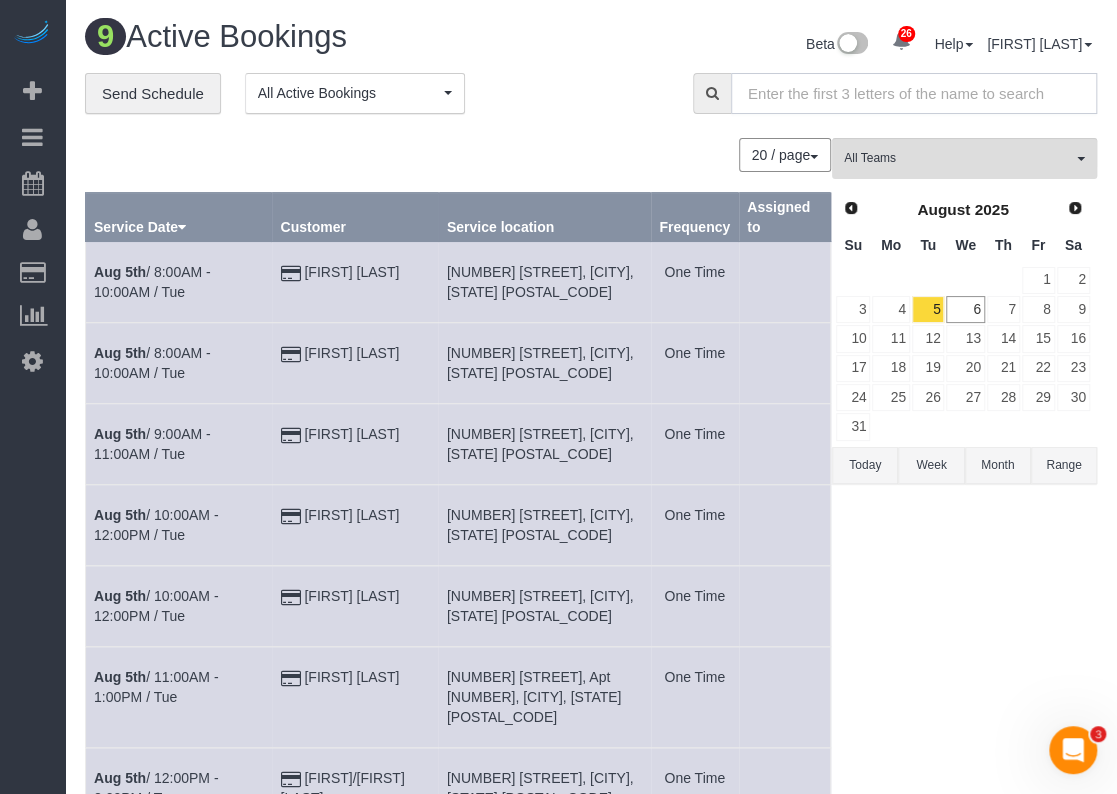 click at bounding box center (914, 93) 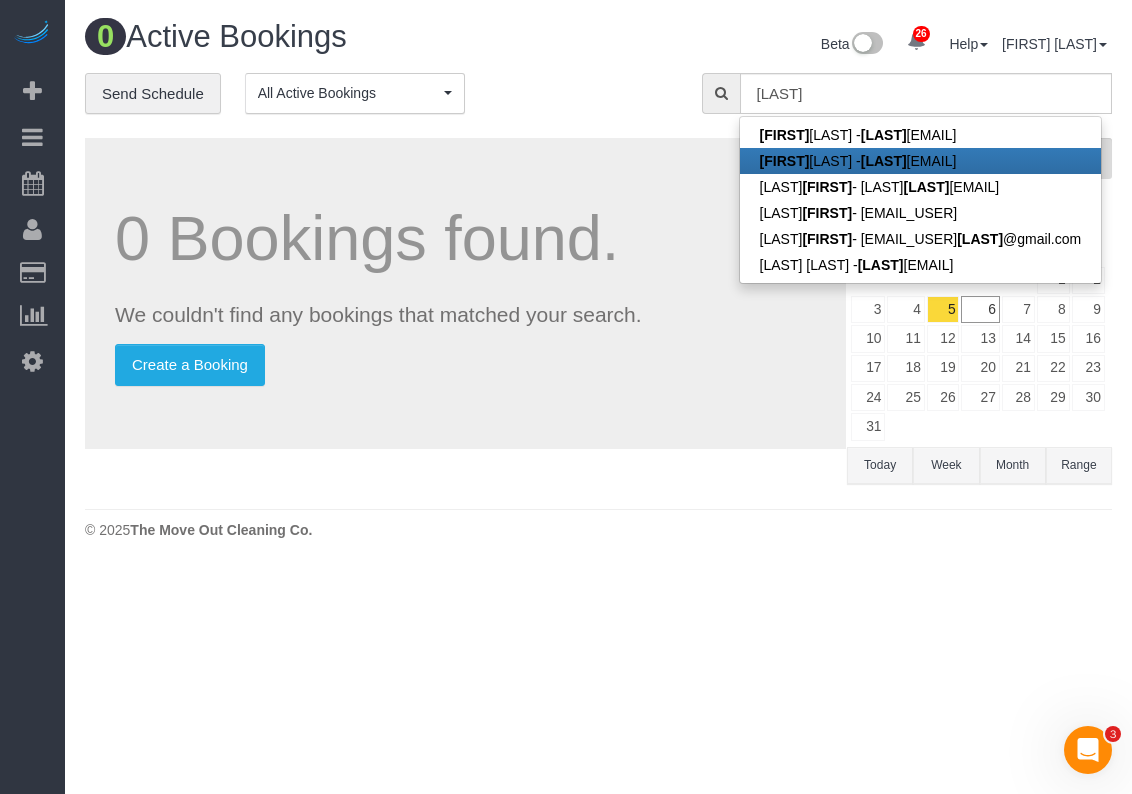 click on "Ahmed  Sundrani -  ahmed sundrani@msn.com" at bounding box center (921, 161) 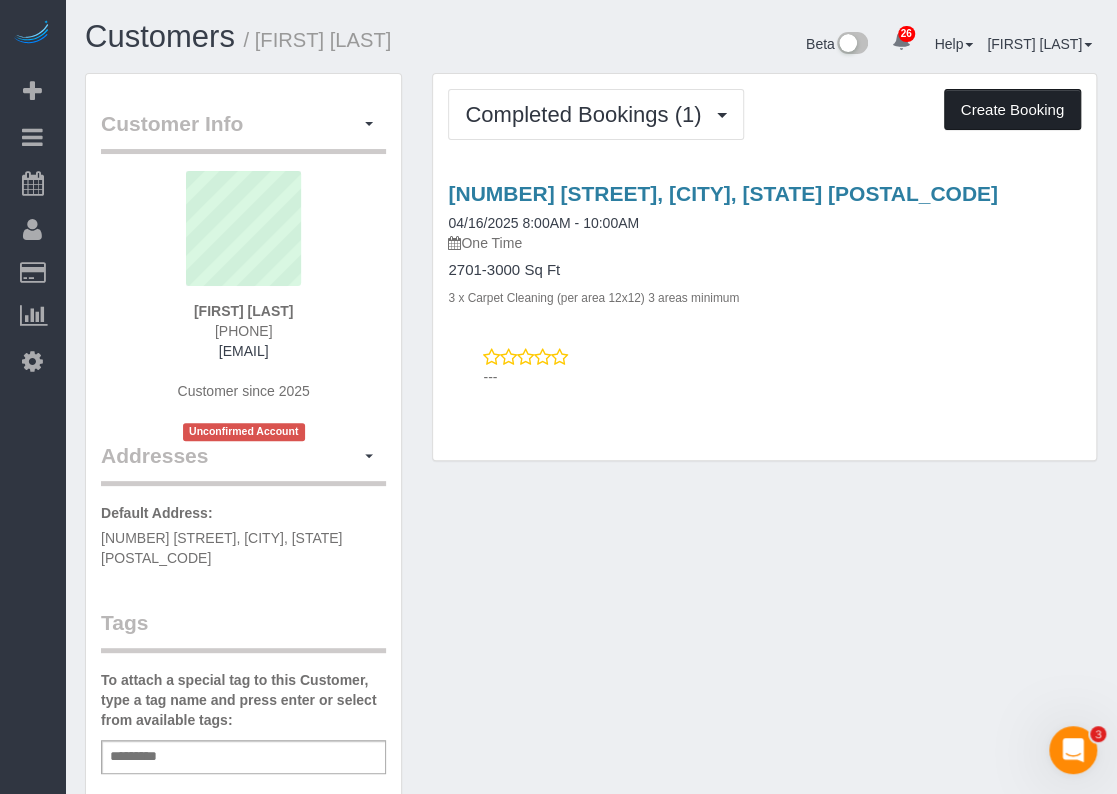 drag, startPoint x: 1022, startPoint y: 115, endPoint x: 962, endPoint y: 105, distance: 60.827625 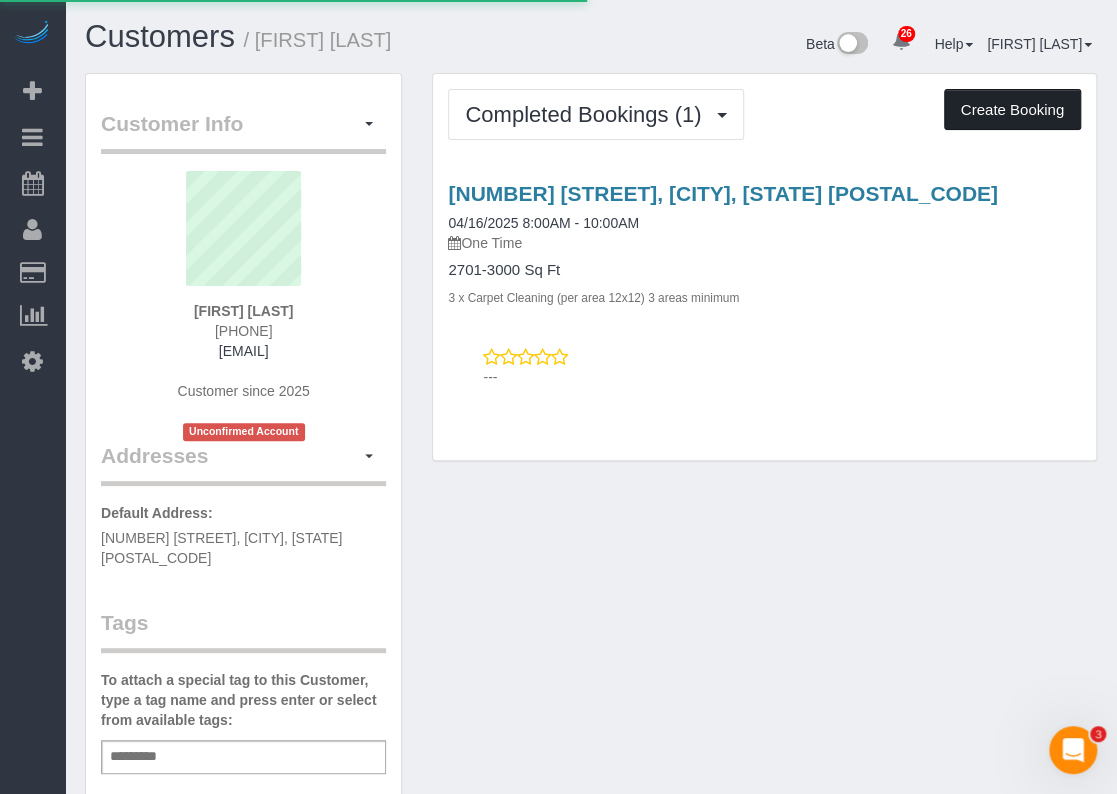 select on "TX" 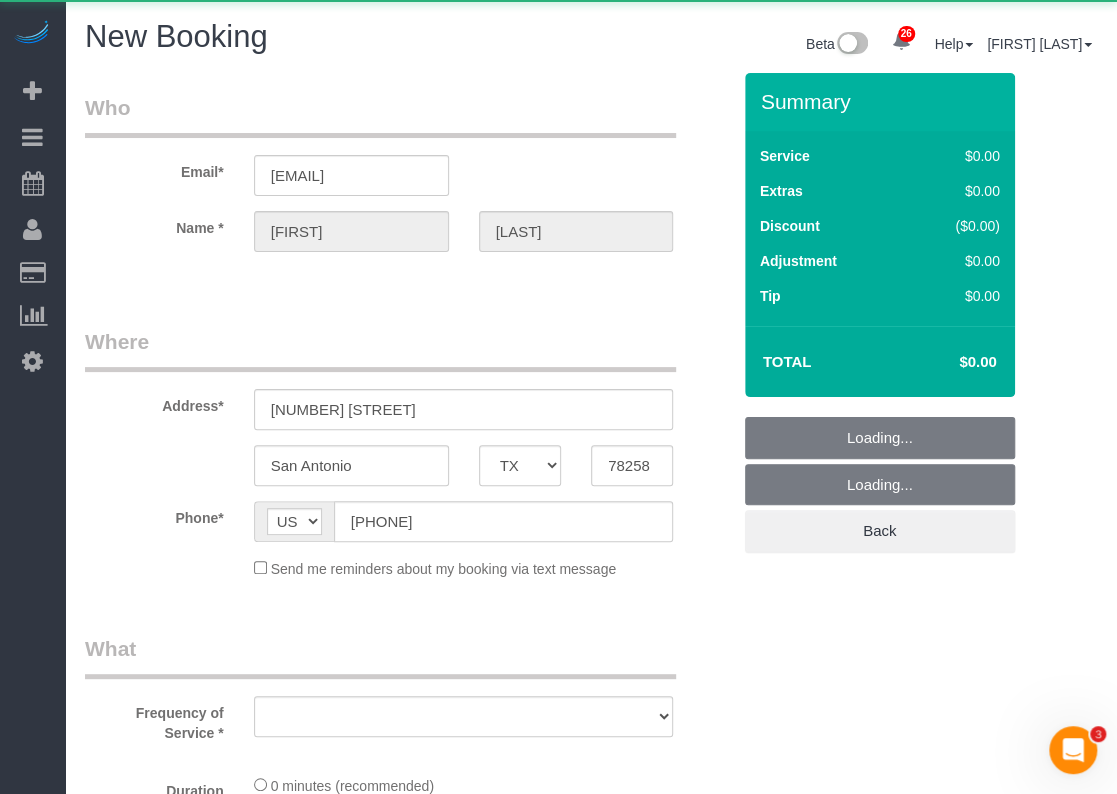 select on "string:fspay-2a7594a0-c340-42f8-9014-ecd4c86958e6" 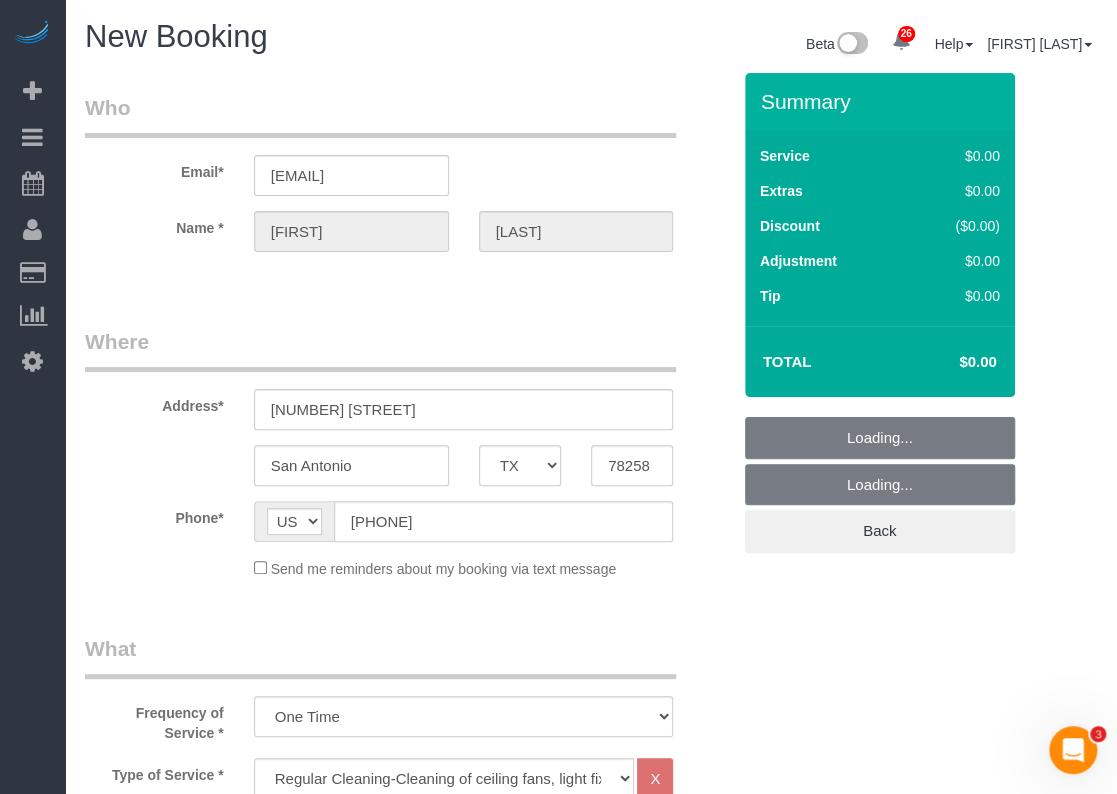 select on "object:4709" 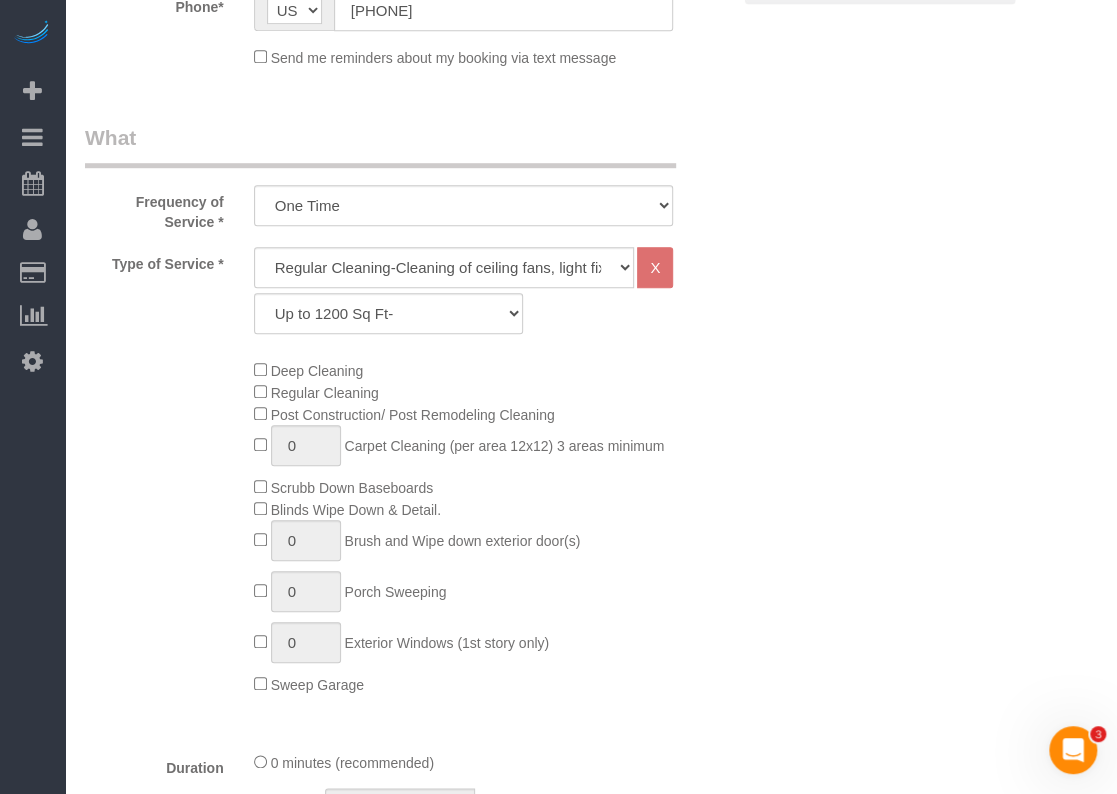 scroll, scrollTop: 100, scrollLeft: 0, axis: vertical 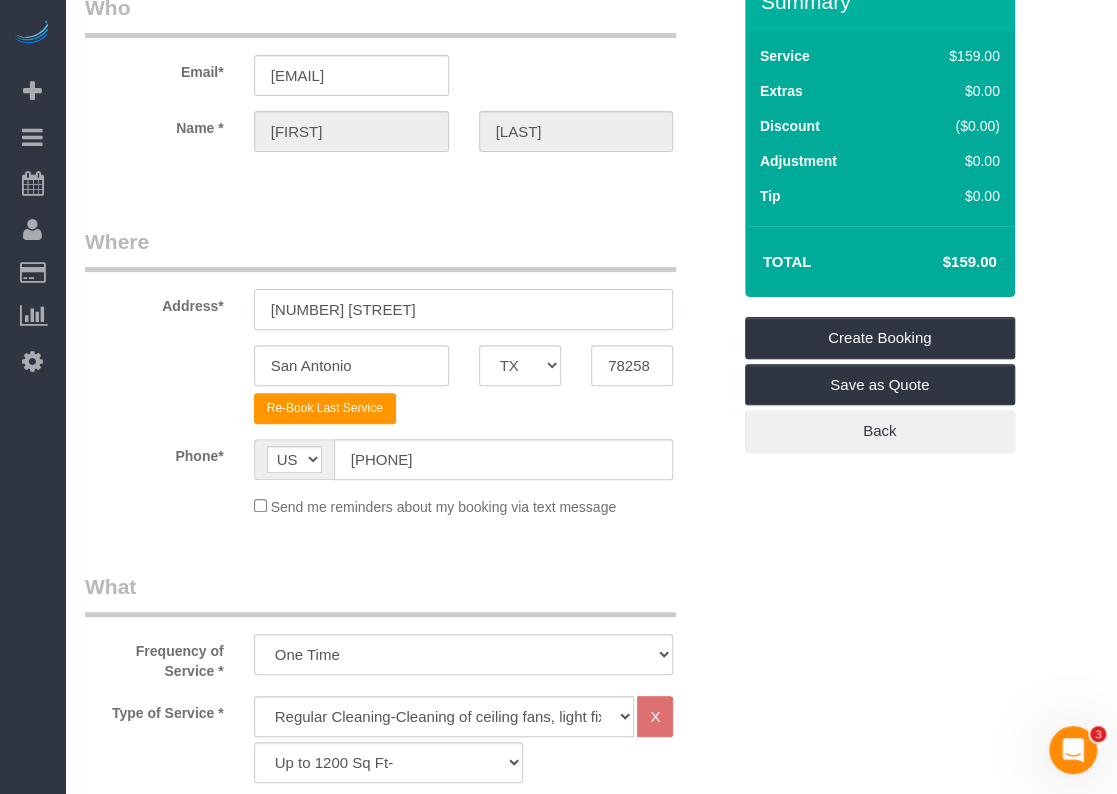 drag, startPoint x: 449, startPoint y: 324, endPoint x: 208, endPoint y: 322, distance: 241.0083 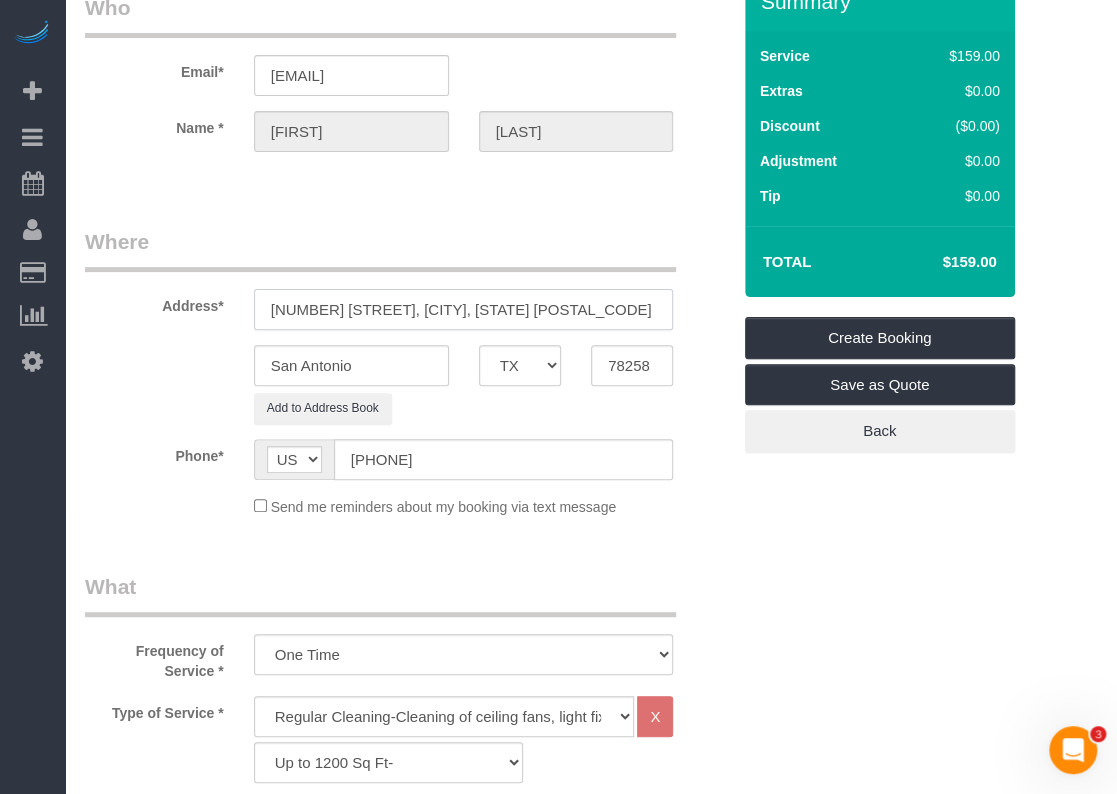 drag, startPoint x: 554, startPoint y: 305, endPoint x: 518, endPoint y: 304, distance: 36.013885 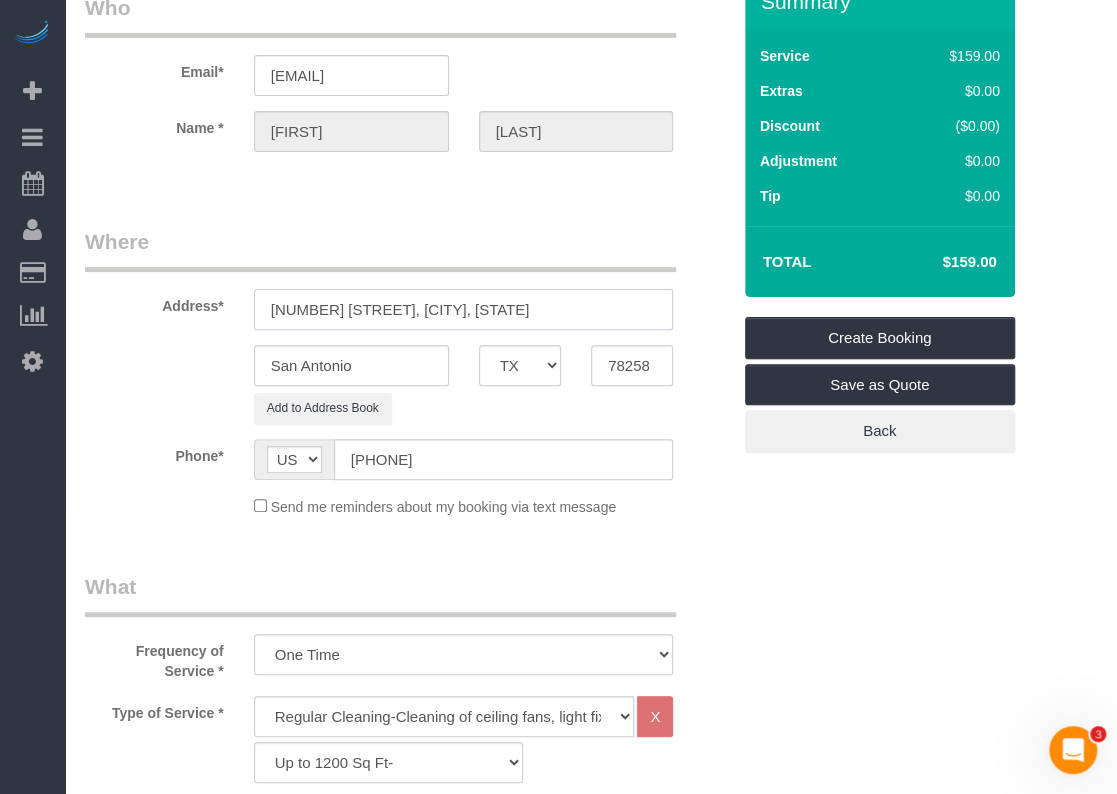 type on "3826 Sumantra Clf, San Antonio, TX" 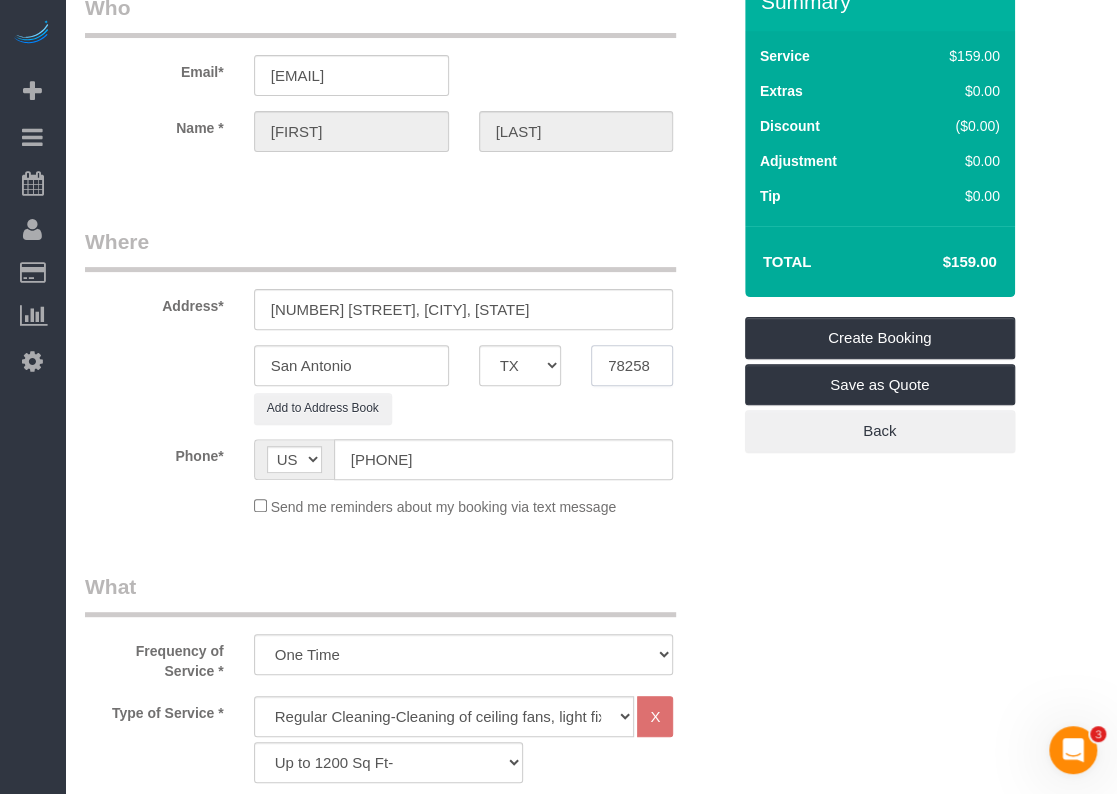 drag, startPoint x: 656, startPoint y: 366, endPoint x: 513, endPoint y: 352, distance: 143.68369 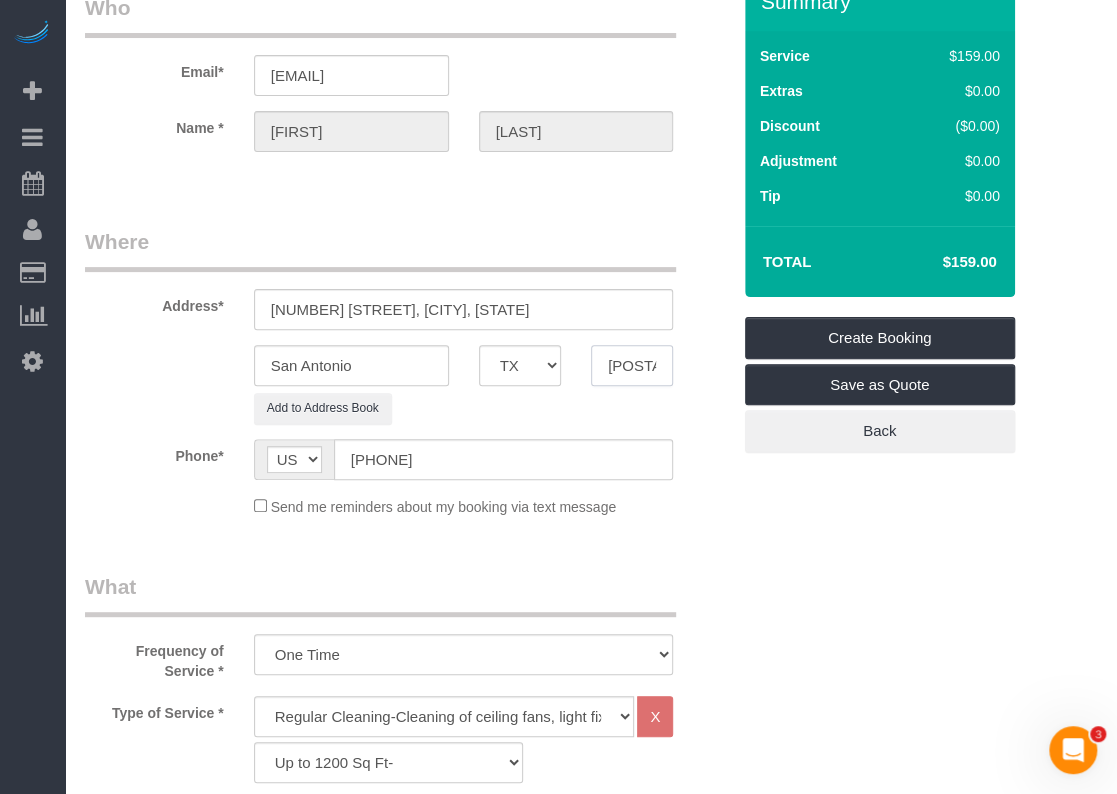 type on "78261" 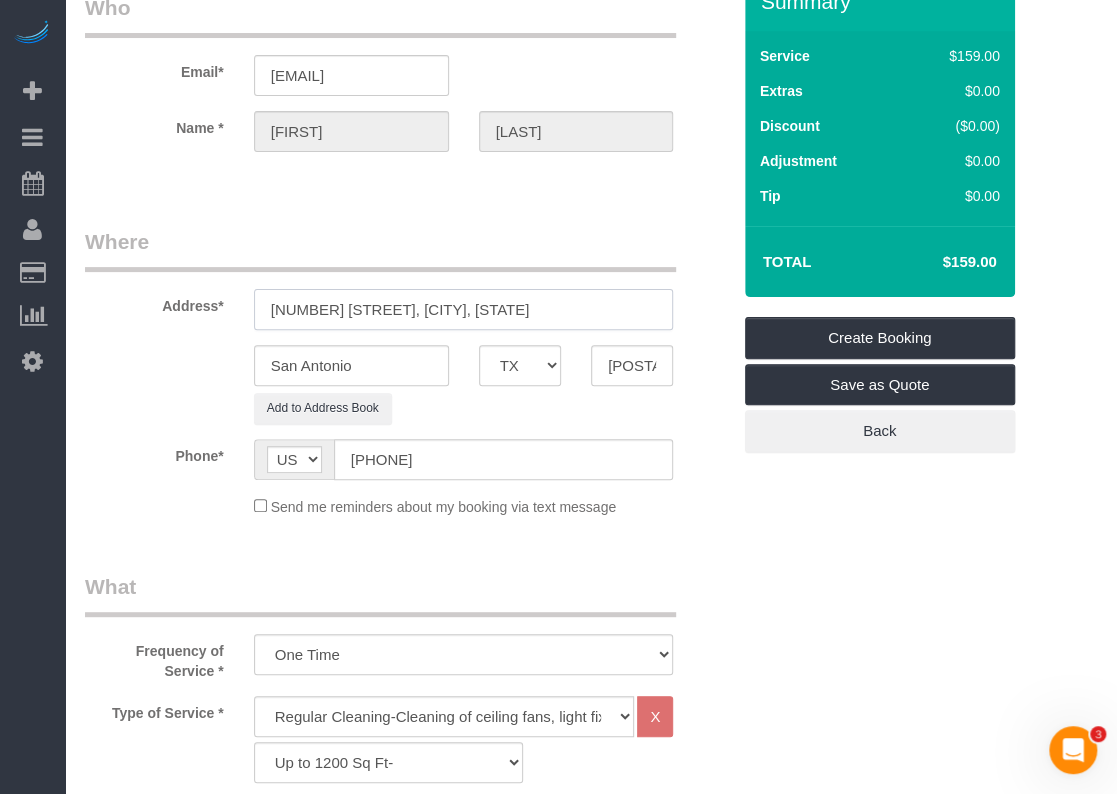 drag, startPoint x: 516, startPoint y: 308, endPoint x: 404, endPoint y: 312, distance: 112.0714 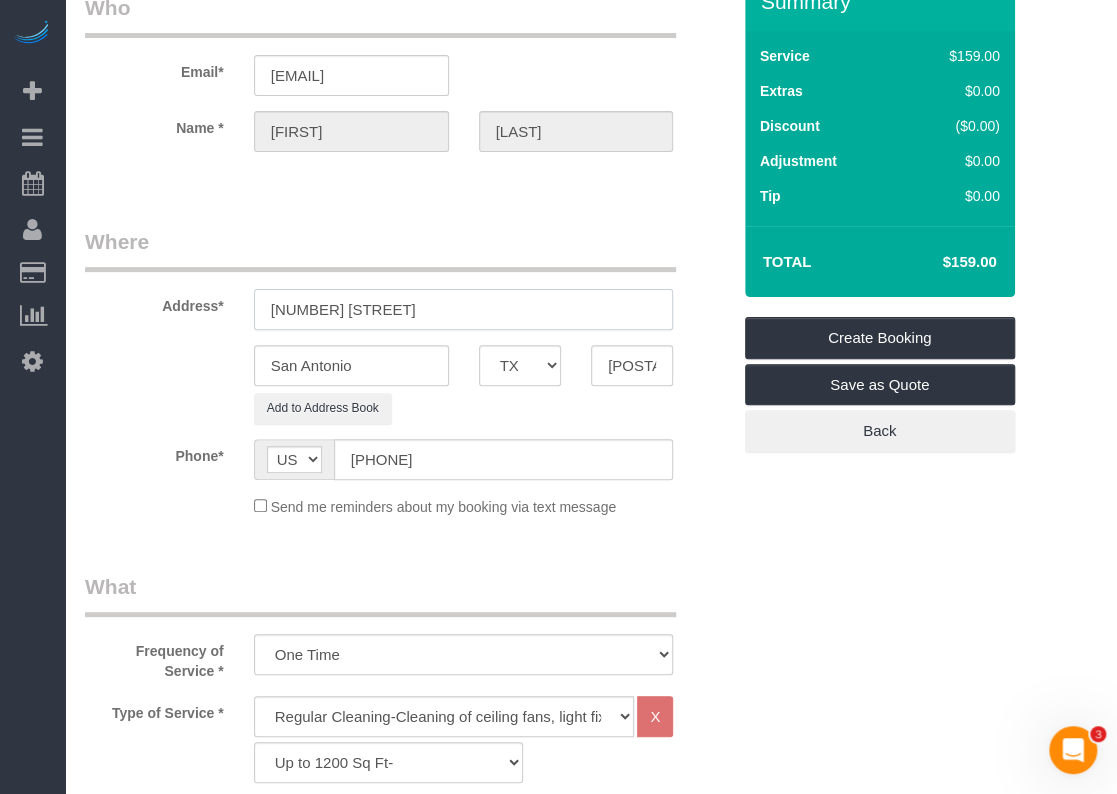 type on "3826 Sumantra Clf" 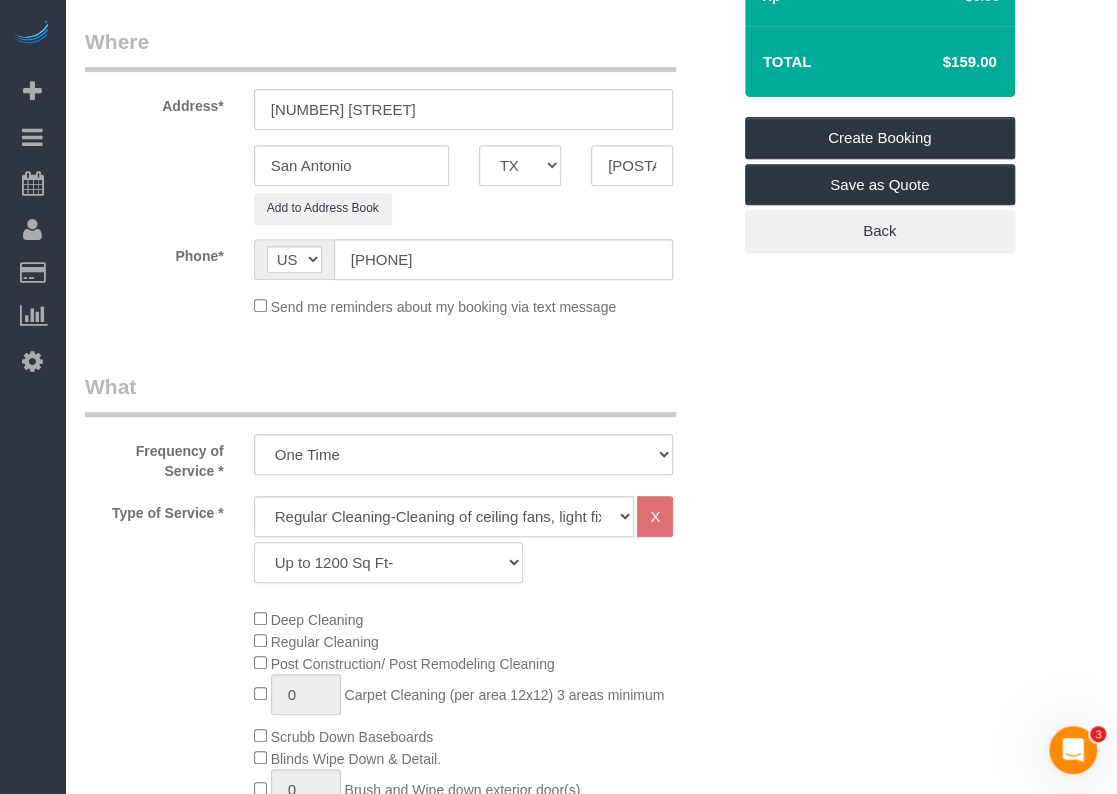 click on "Up to 1200 Sq Ft- 1201-1500 Sq Ft 1501-1800 Sq Ft 1801-2000 Sq Ft 2001-2300 Sq Ft 2301-2500 Sq Ft 2500-2700 Sq Ft 2701-3000 Sq Ft 3001-3300 Sq Ft 3301-3600 Sq Ft 3601-3999 Sq Ft 4000-4300 Sq Ft 4301-4600 Sq Ft 4601-5000 Sq Ft Homes over 5000 Sq Ft **Please call/Text us" 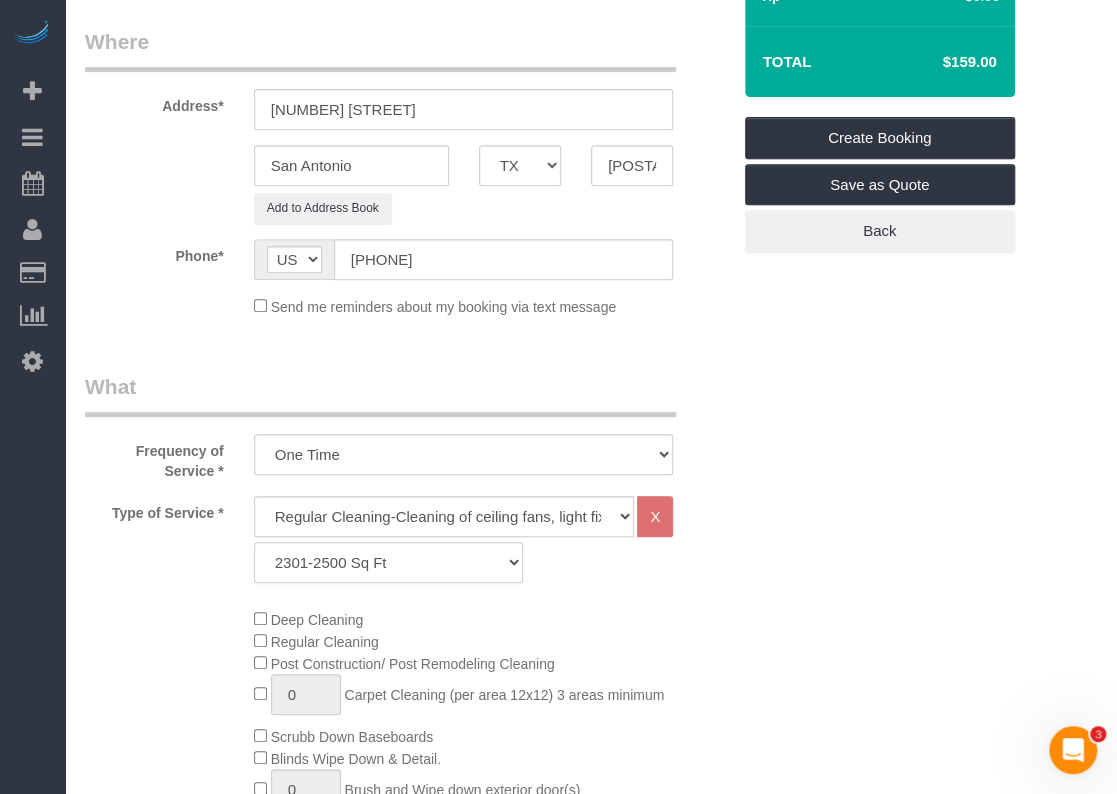 click on "Up to 1200 Sq Ft- 1201-1500 Sq Ft 1501-1800 Sq Ft 1801-2000 Sq Ft 2001-2300 Sq Ft 2301-2500 Sq Ft 2500-2700 Sq Ft 2701-3000 Sq Ft 3001-3300 Sq Ft 3301-3600 Sq Ft 3601-3999 Sq Ft 4000-4300 Sq Ft 4301-4600 Sq Ft 4601-5000 Sq Ft Homes over 5000 Sq Ft **Please call/Text us" 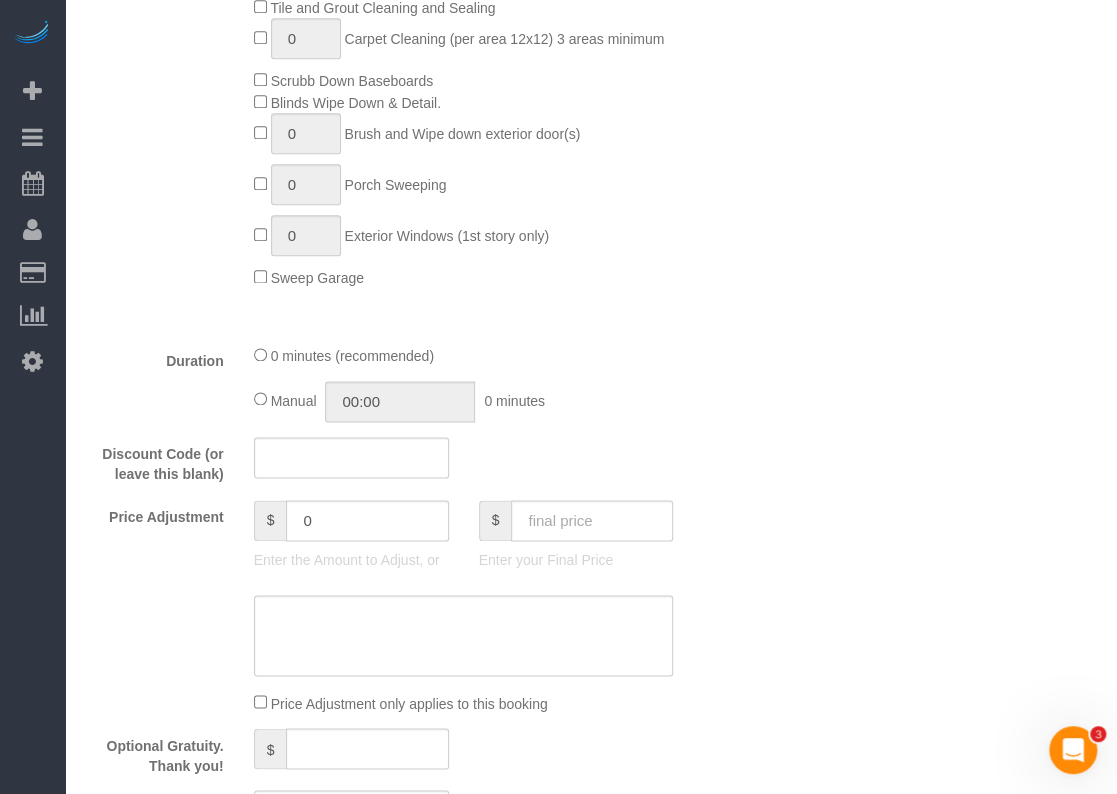 scroll, scrollTop: 1000, scrollLeft: 0, axis: vertical 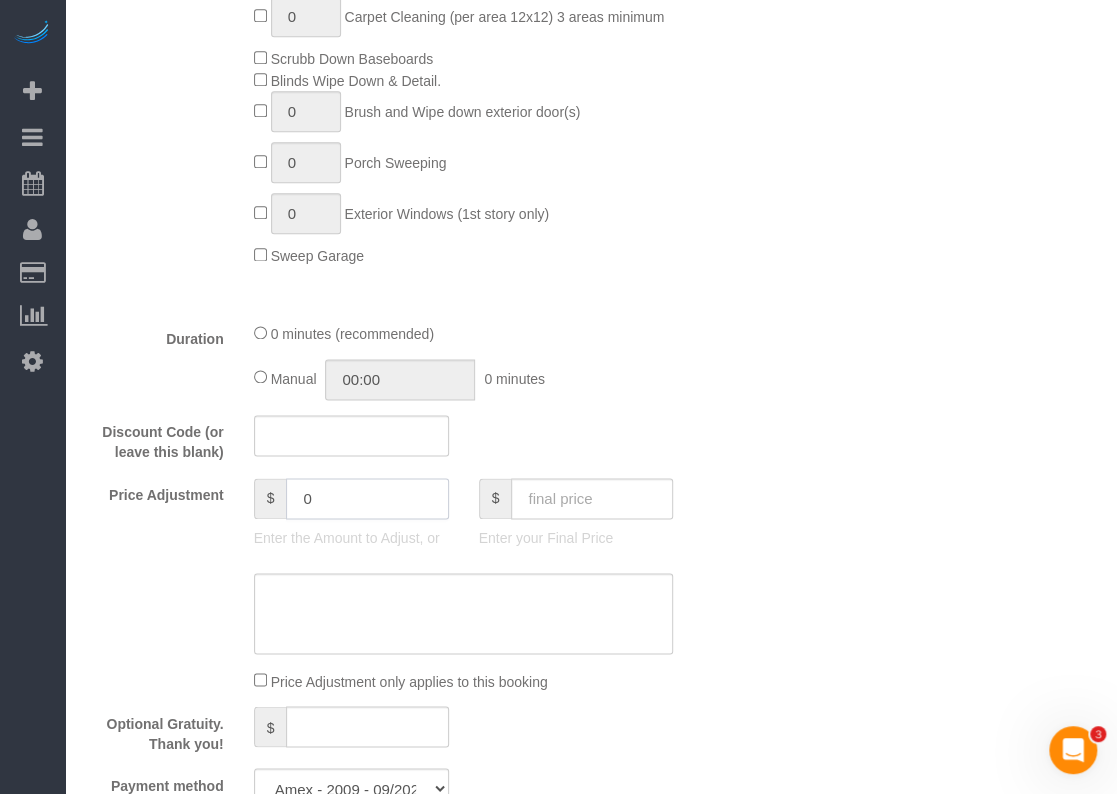 drag, startPoint x: 238, startPoint y: 503, endPoint x: 190, endPoint y: 503, distance: 48 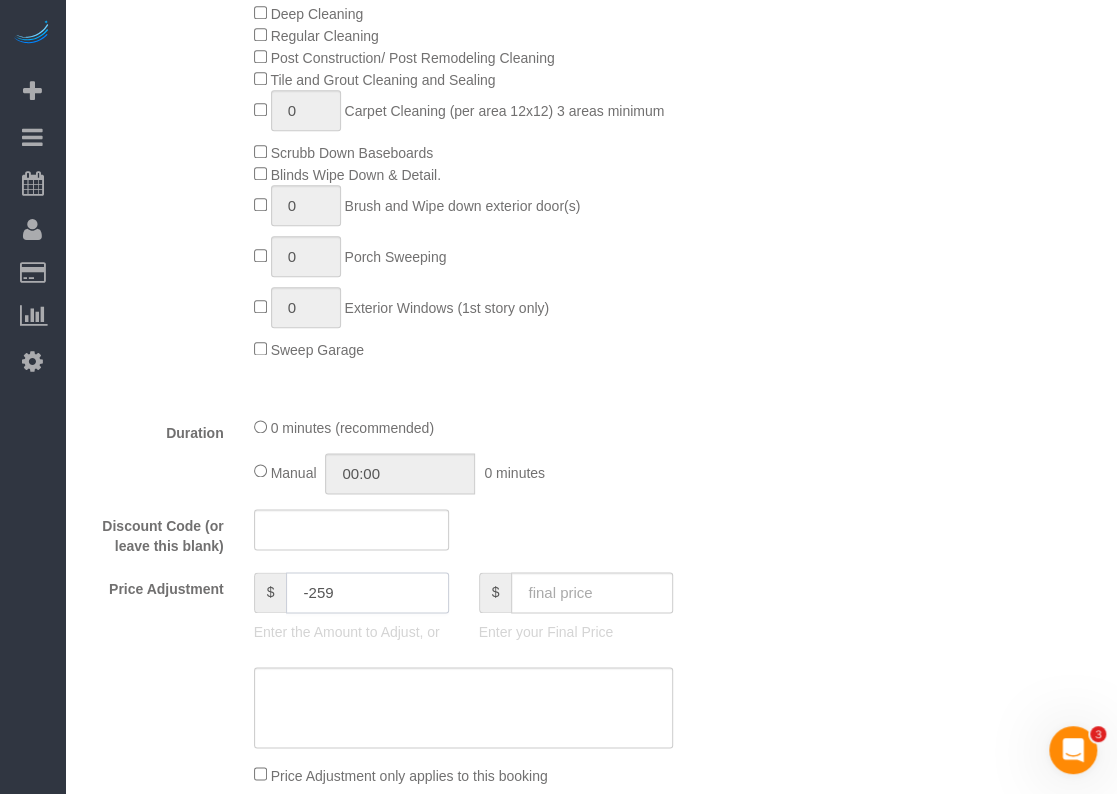 scroll, scrollTop: 800, scrollLeft: 0, axis: vertical 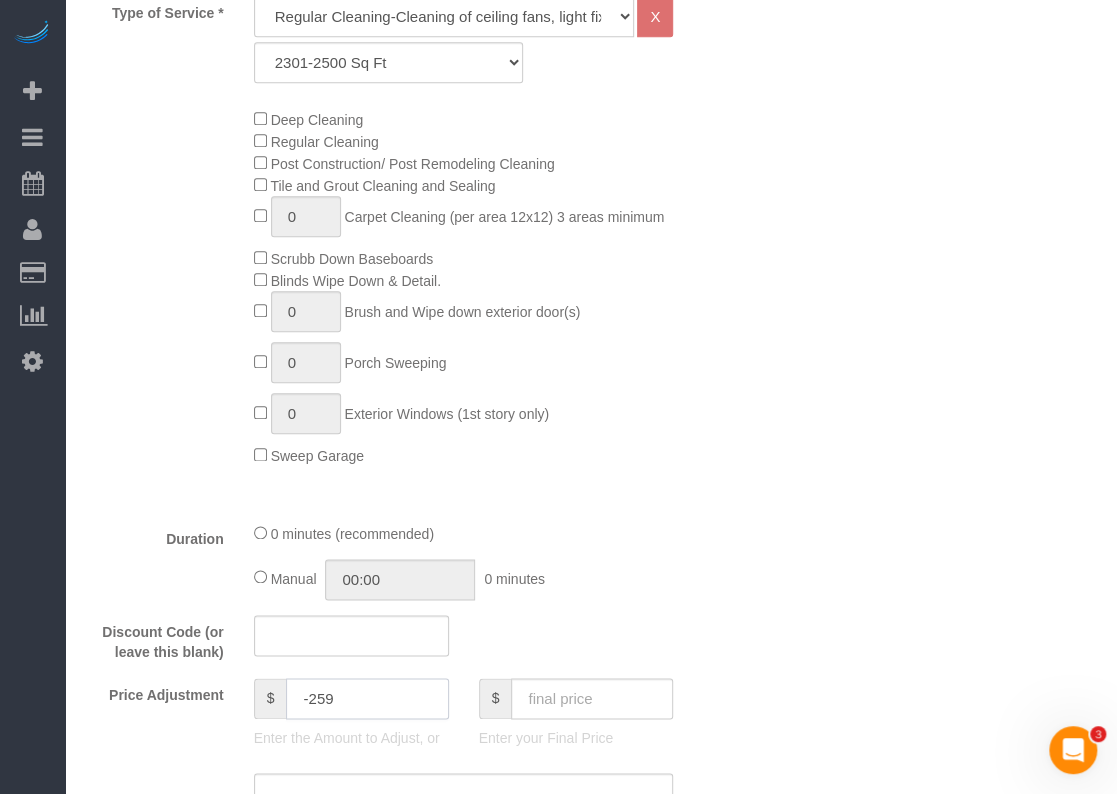 type on "-259" 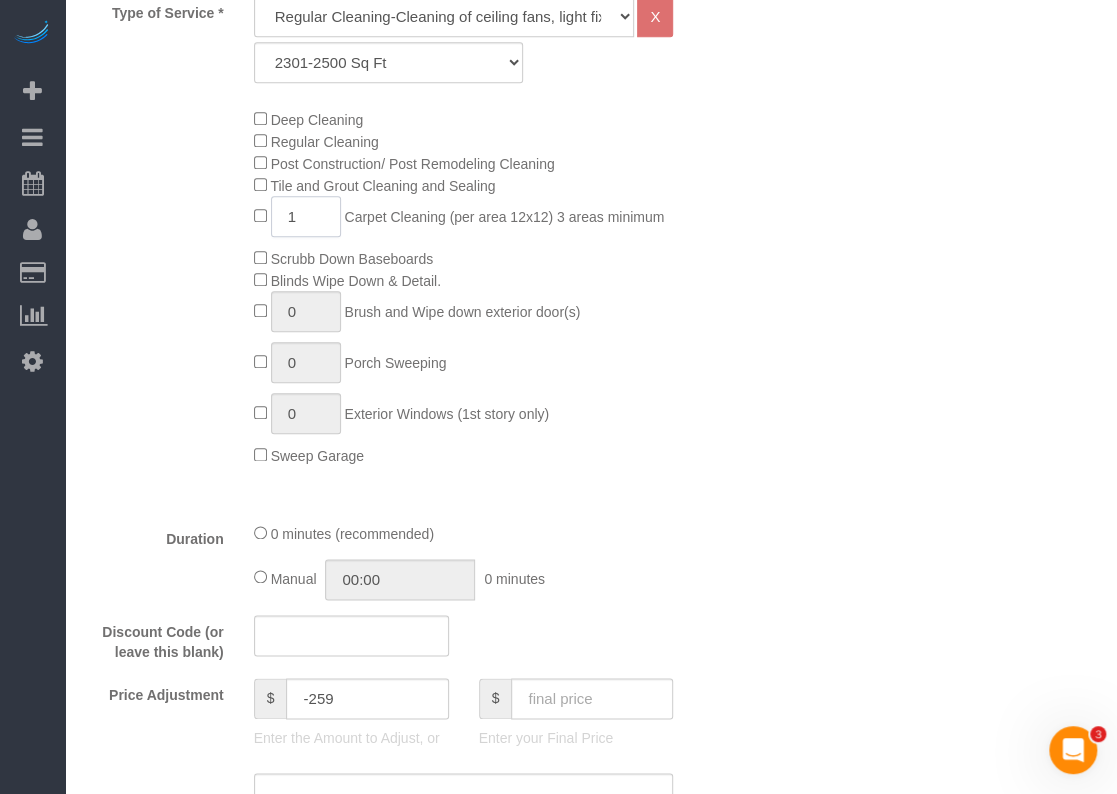drag, startPoint x: 312, startPoint y: 226, endPoint x: 290, endPoint y: 227, distance: 22.022715 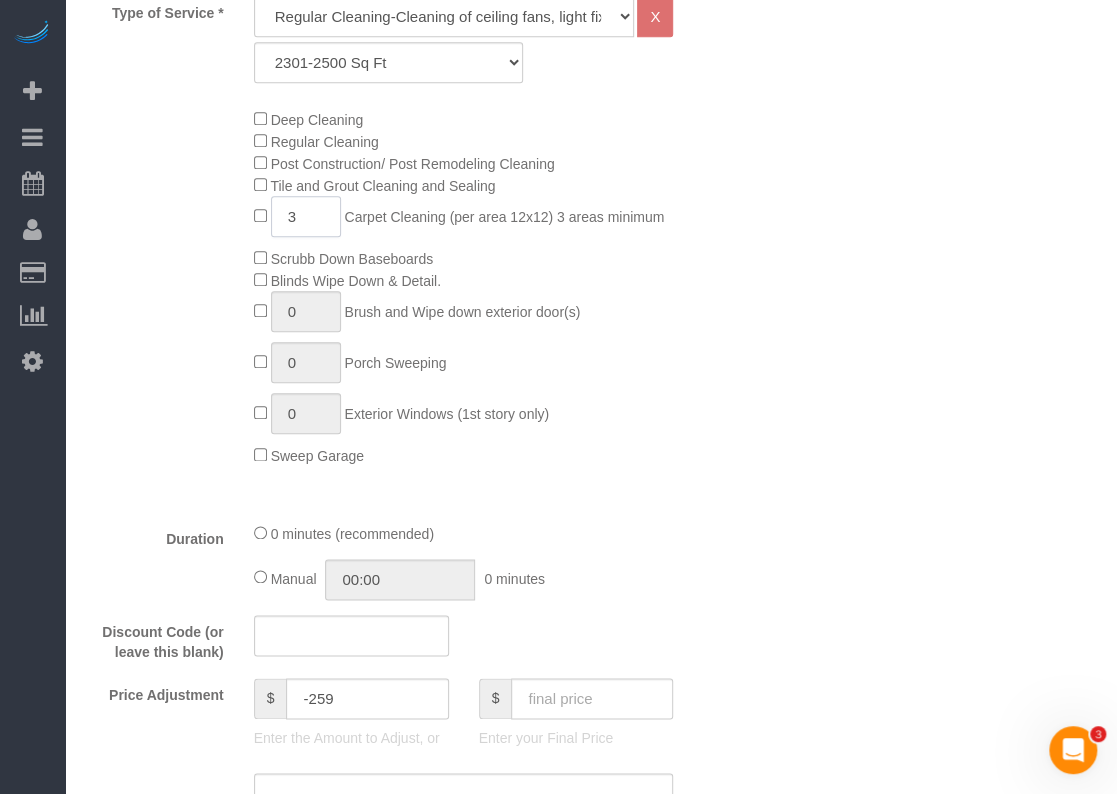 type on "3" 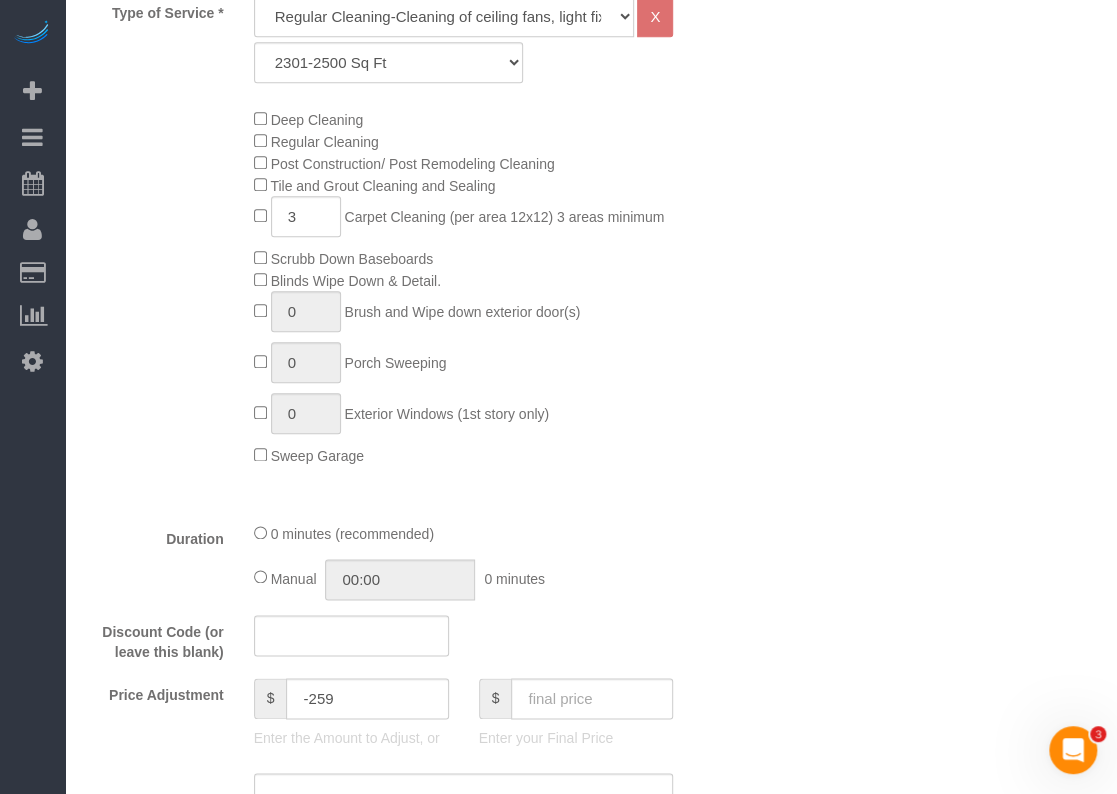 click on "Deep Cleaning
Regular Cleaning
Post Construction/ Post Remodeling Cleaning
Tile and Grout Cleaning and Sealing
3
Carpet Cleaning (per area 12x12) 3 areas minimum
Scrubb Down Baseboards
Blinds Wipe Down & Detail.
0
Brush and Wipe down exterior door(s)" 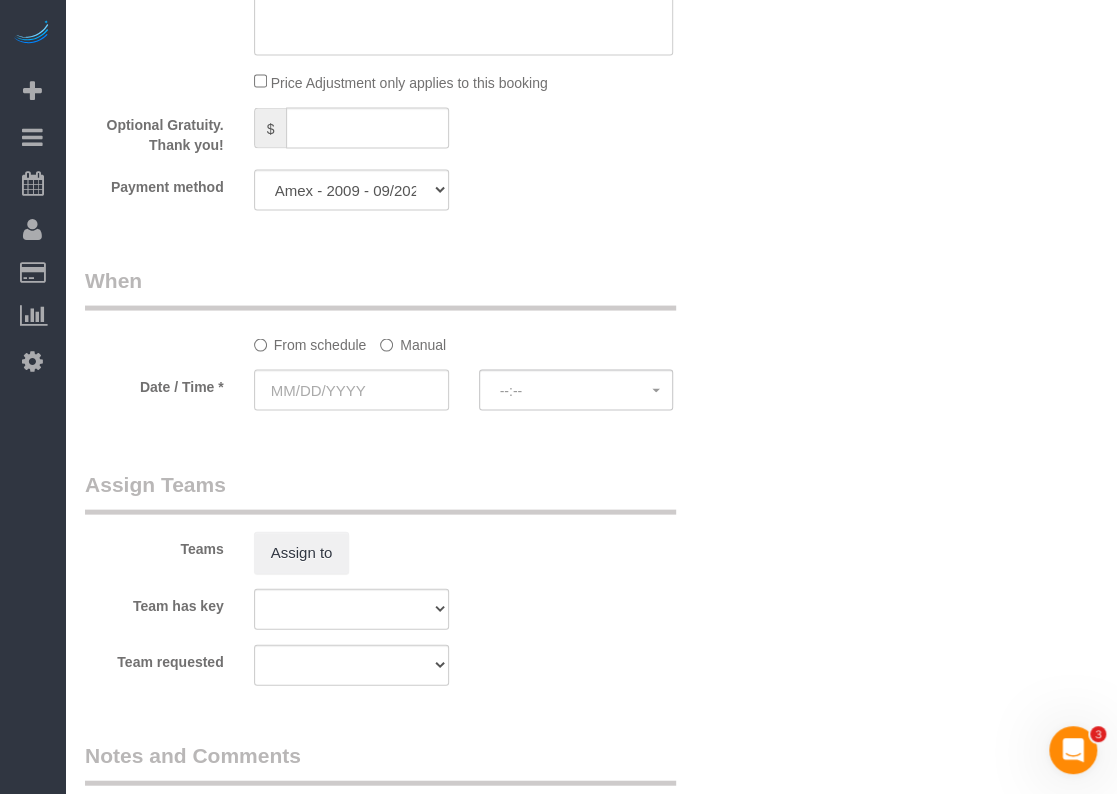 scroll, scrollTop: 1600, scrollLeft: 0, axis: vertical 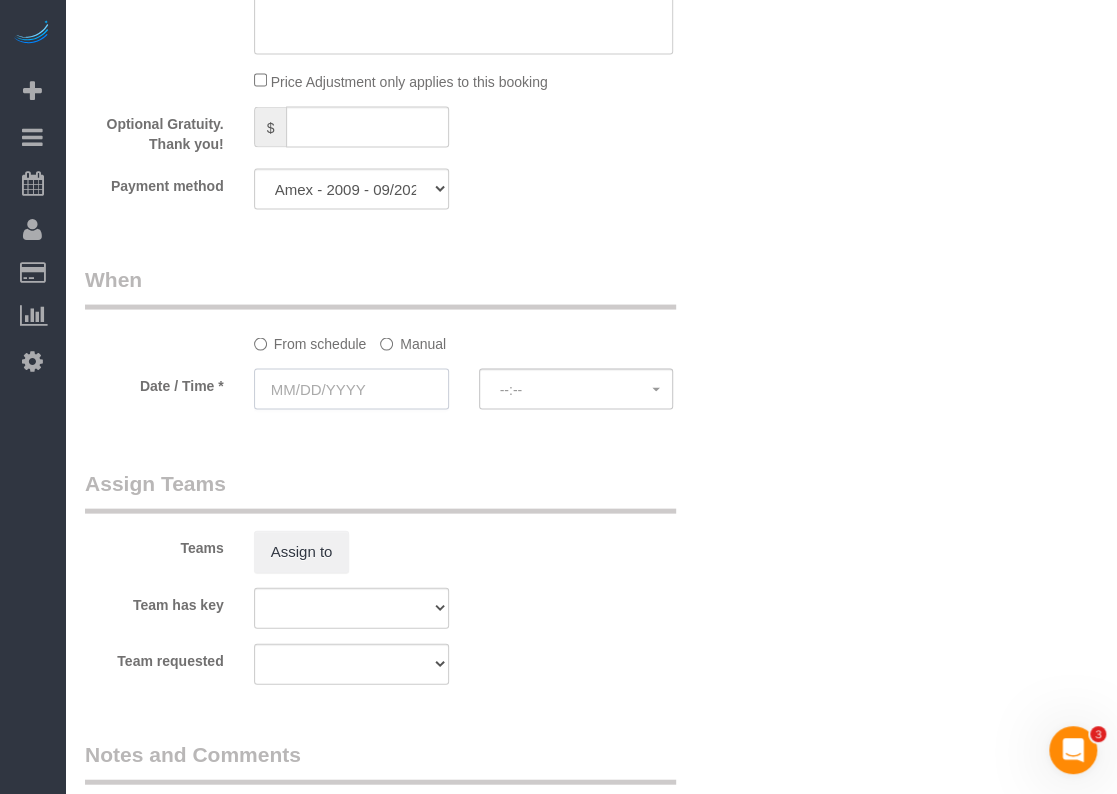 click at bounding box center [351, 388] 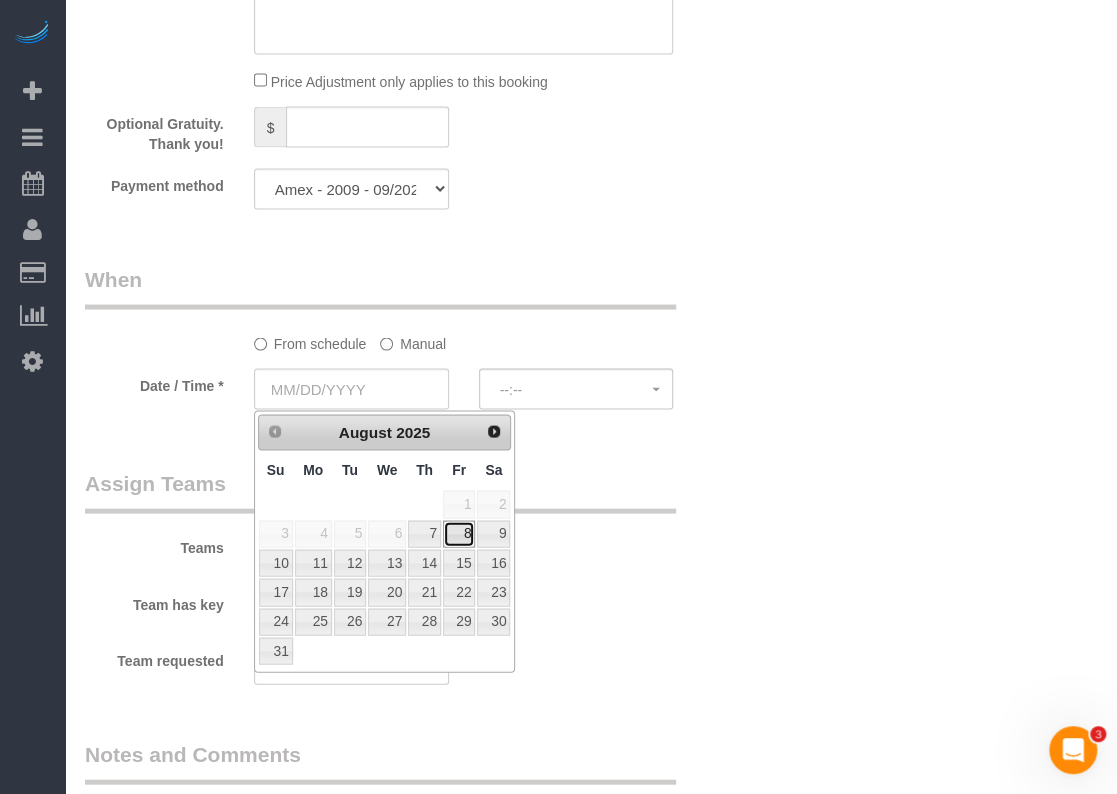 click on "8" at bounding box center [459, 533] 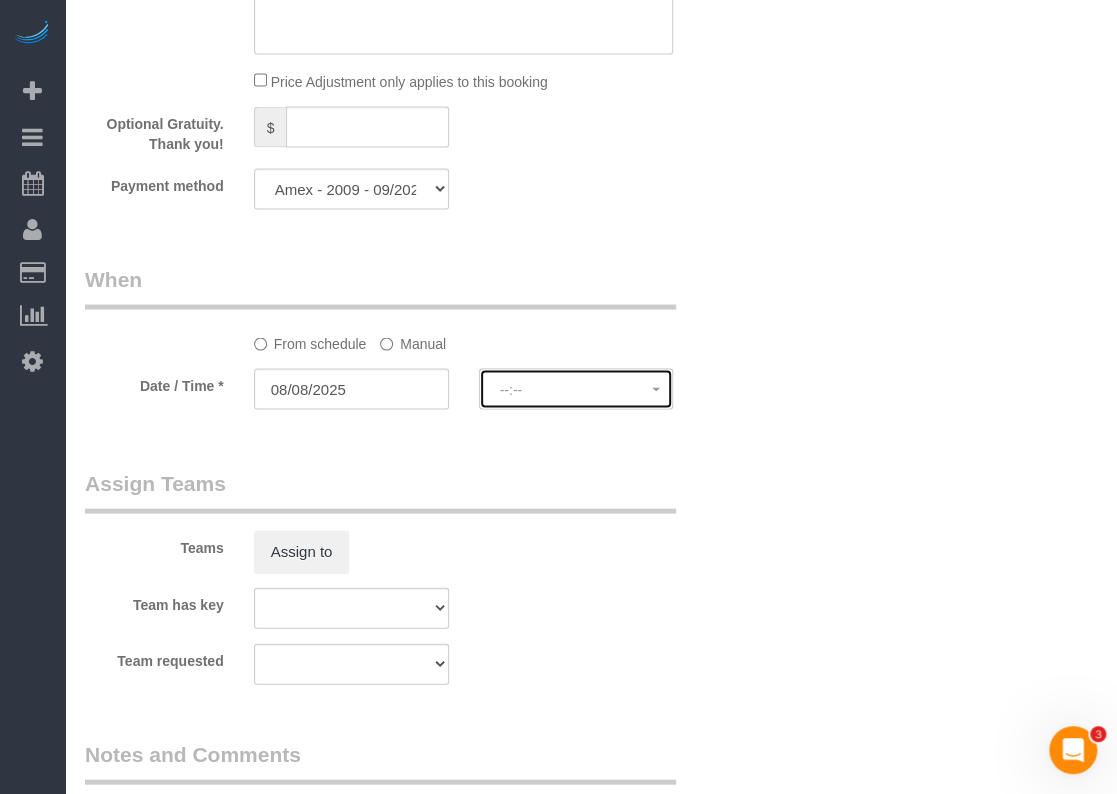click on "--:--" 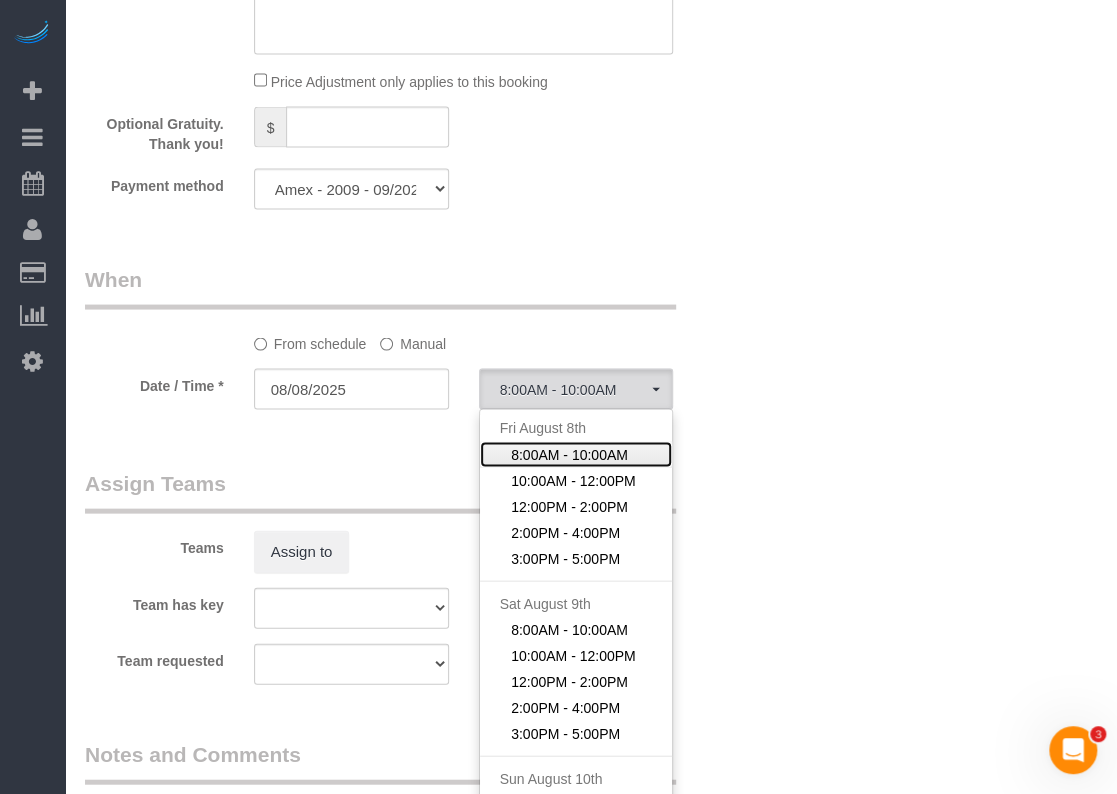 click on "8:00AM - 10:00AM" 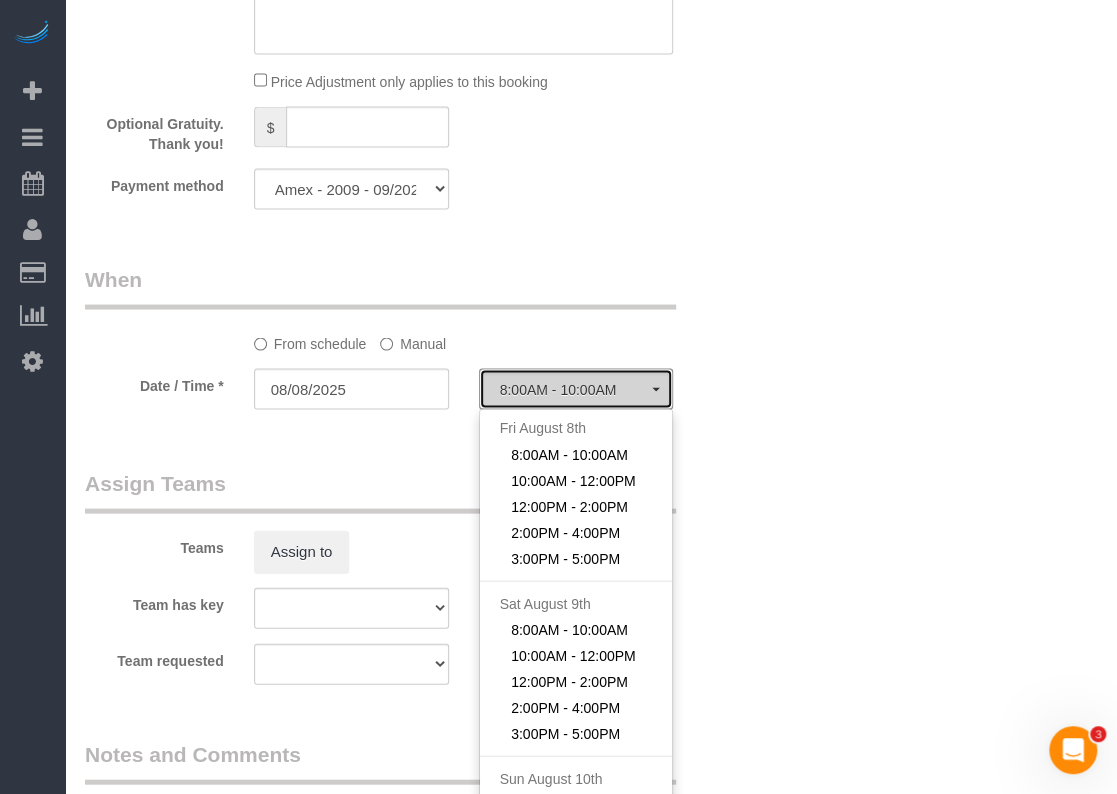 select on "spot97" 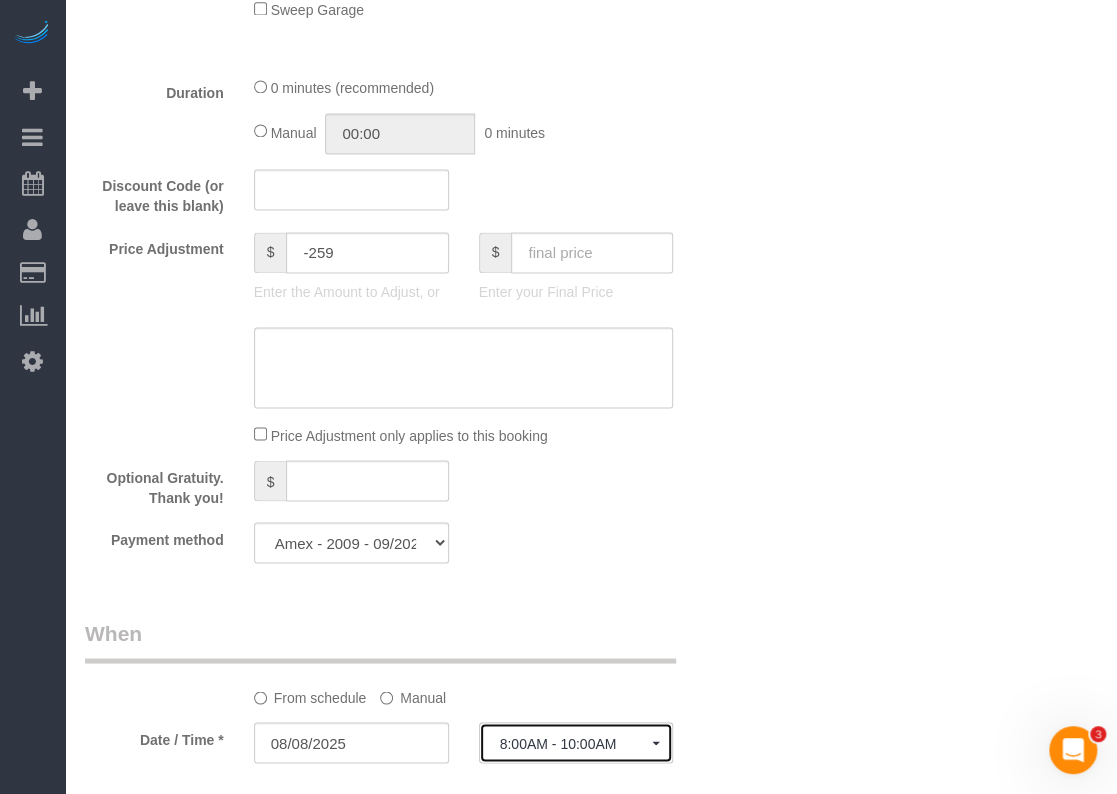 scroll, scrollTop: 1300, scrollLeft: 0, axis: vertical 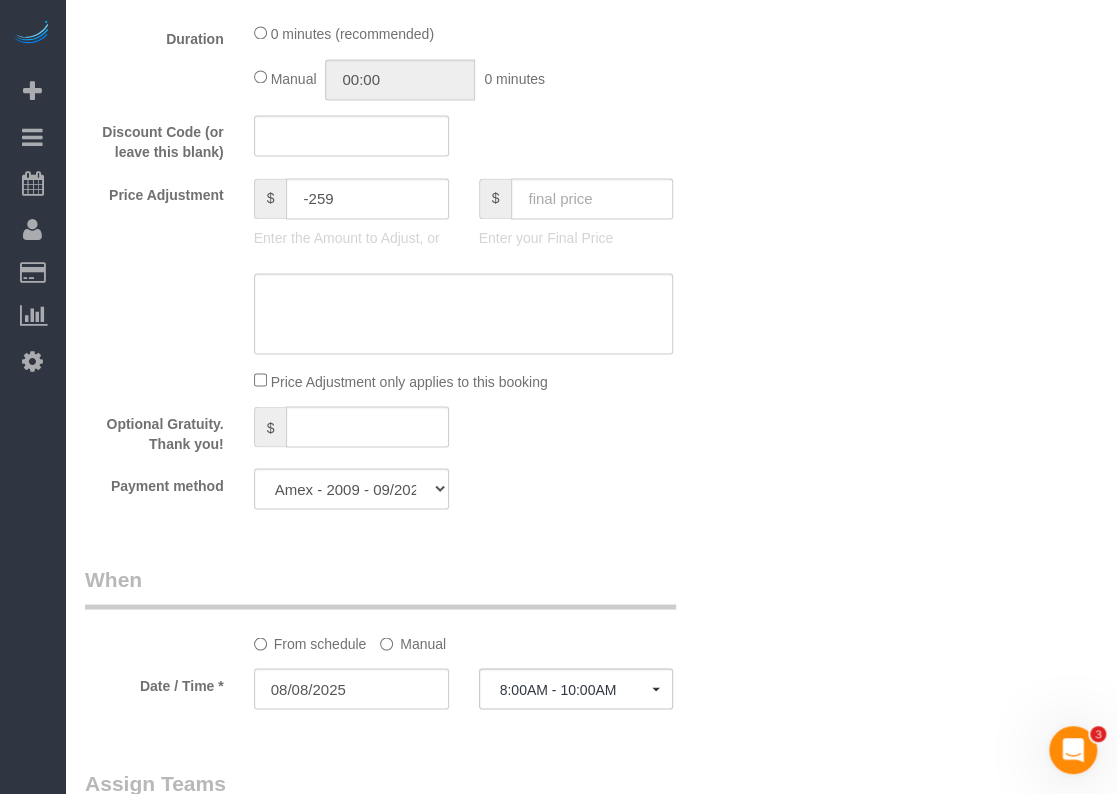 click on "Who
Email*
ahmedsundrani@msn.com
Name *
Ahmed
Sundrani
Where
Address*
3826 Sumantra Clf
San Antonio
AK
AL
AR
AZ
CA
CO
CT
DC
DE
FL
GA
HI
IA
ID
IL
IN
KS
KY
LA
MA
MD
ME
MI
MN
MO
MS
MT
NC
ND
NE" at bounding box center (591, 85) 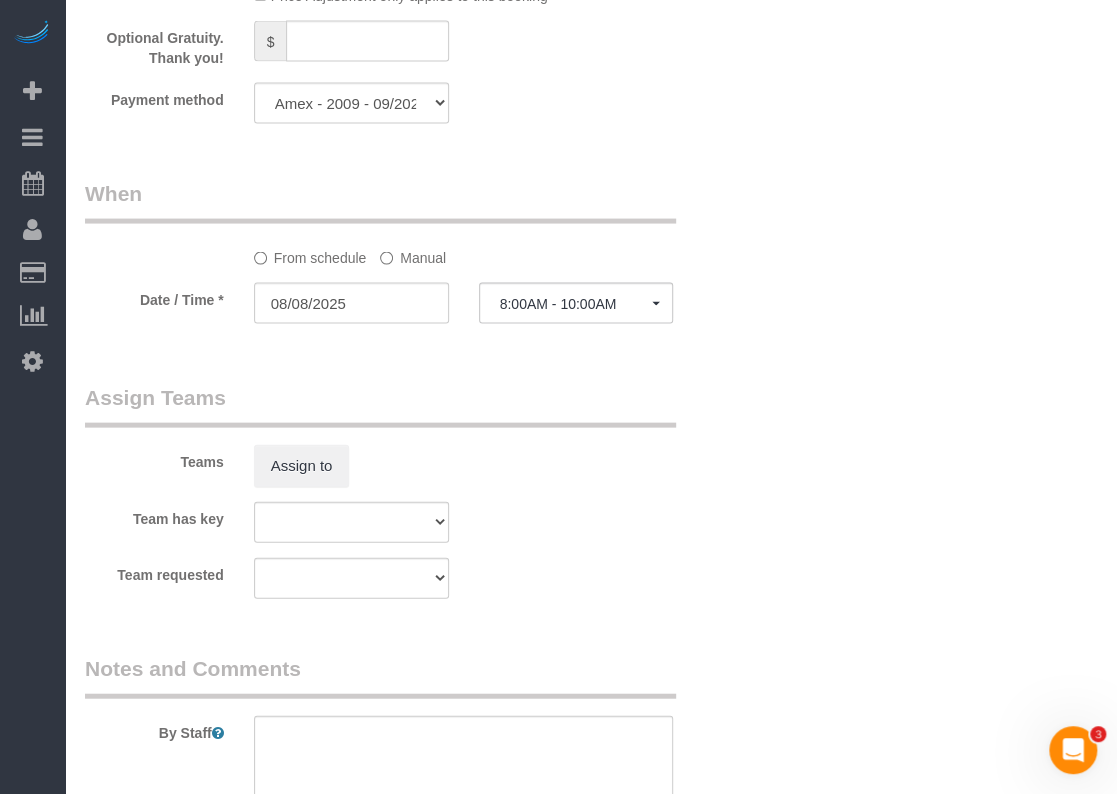 scroll, scrollTop: 1500, scrollLeft: 0, axis: vertical 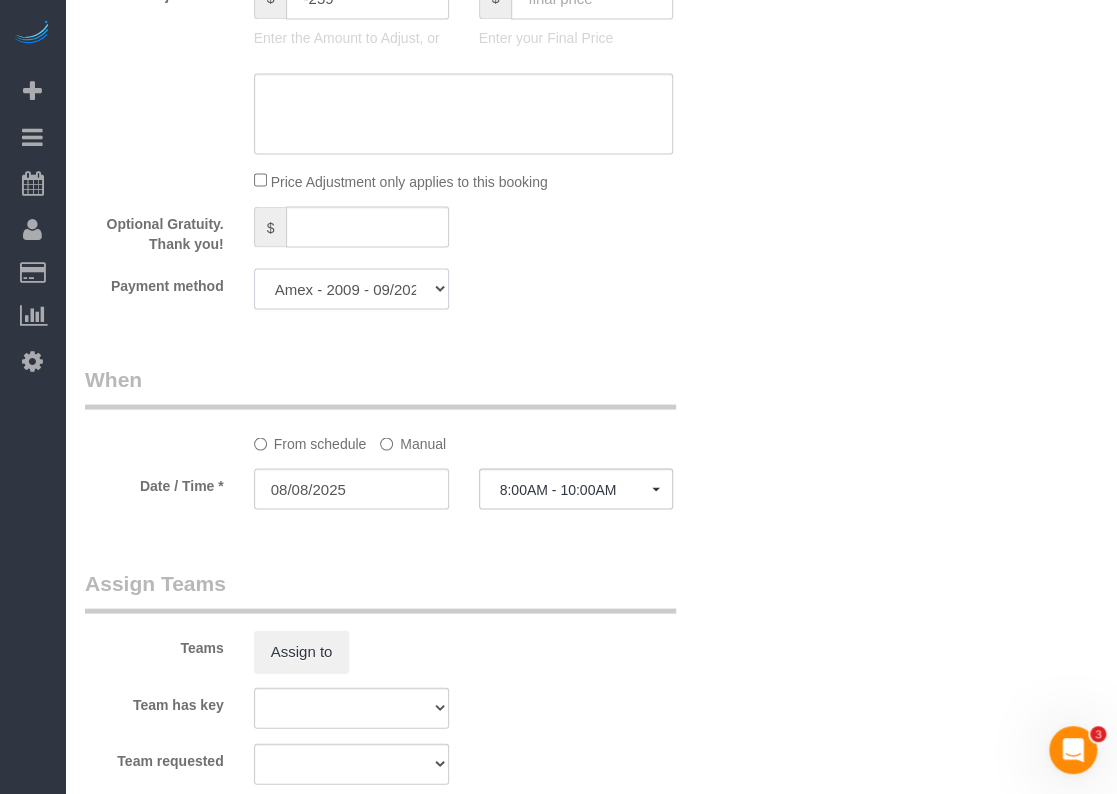 click on "Amex - 2009 - 09/2029 (Default) Add Credit Card ─────────────── Cash Check Paypal" 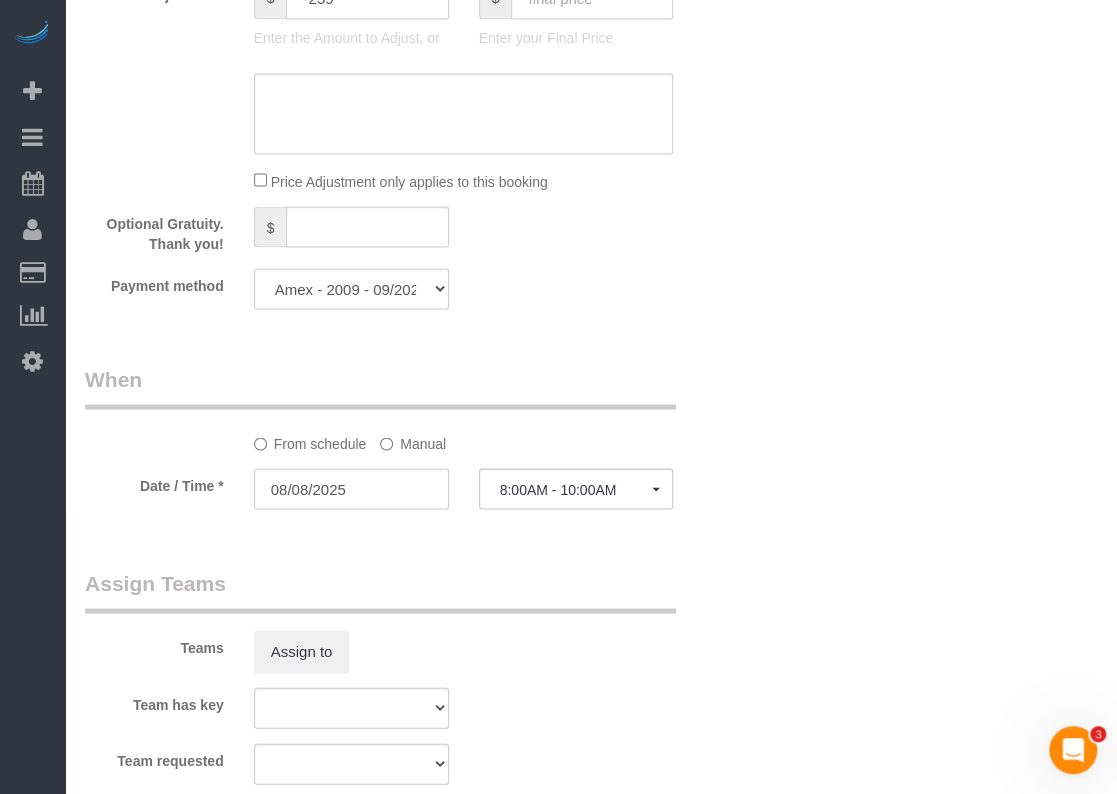 click on "Payment method
Amex - 2009 - 09/2029 (Default) Add Credit Card ─────────────── Cash Check Paypal" 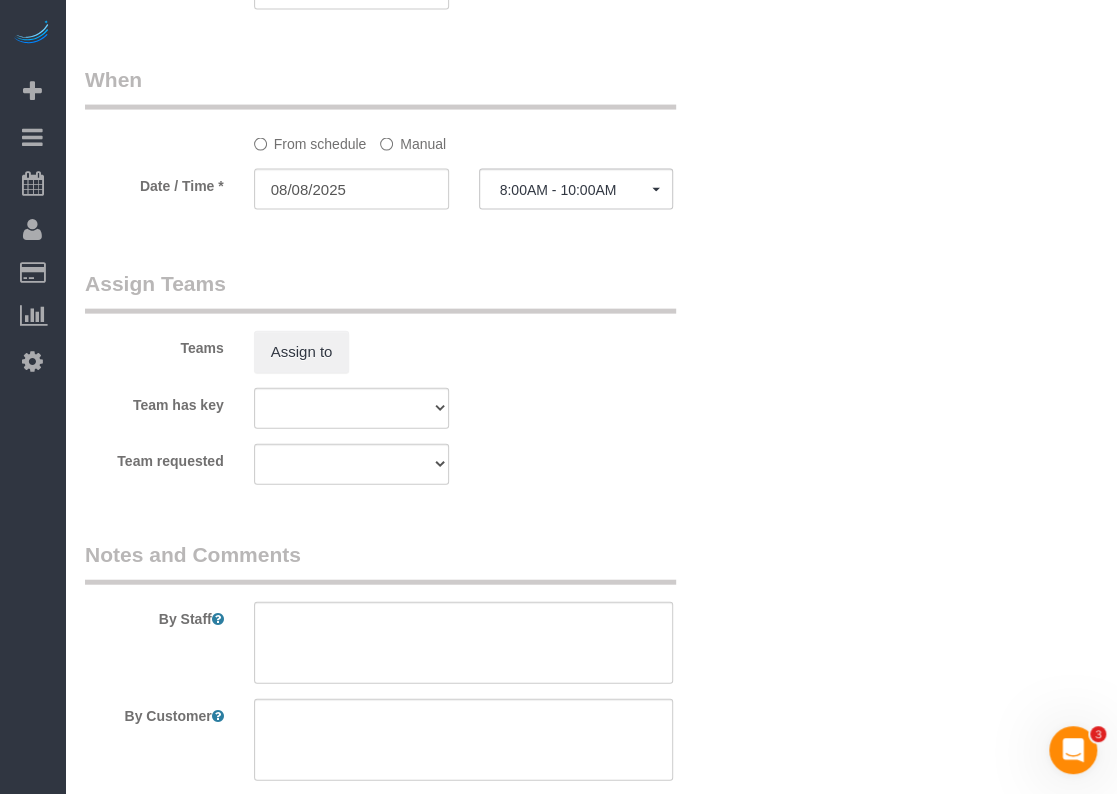 scroll, scrollTop: 1800, scrollLeft: 0, axis: vertical 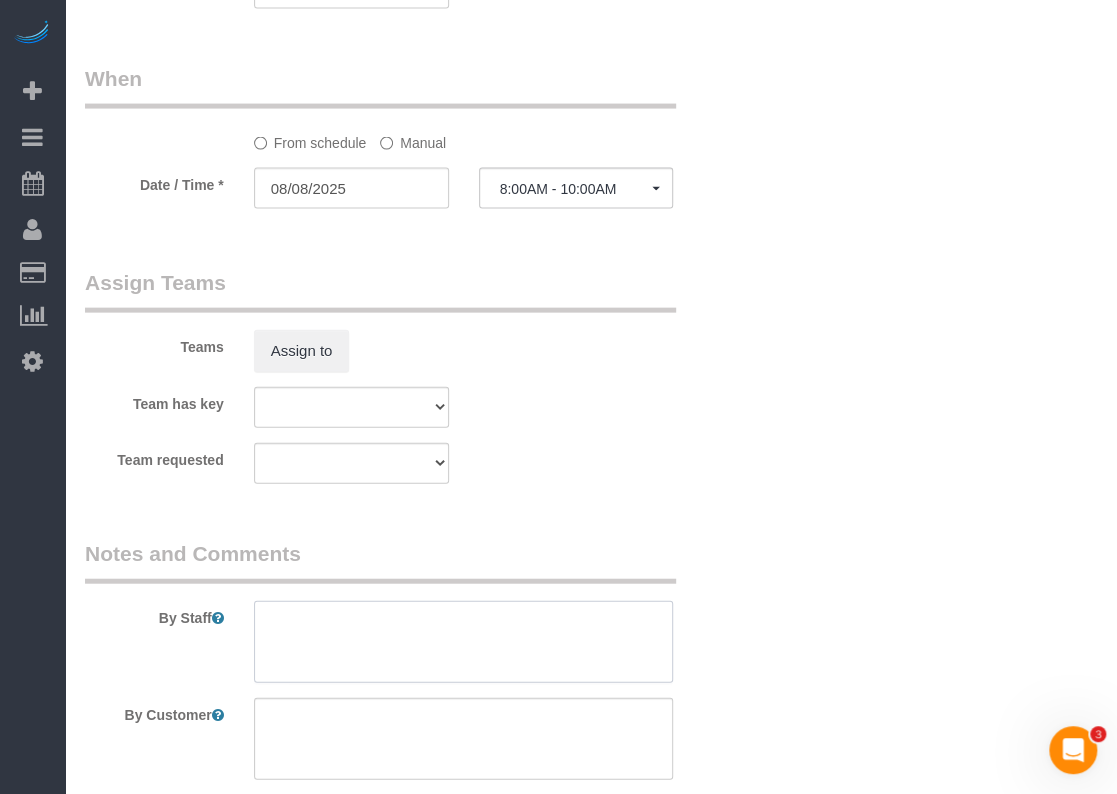 click at bounding box center (464, 642) 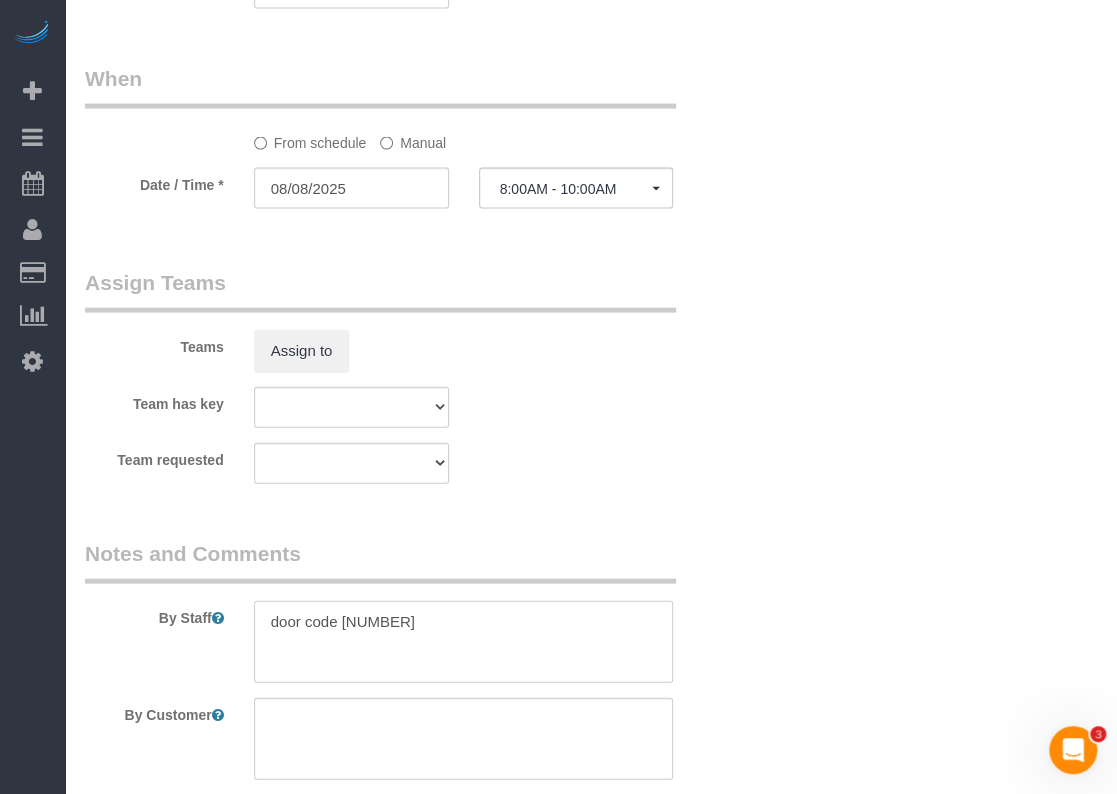 drag, startPoint x: 278, startPoint y: 623, endPoint x: 262, endPoint y: 625, distance: 16.124516 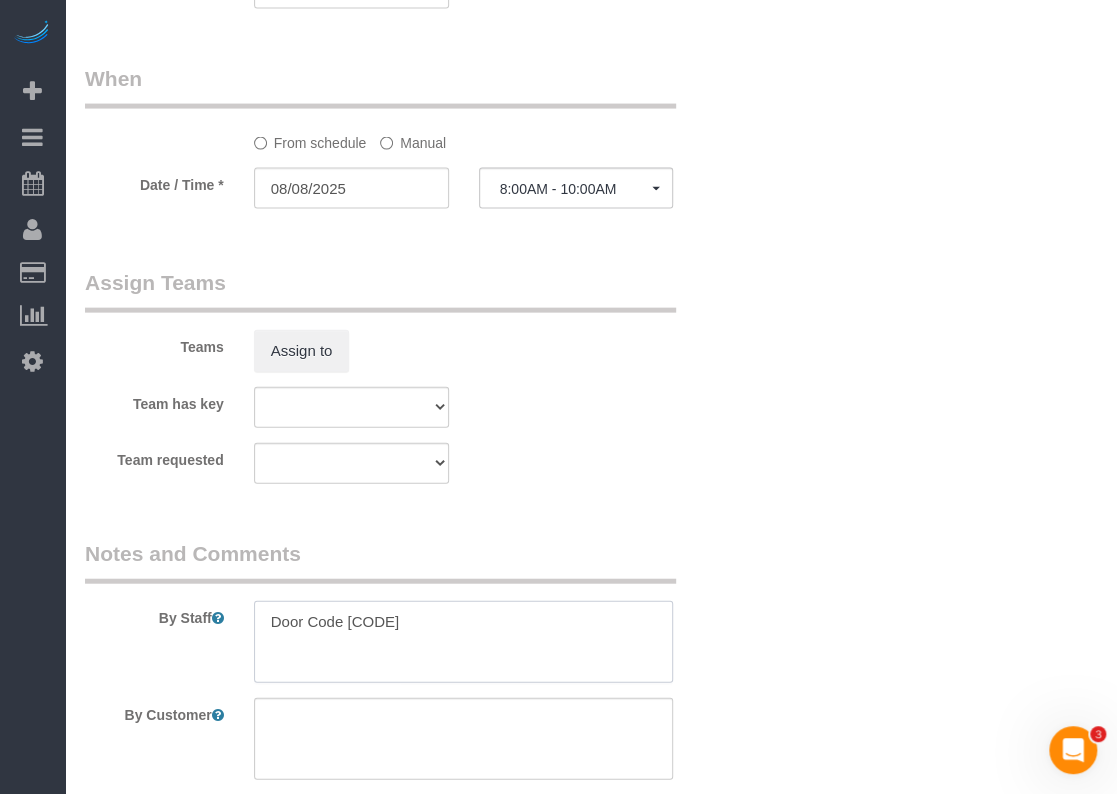 click at bounding box center (464, 642) 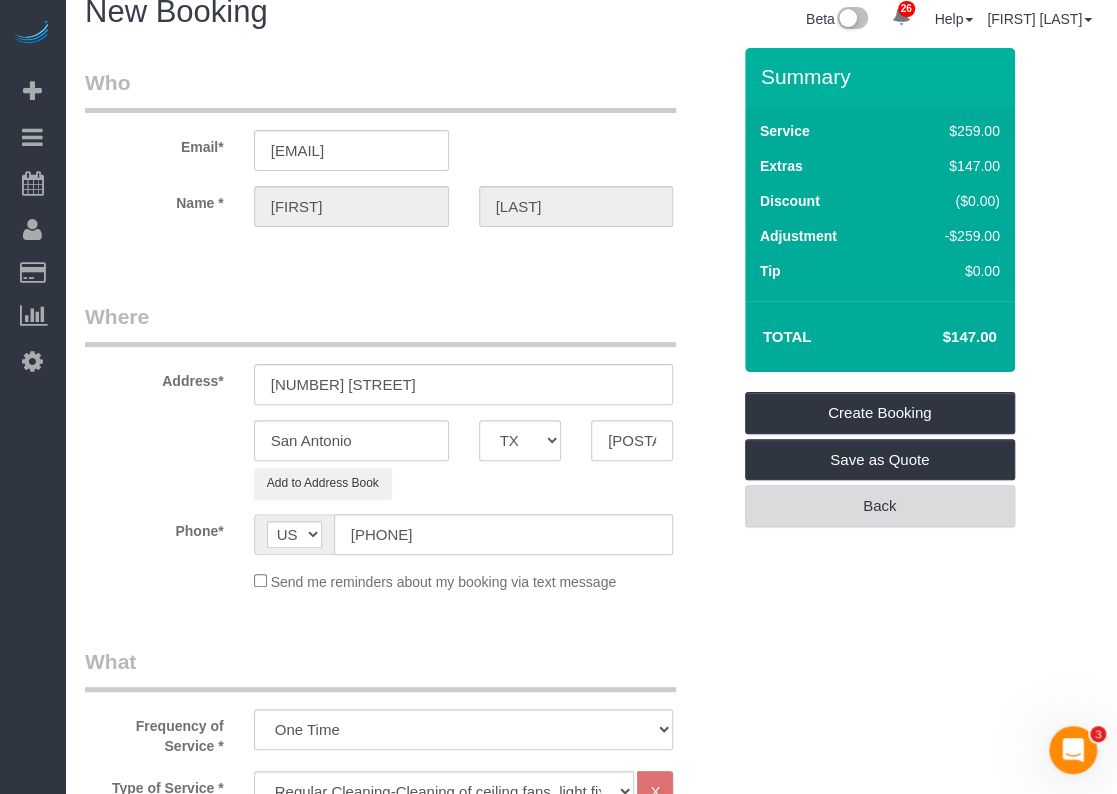 scroll, scrollTop: 0, scrollLeft: 0, axis: both 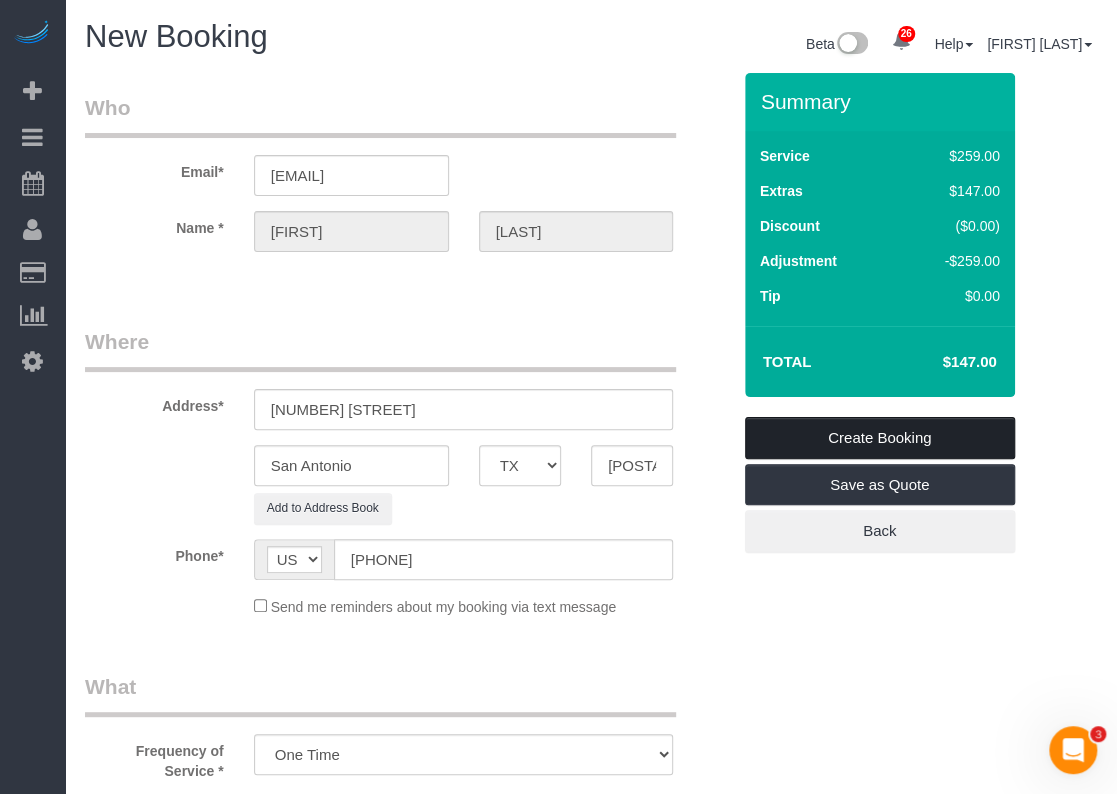 type on "Door Code 7861" 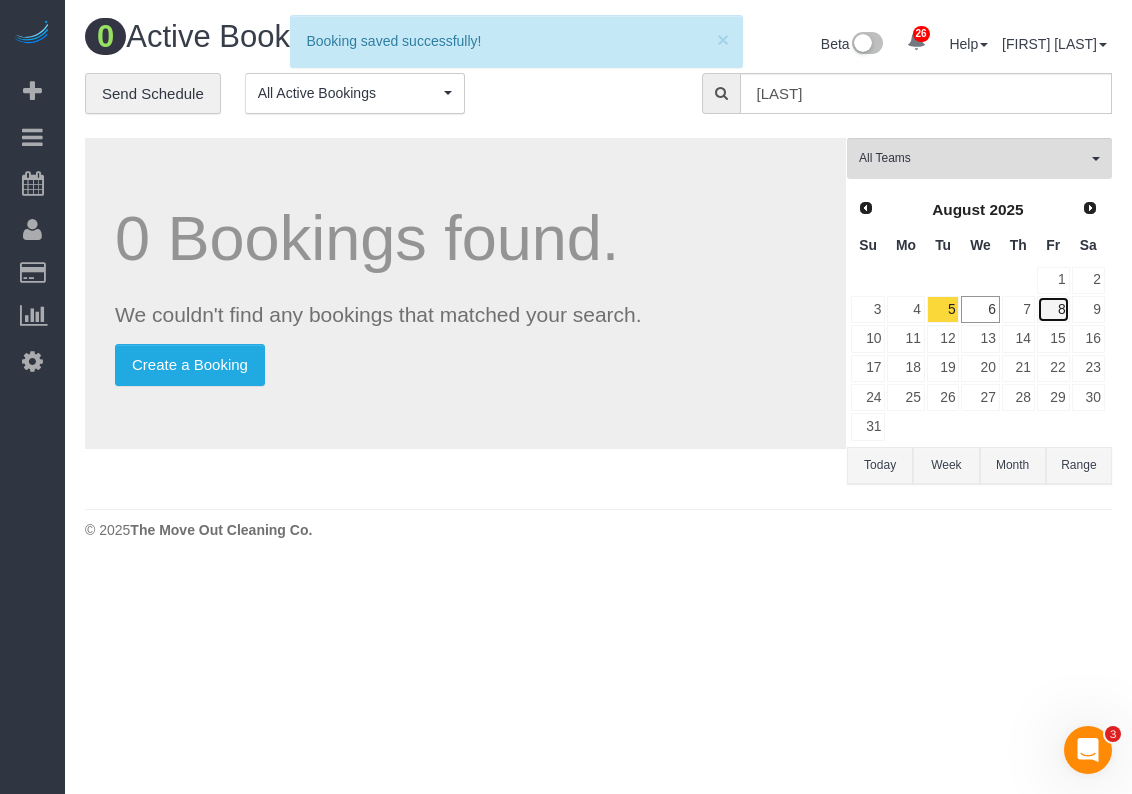 click on "8" at bounding box center (1053, 309) 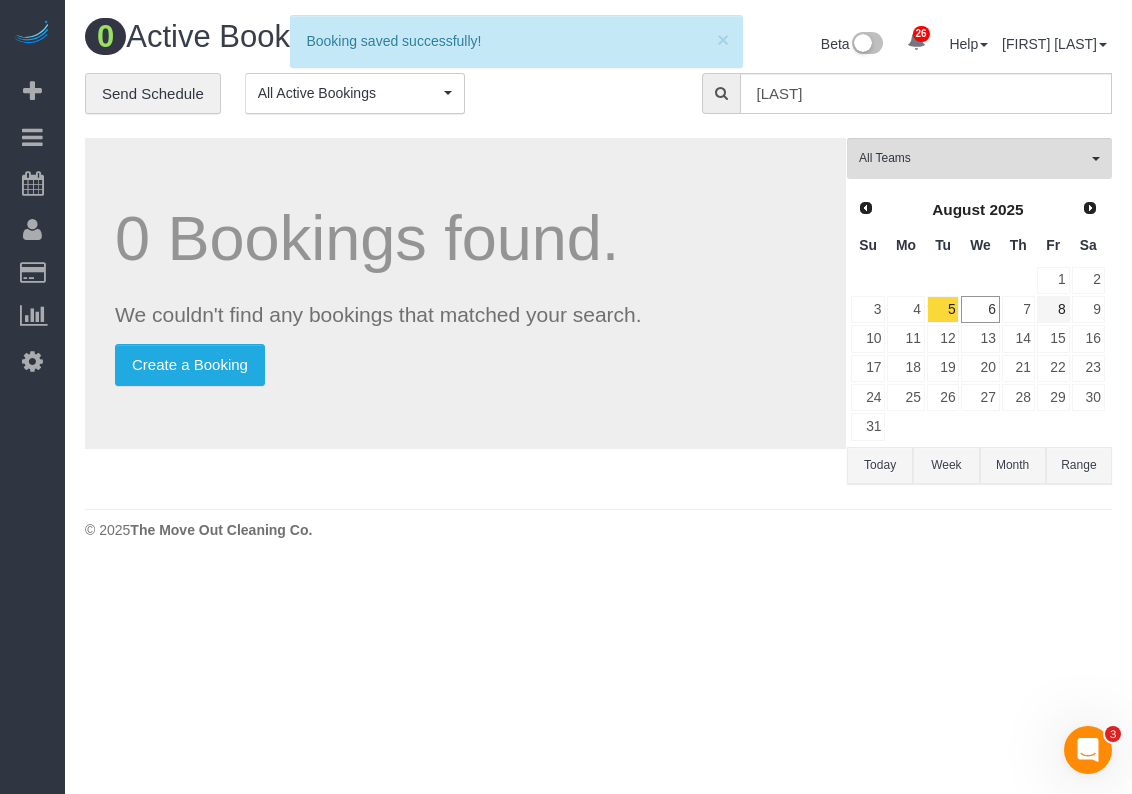 type 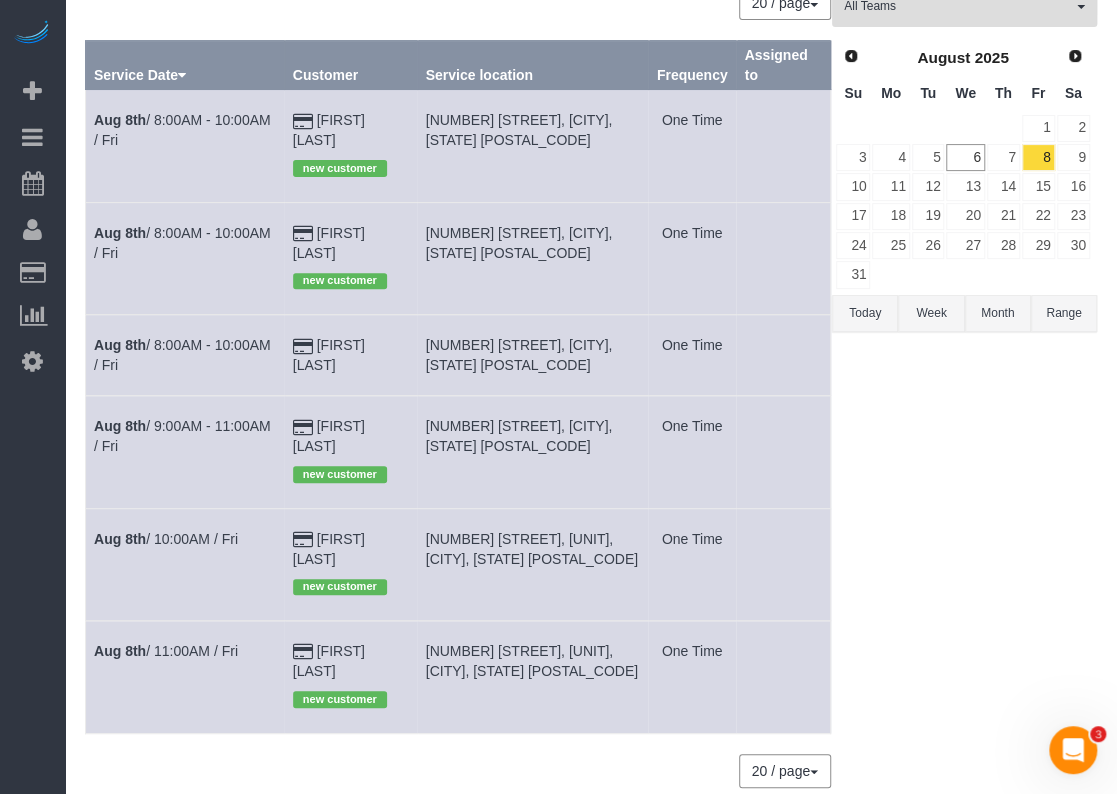scroll, scrollTop: 154, scrollLeft: 0, axis: vertical 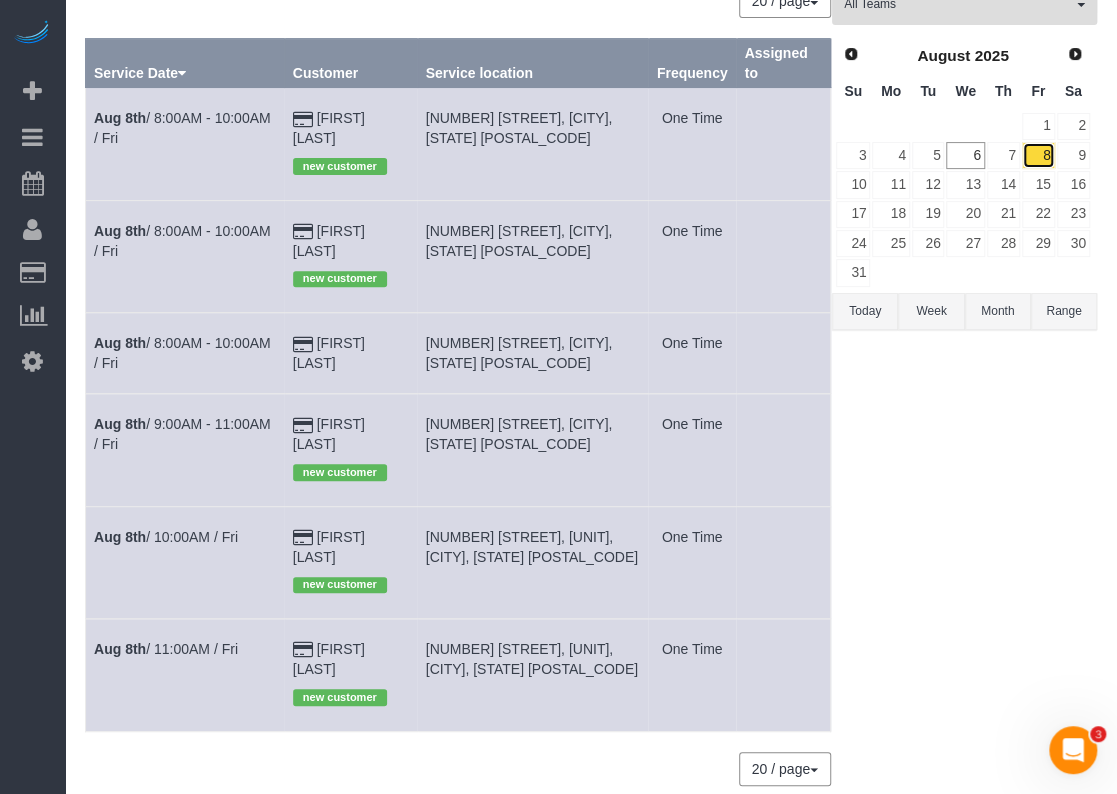 click on "8" at bounding box center [1038, 155] 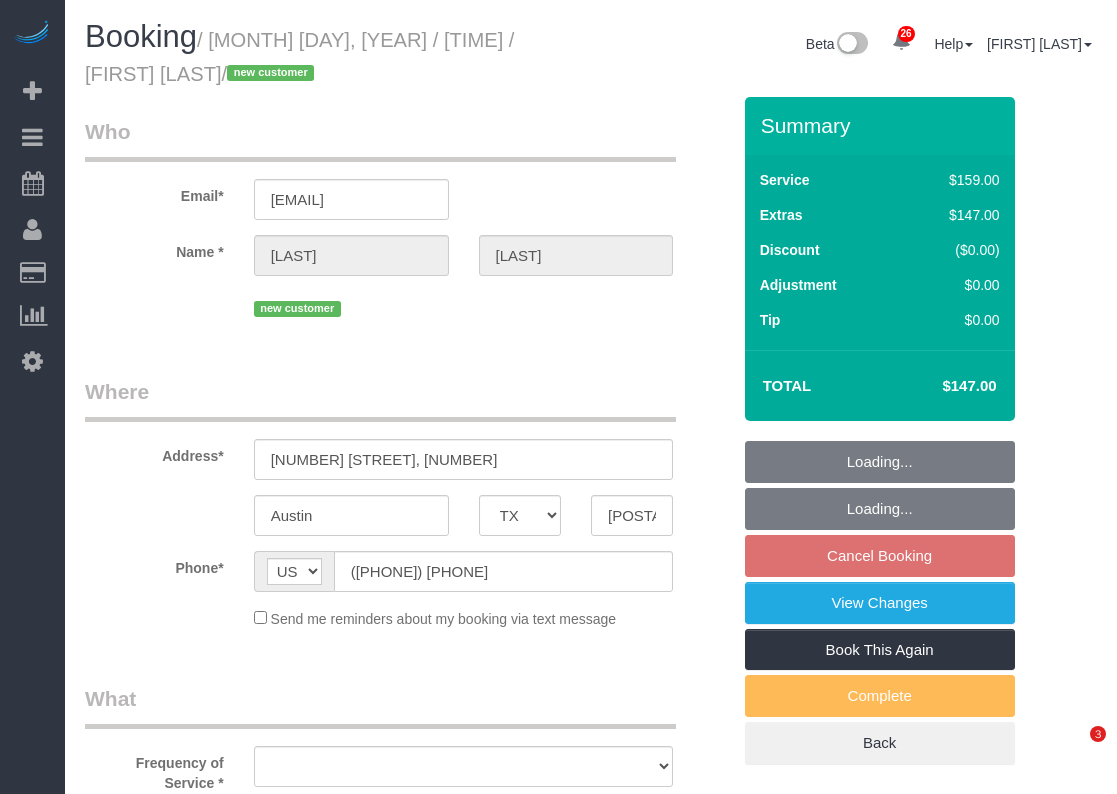 select on "TX" 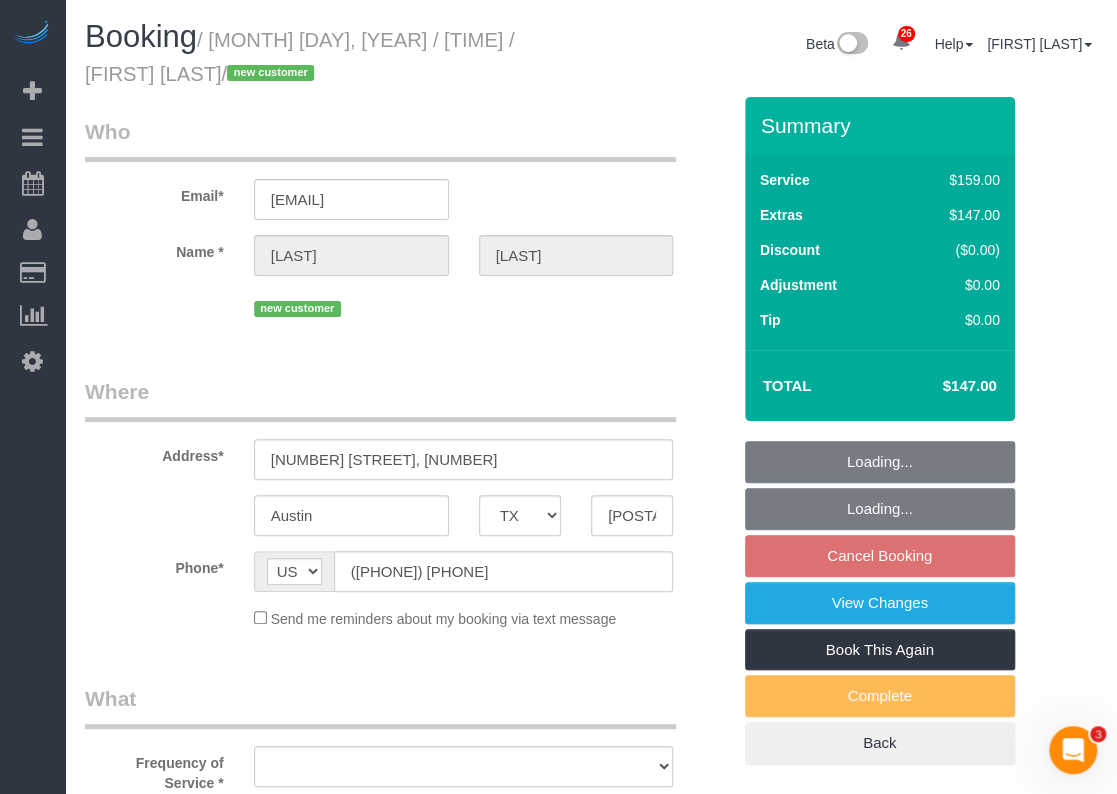 scroll, scrollTop: 0, scrollLeft: 0, axis: both 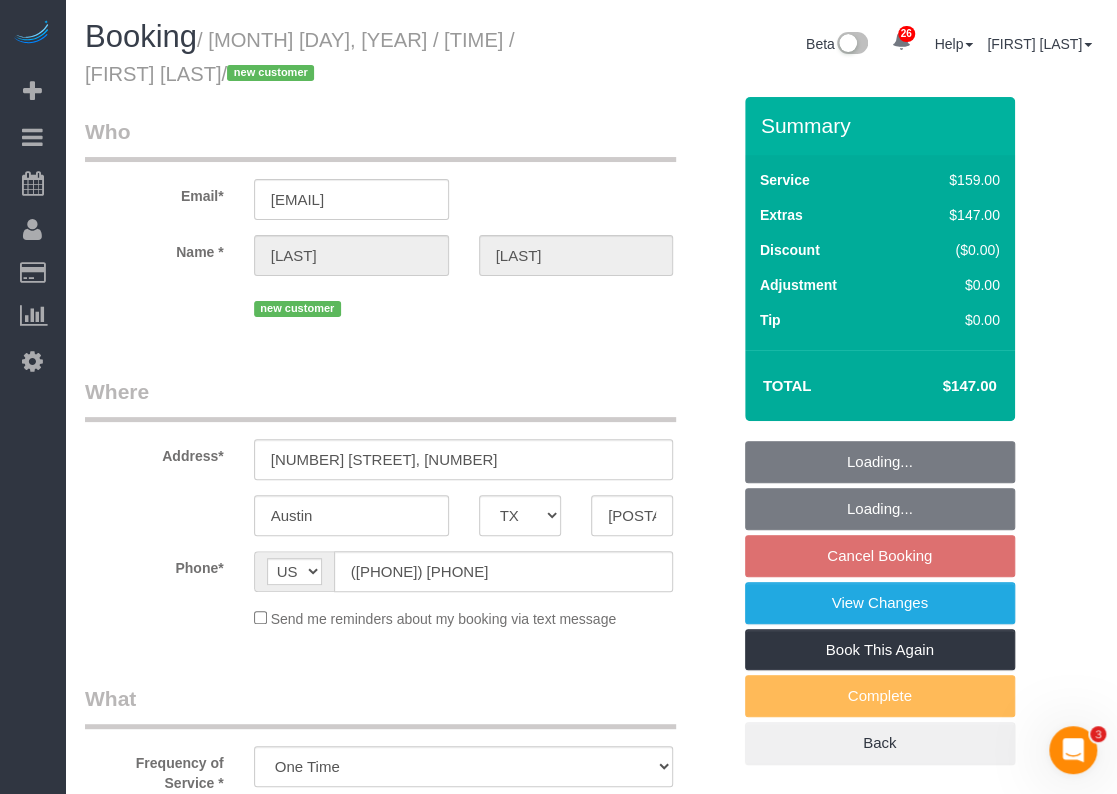 select on "object:889" 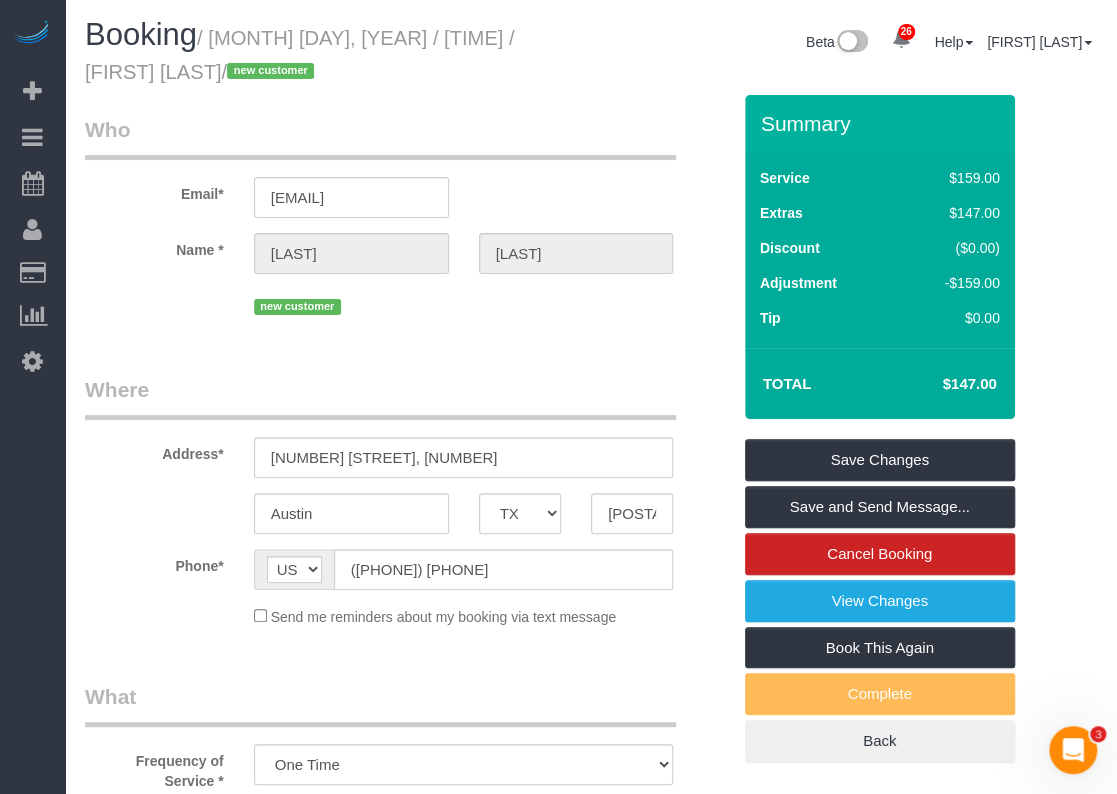 scroll, scrollTop: 0, scrollLeft: 0, axis: both 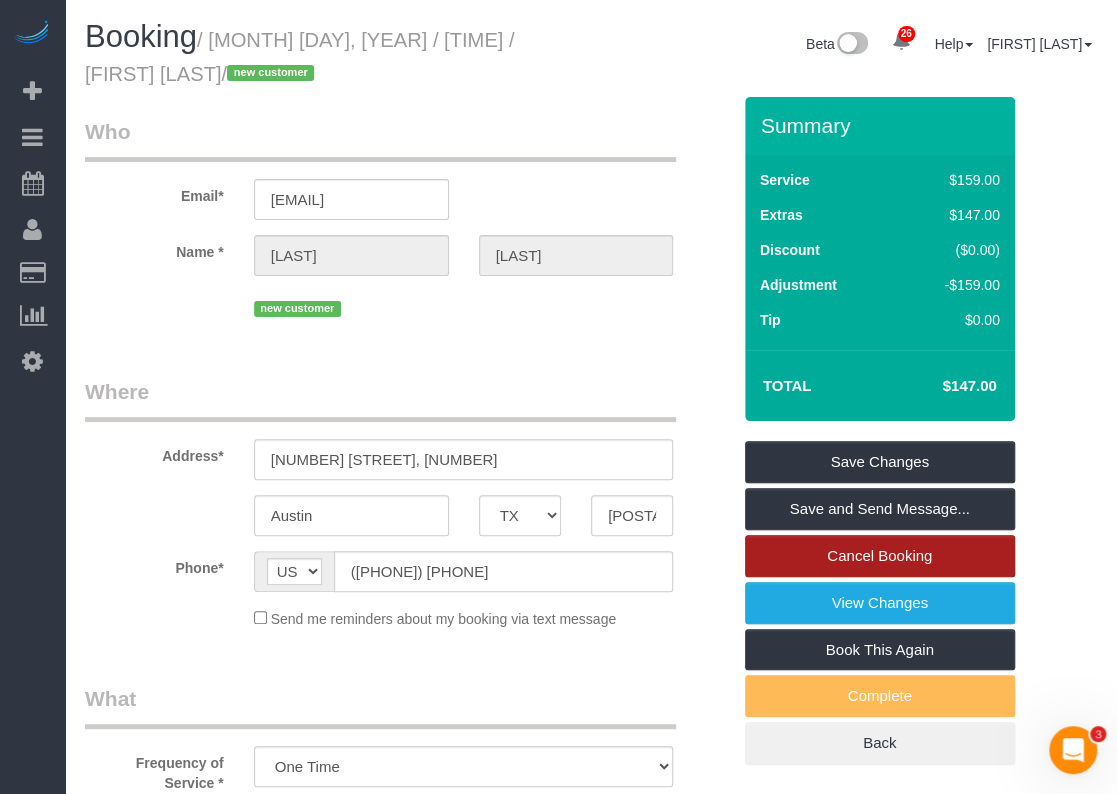 click on "Cancel Booking" at bounding box center [880, 556] 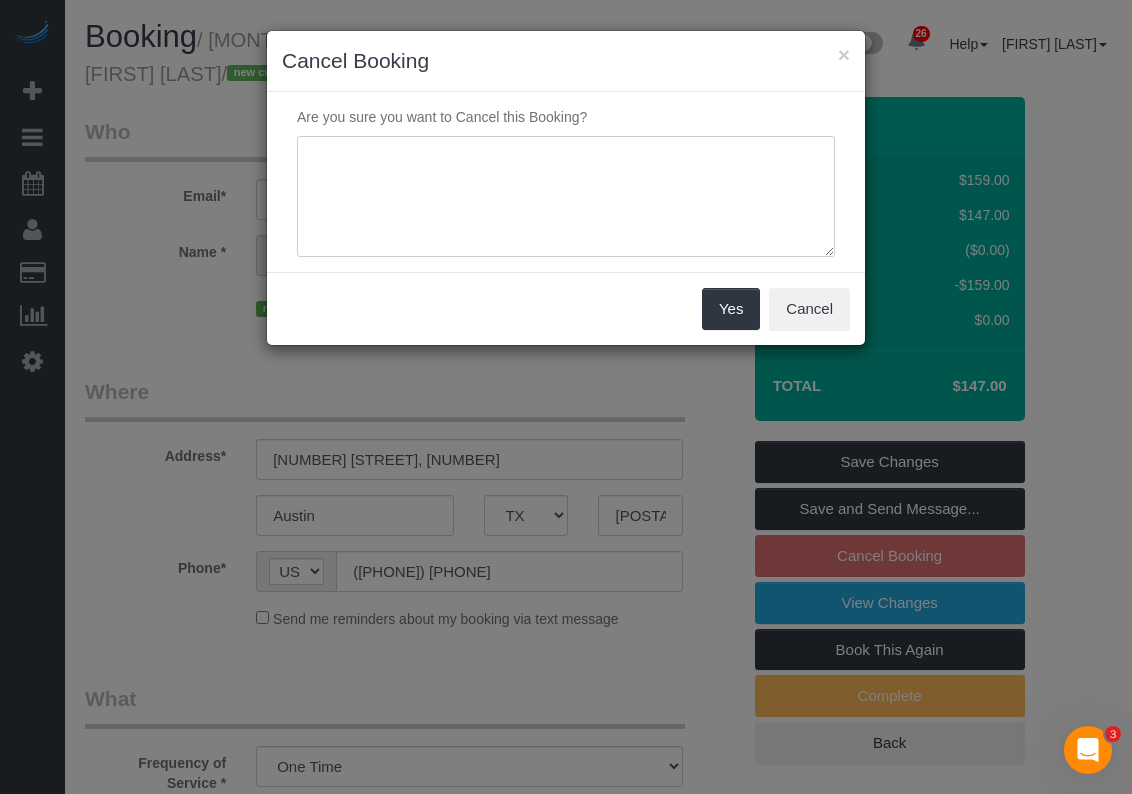 click at bounding box center (566, 197) 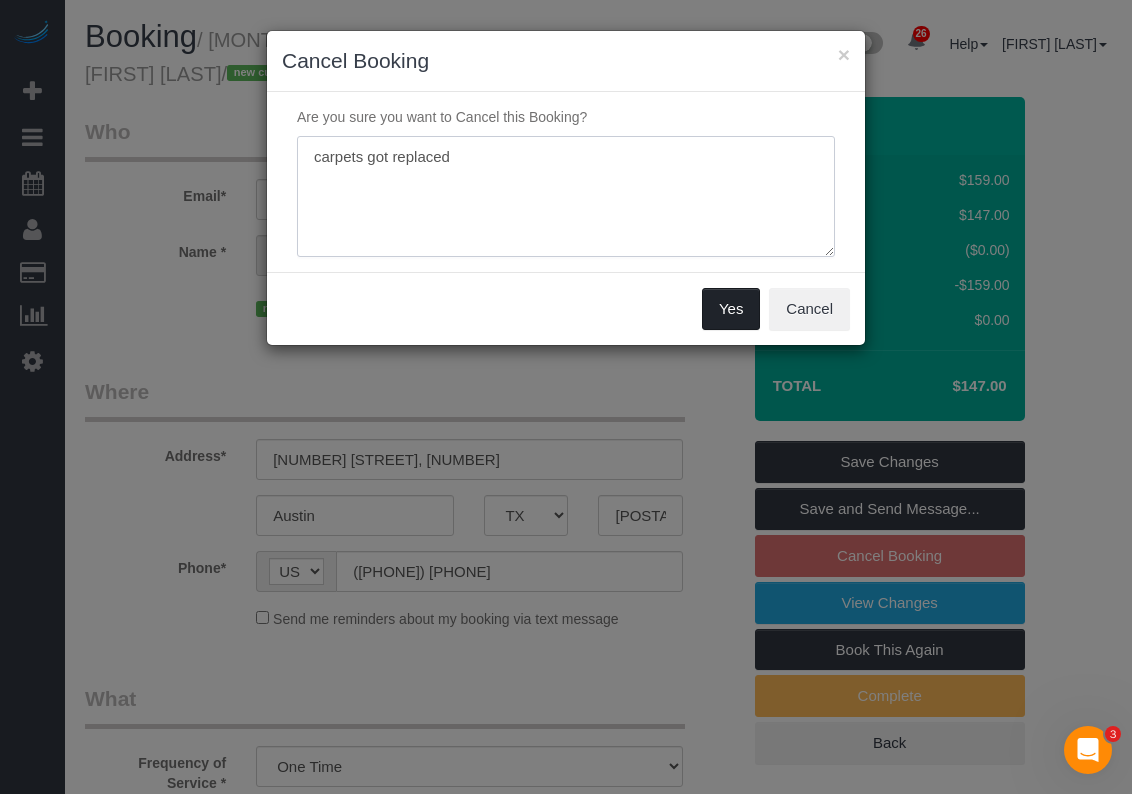 type on "carpets got replaced" 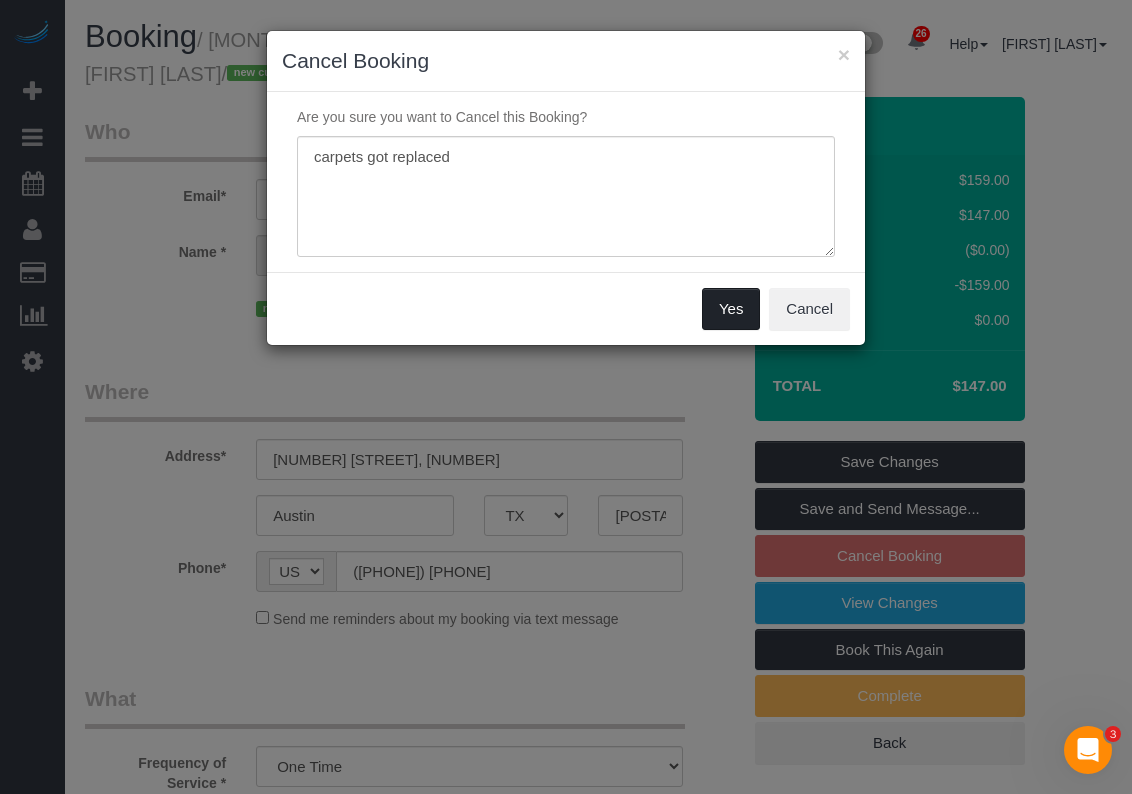 click on "Yes" at bounding box center [731, 309] 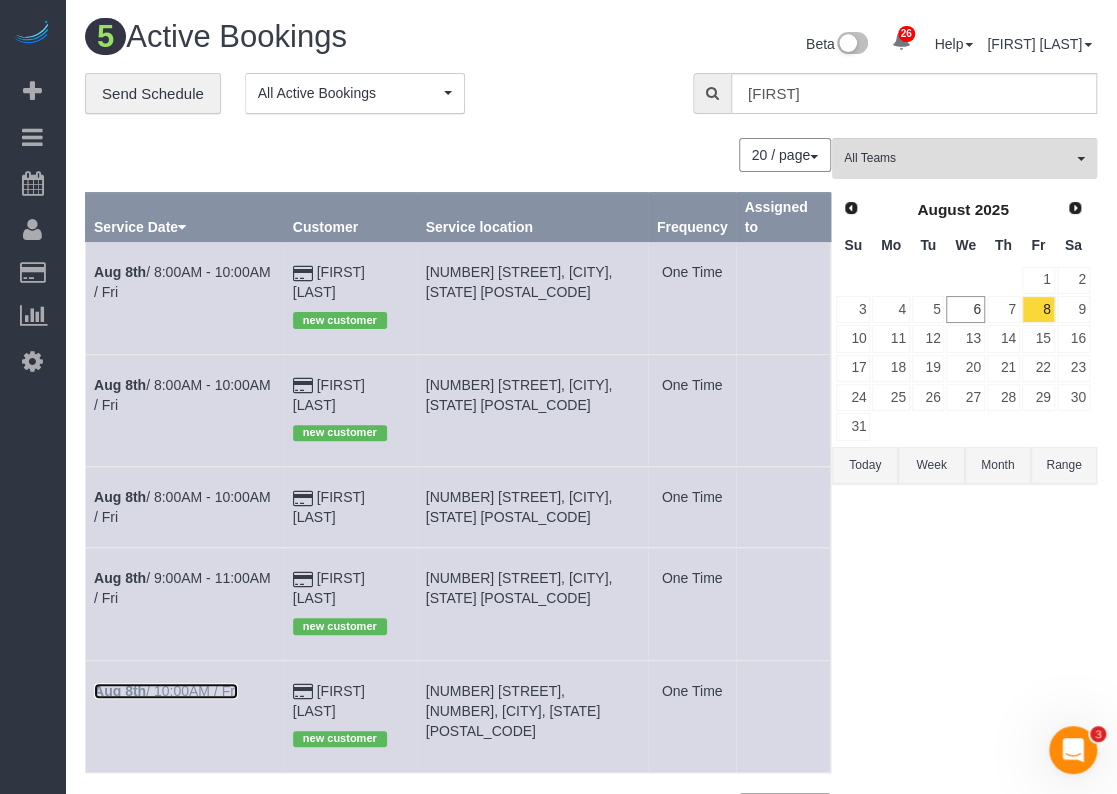 click on "Aug 8th
/ 10:00AM / Fri" at bounding box center [166, 691] 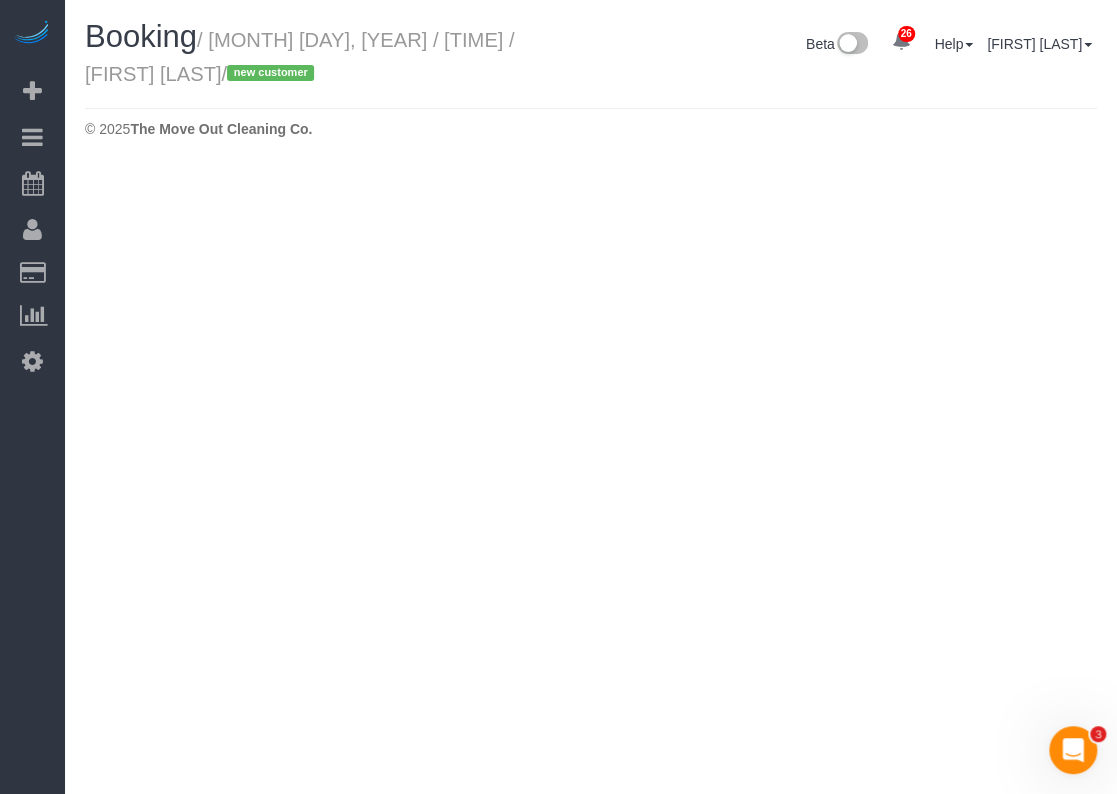select on "TX" 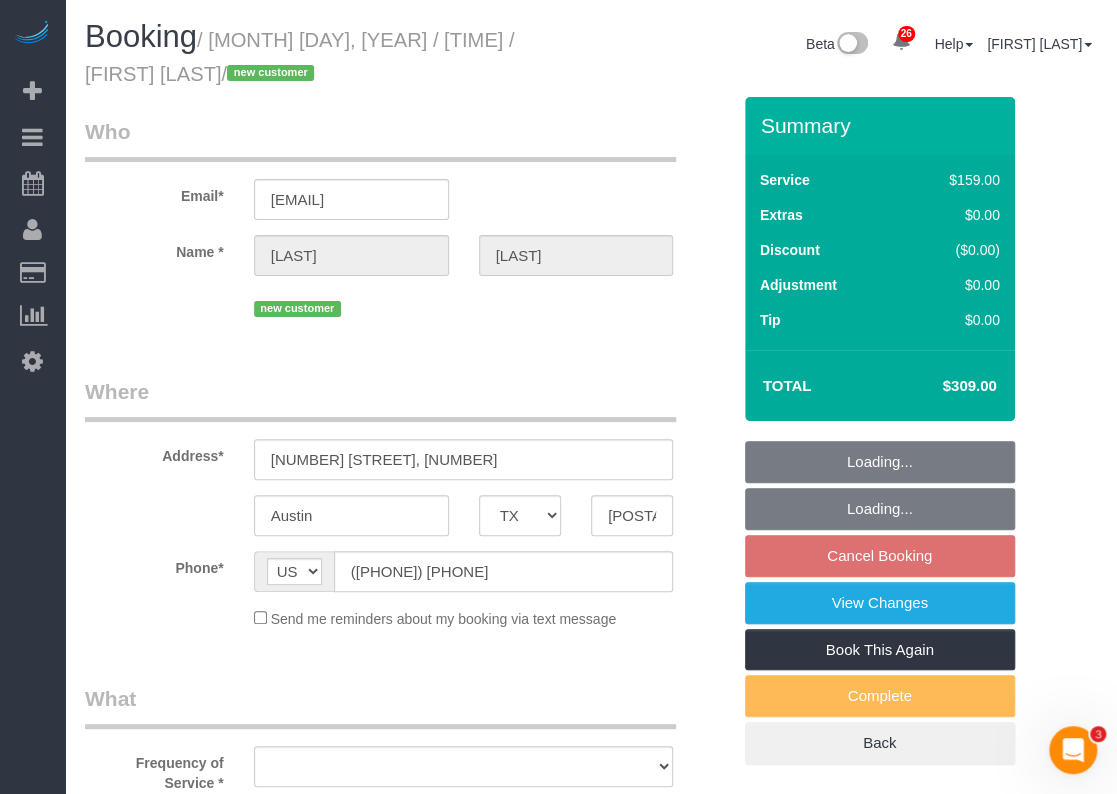select on "string:fspay-0d245dcd-f980-42f1-9f36-45885023e5da" 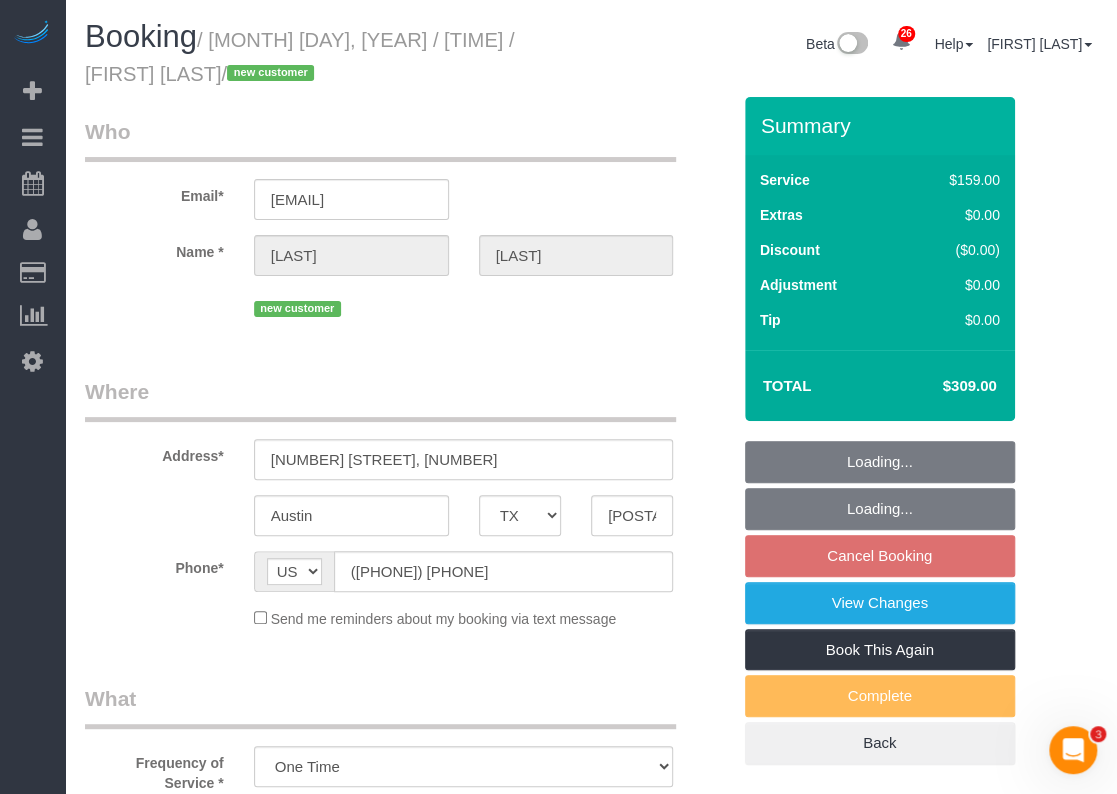 select on "object:1471" 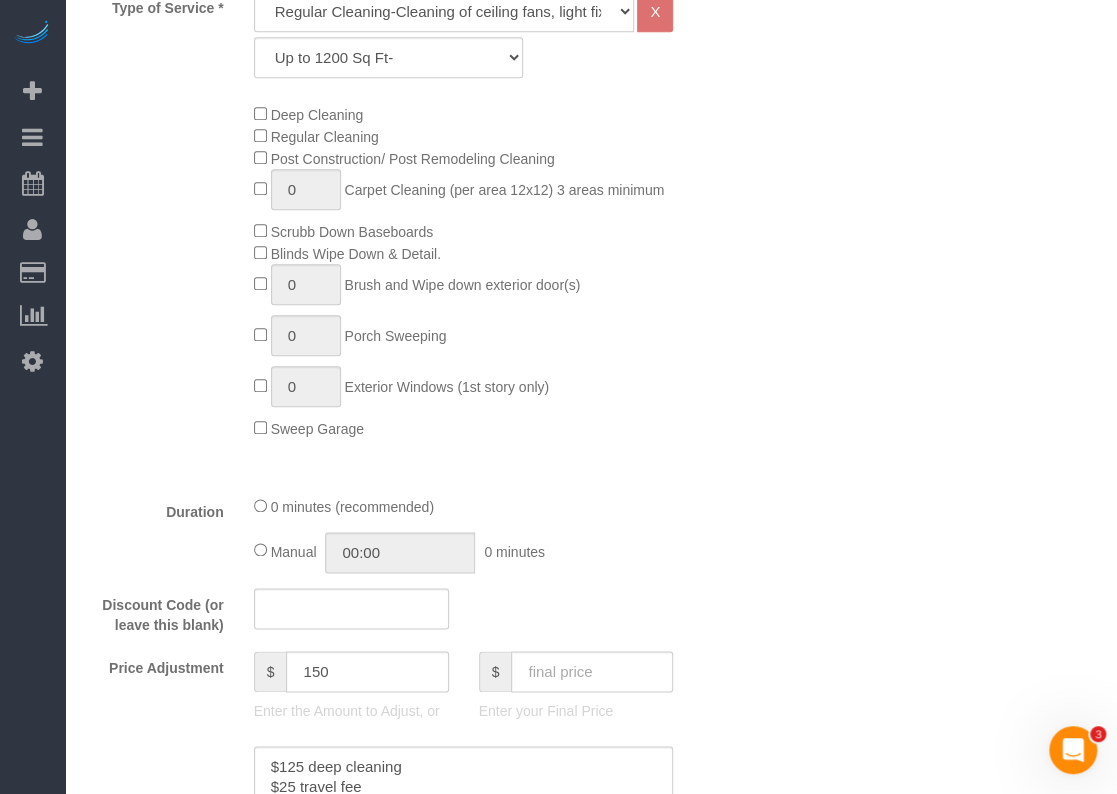 scroll, scrollTop: 1000, scrollLeft: 0, axis: vertical 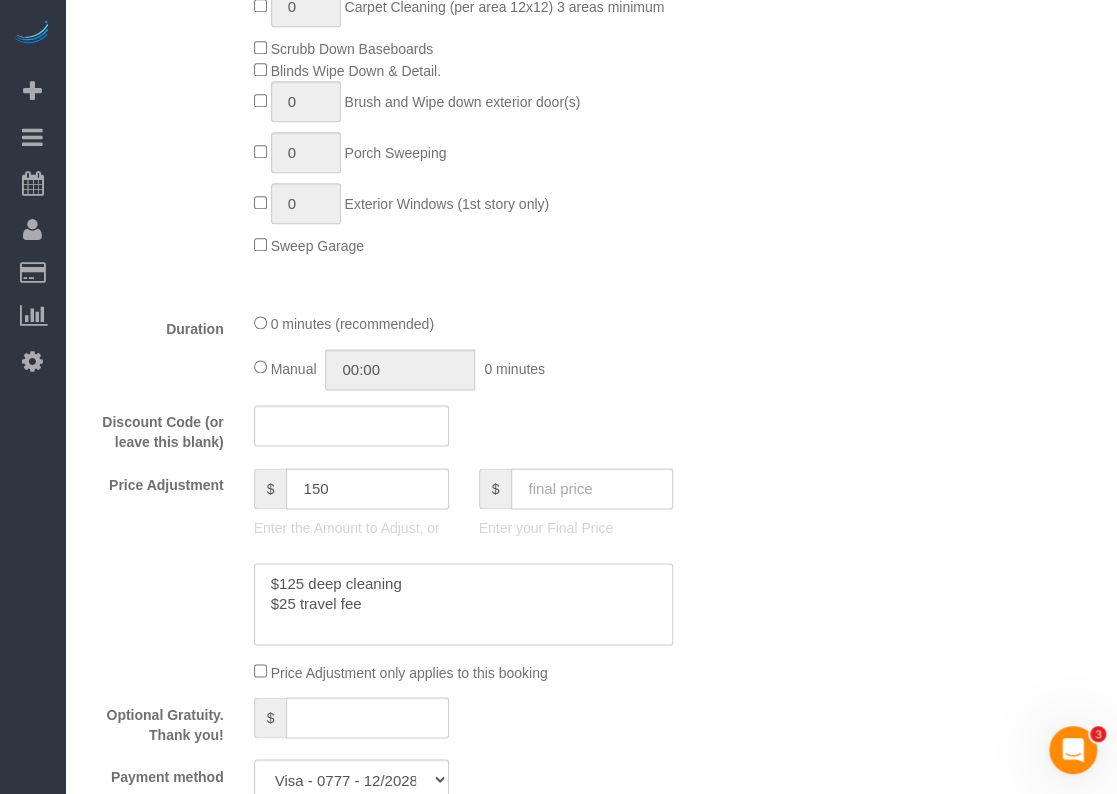 click 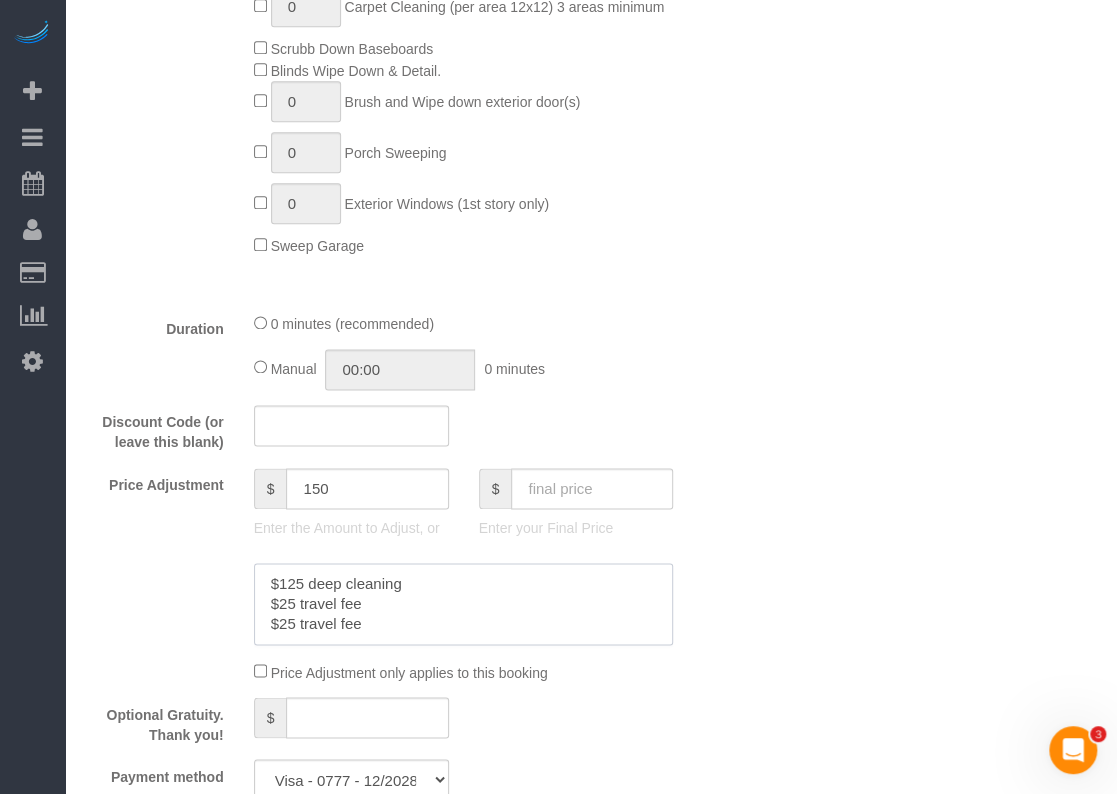 type on "$125 deep cleaning
$25 travel fee
$25 travel fee" 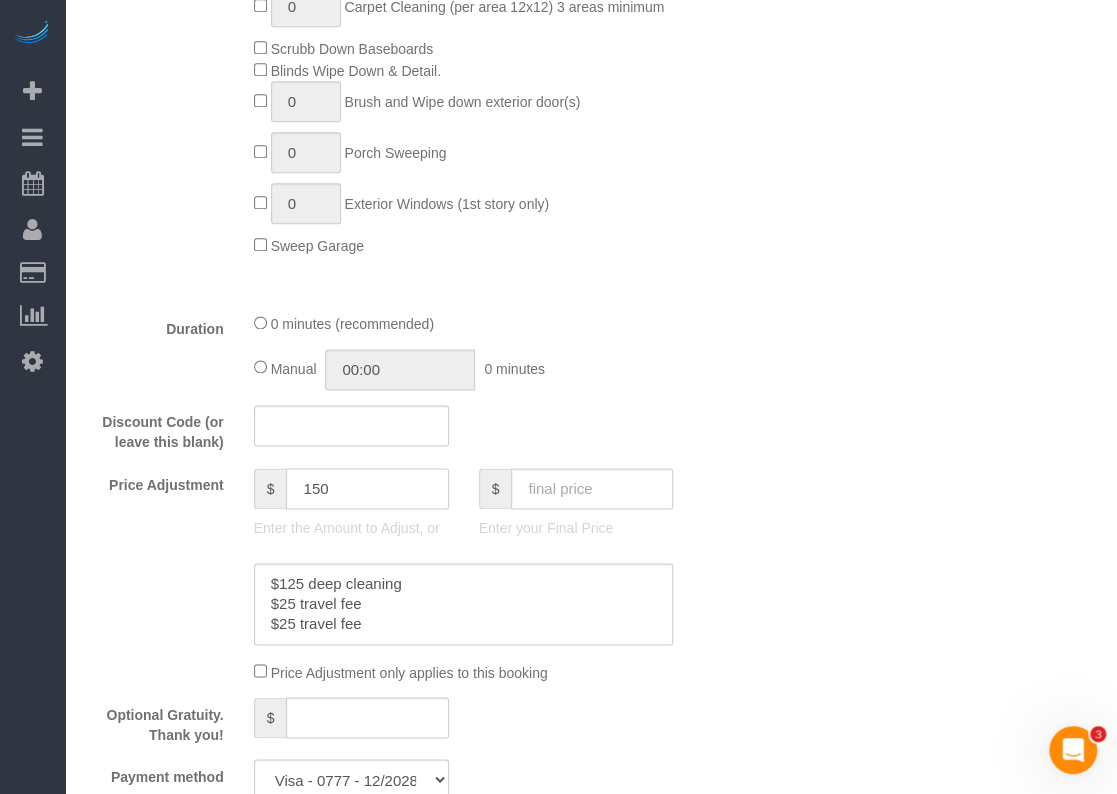 drag, startPoint x: 328, startPoint y: 491, endPoint x: 312, endPoint y: 493, distance: 16.124516 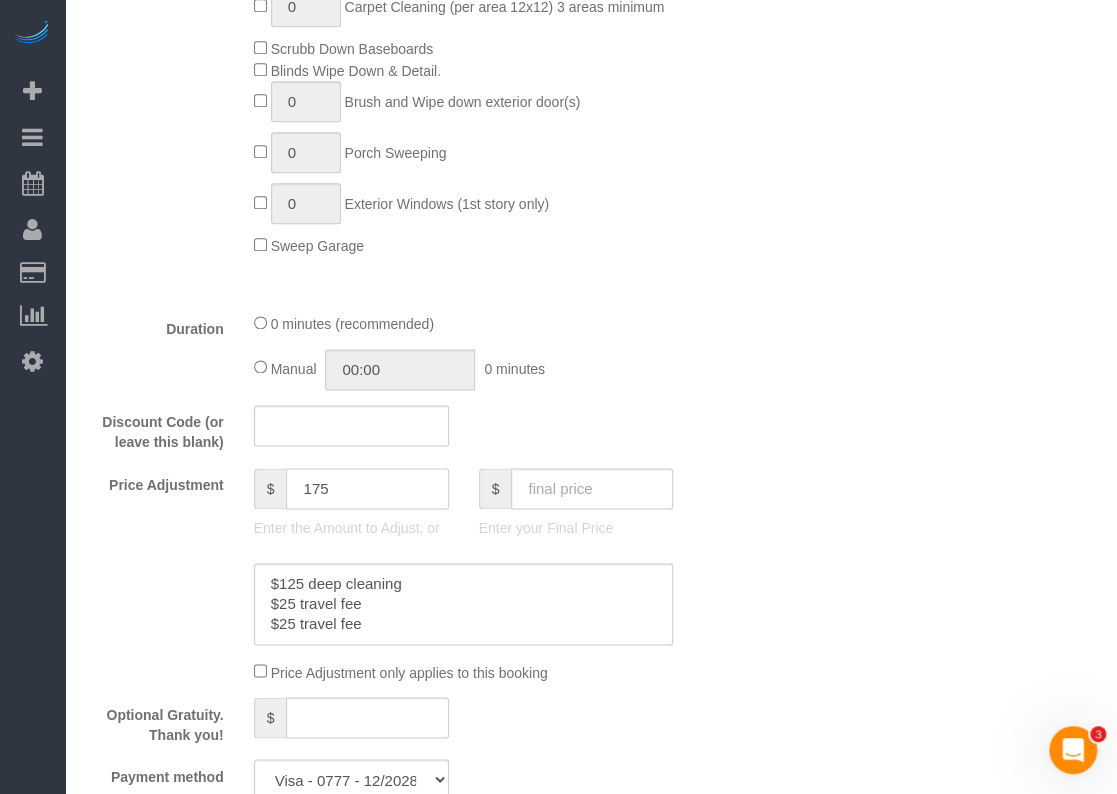 type on "175" 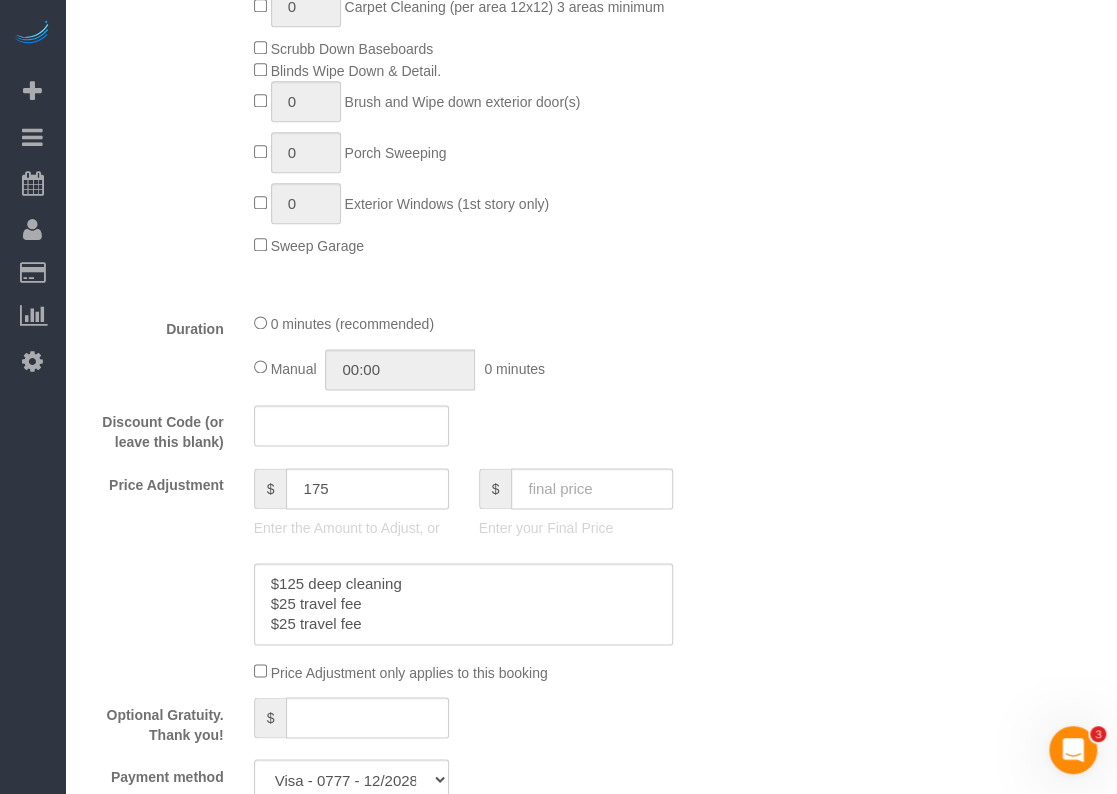 click 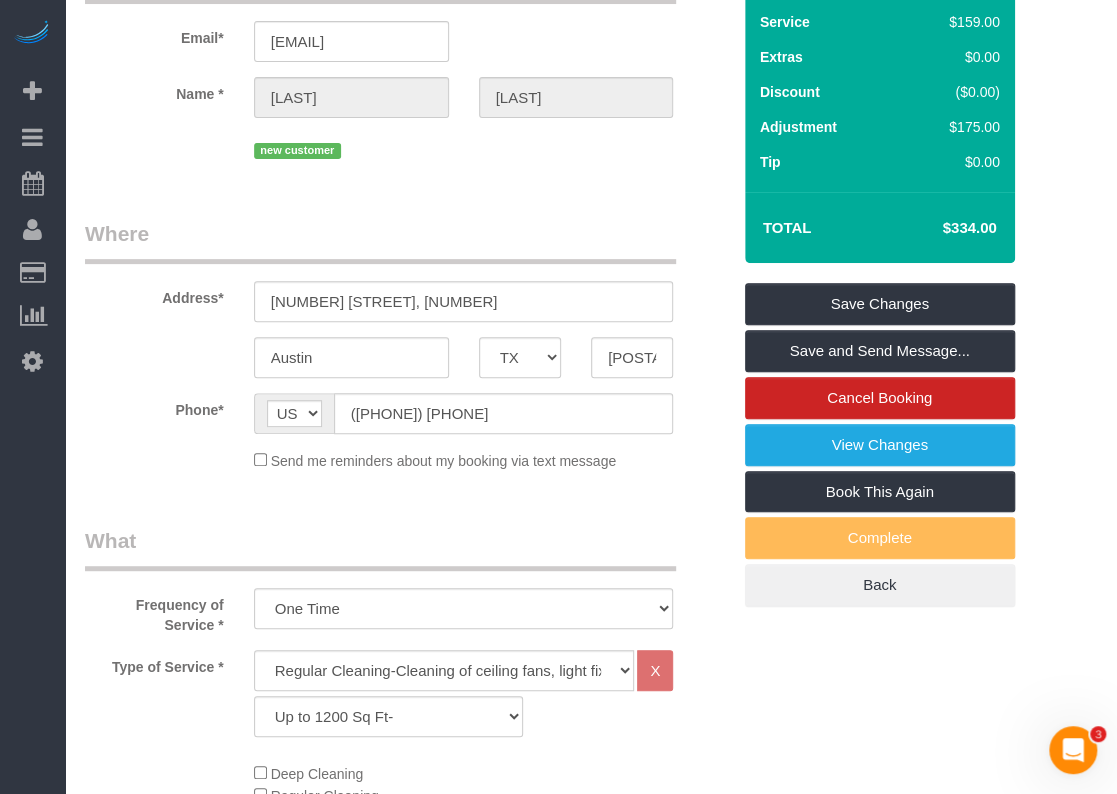 scroll, scrollTop: 100, scrollLeft: 0, axis: vertical 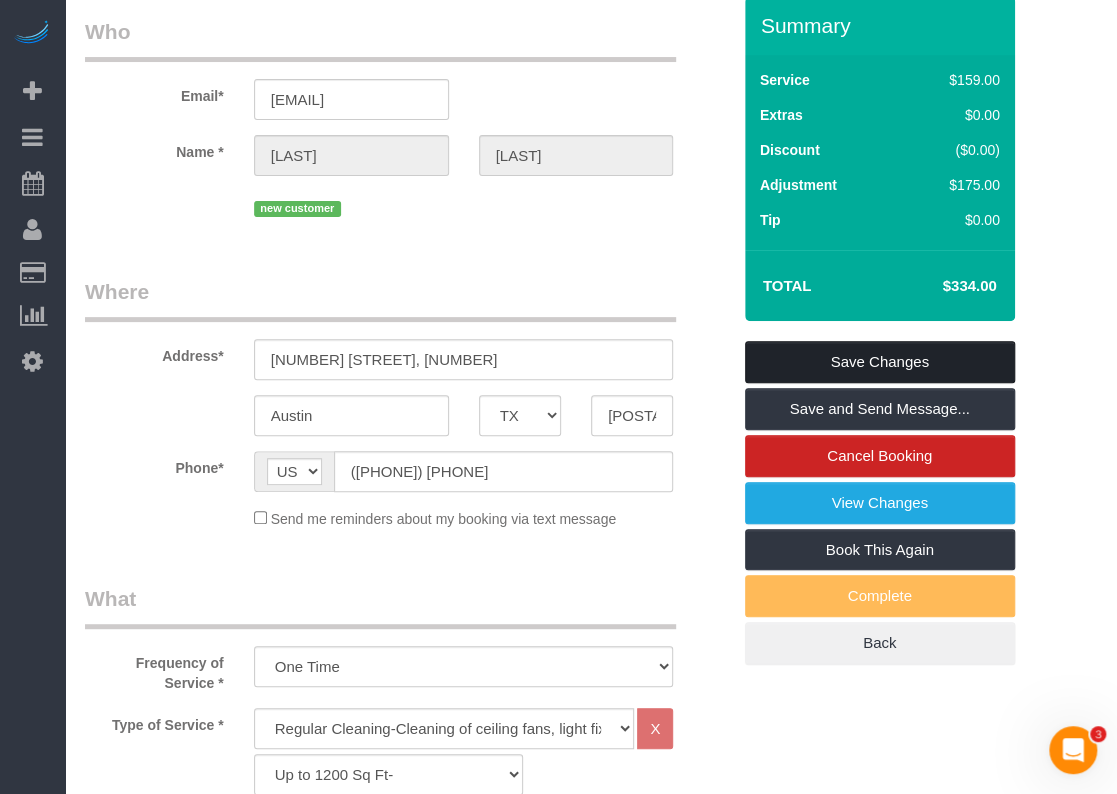 click on "Save Changes" at bounding box center (880, 362) 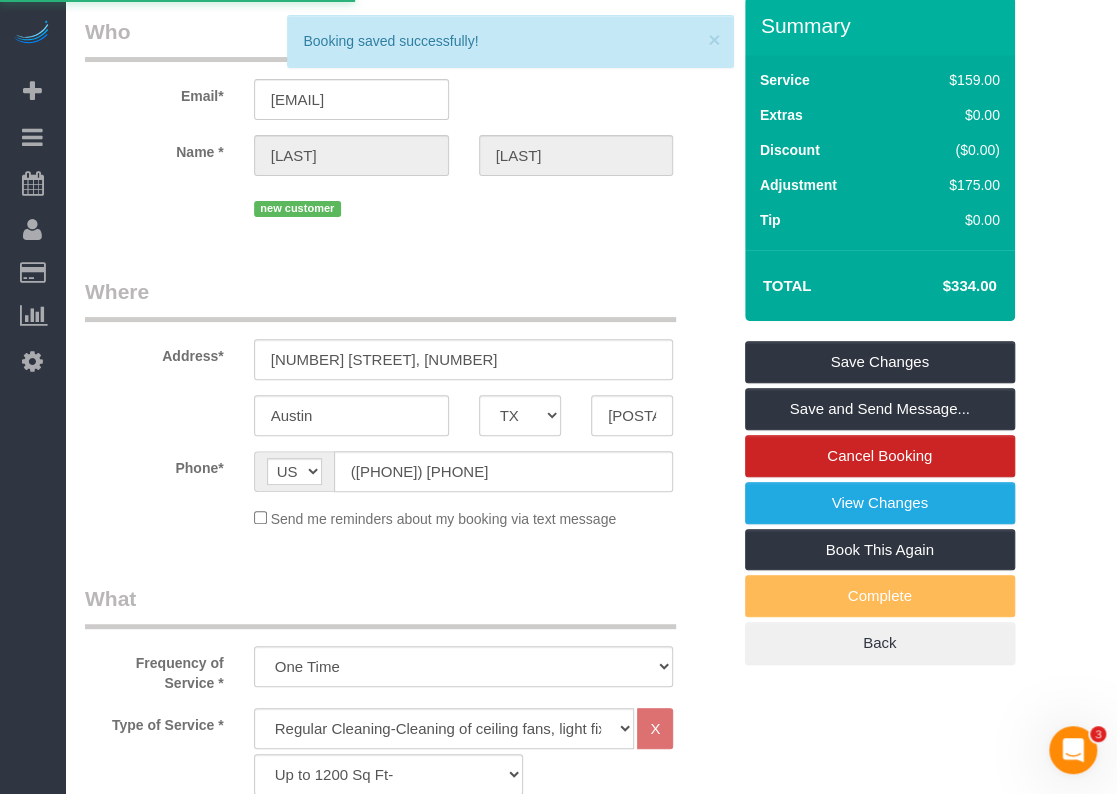 scroll, scrollTop: 0, scrollLeft: 0, axis: both 